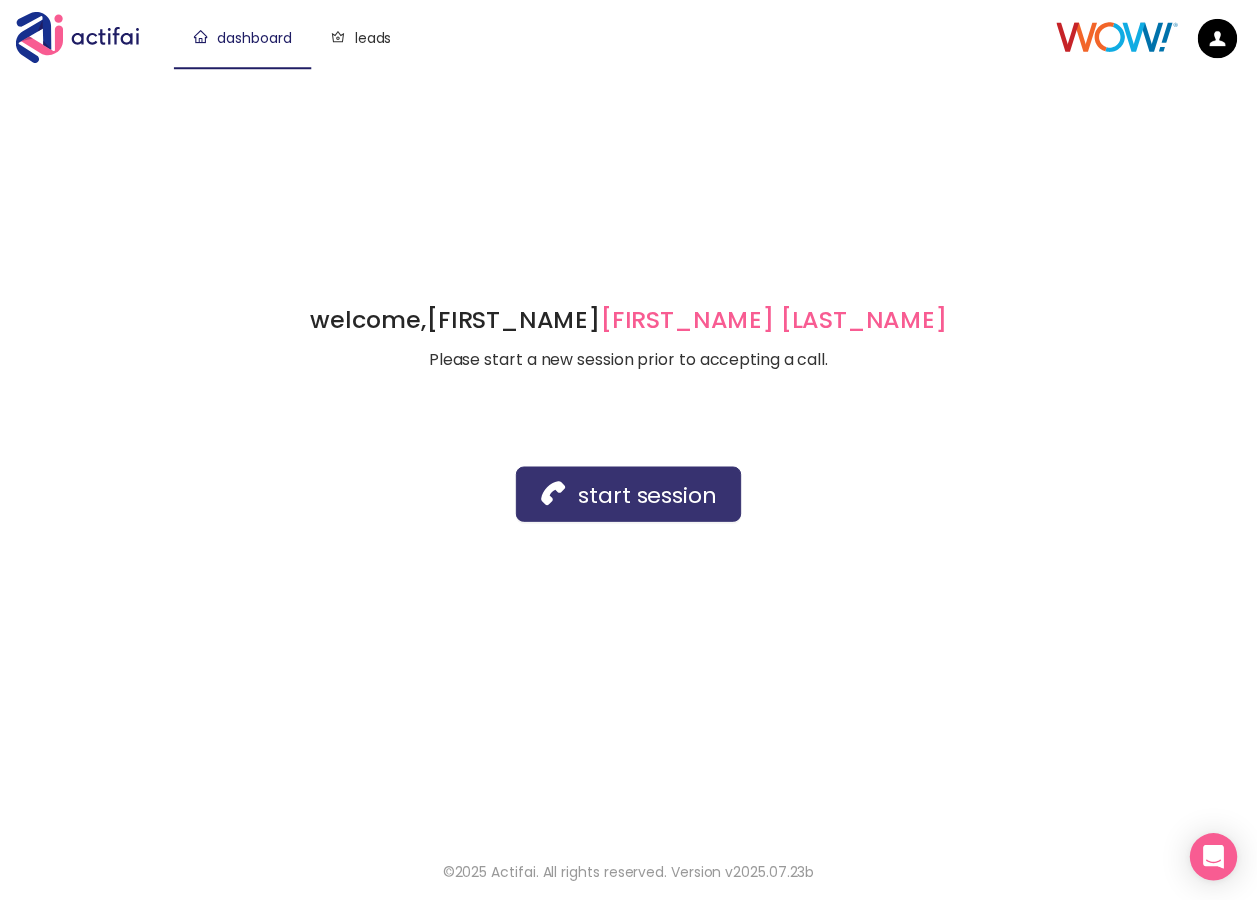 scroll, scrollTop: 0, scrollLeft: 0, axis: both 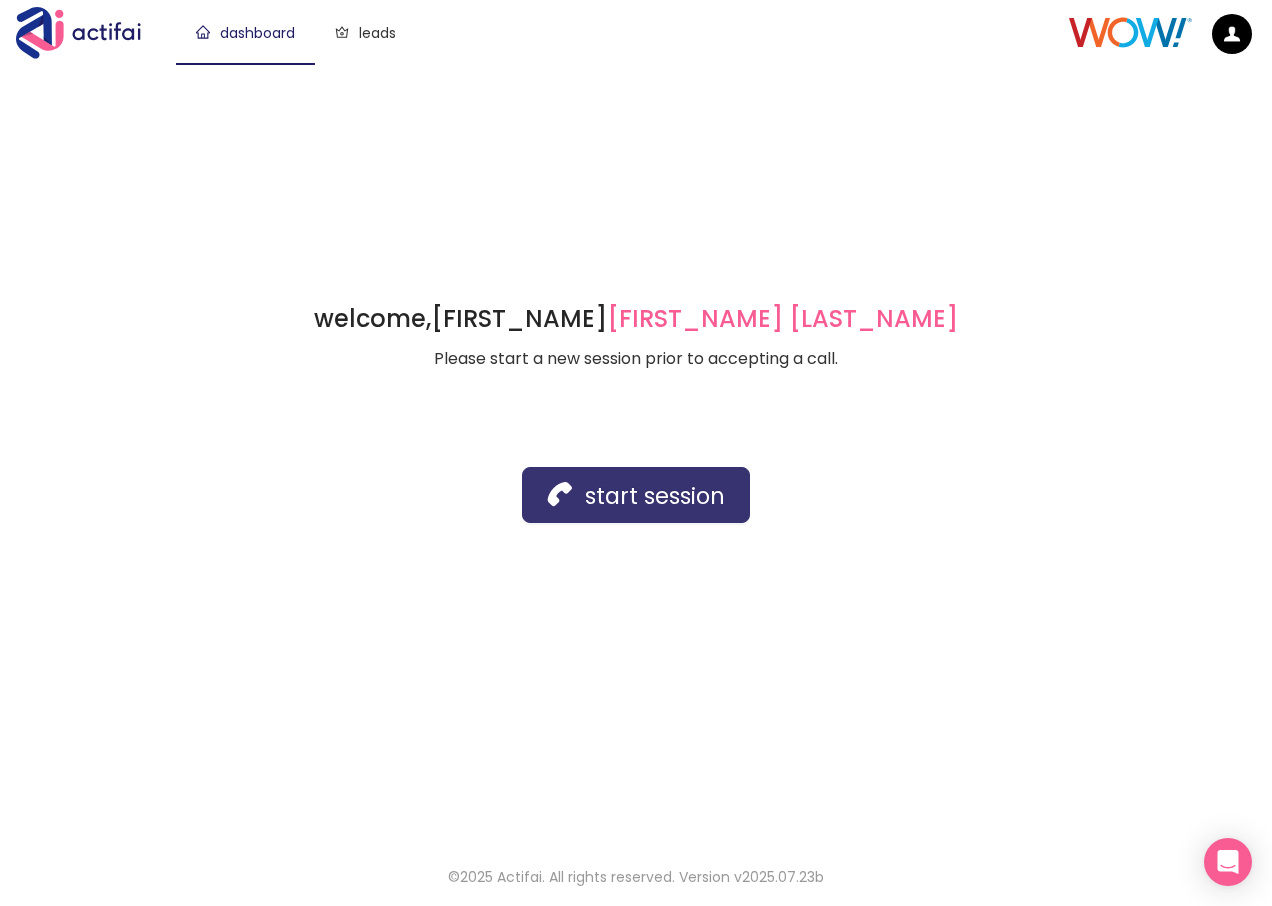 click on "start session" at bounding box center (636, 495) 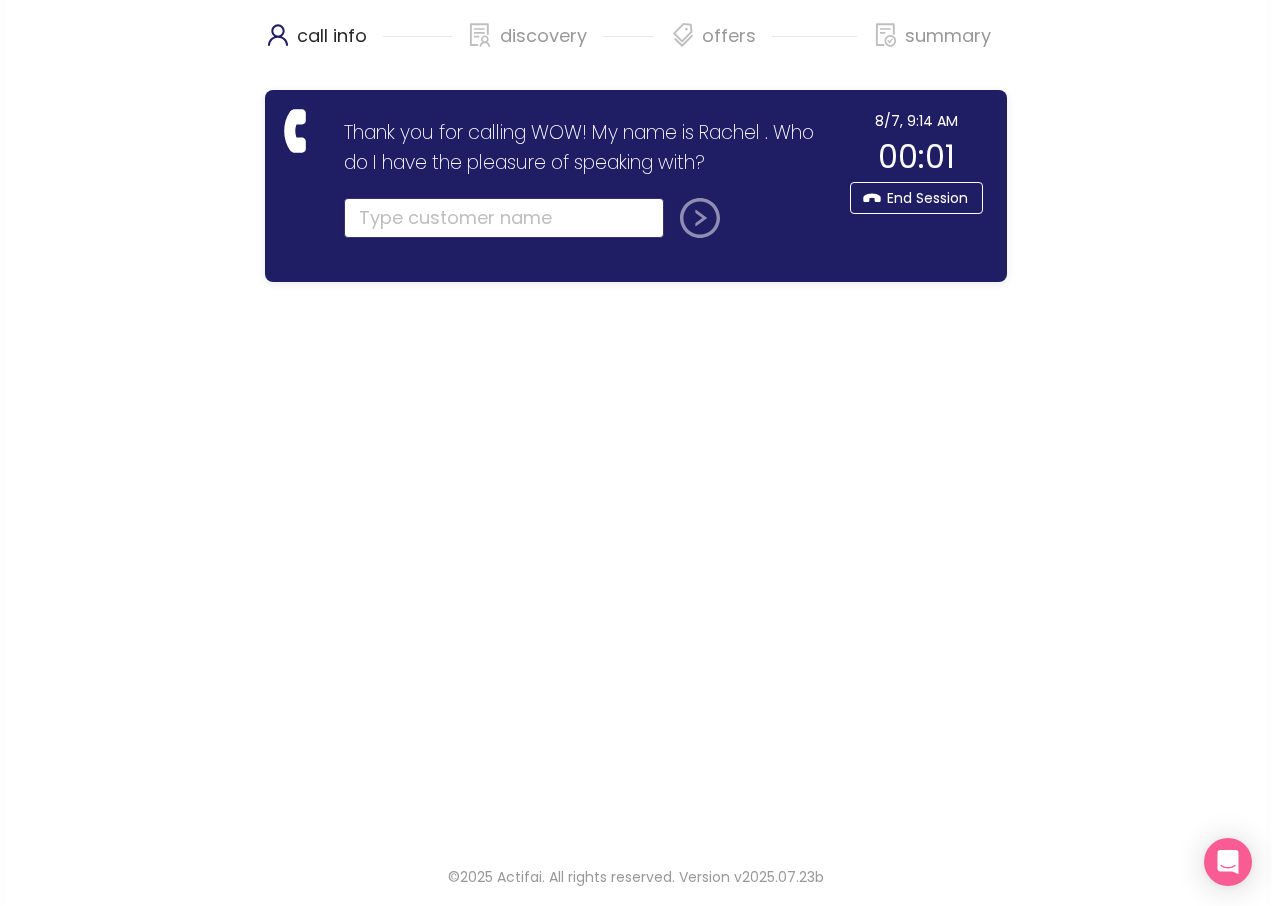 click 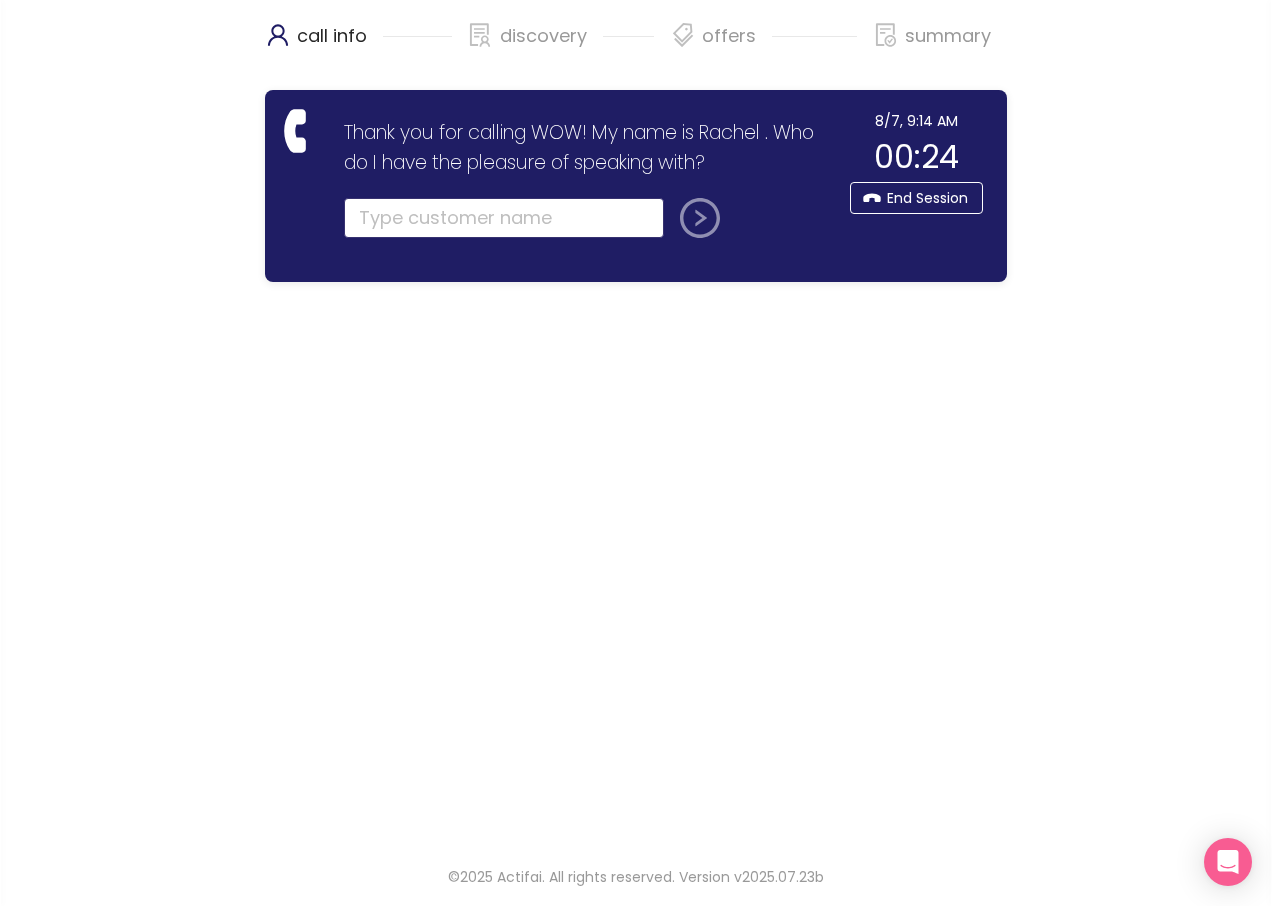 click 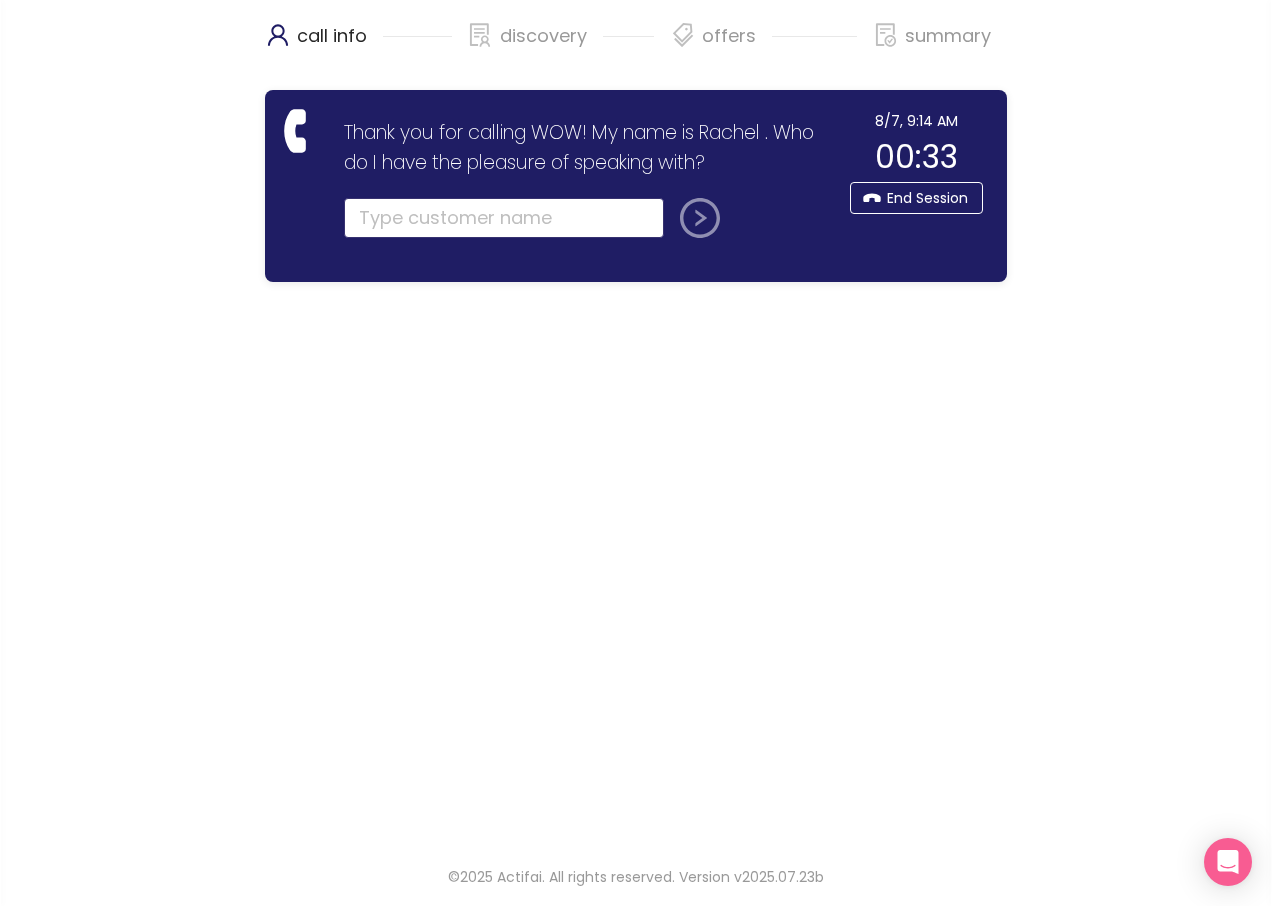 click 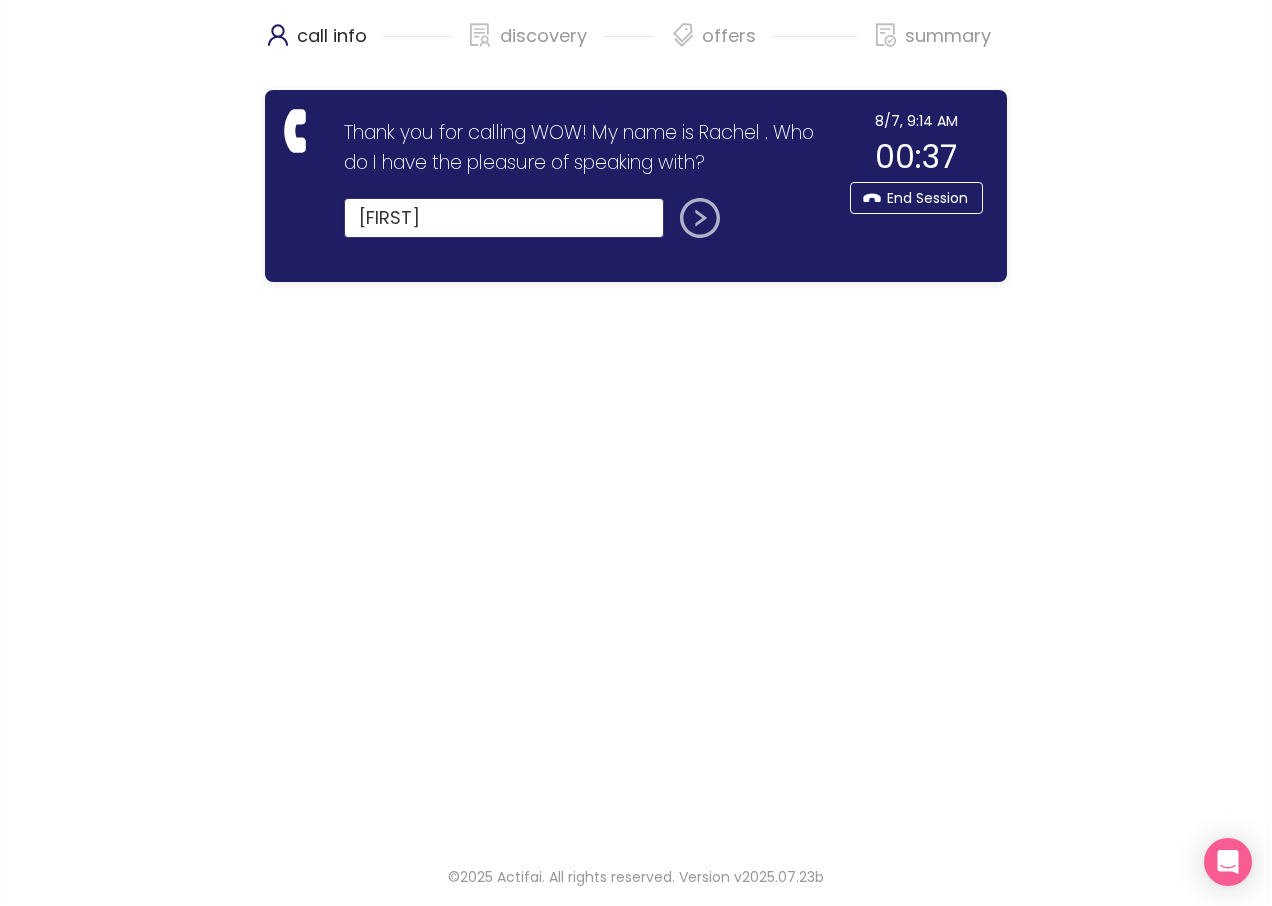 type on "[FIRST]" 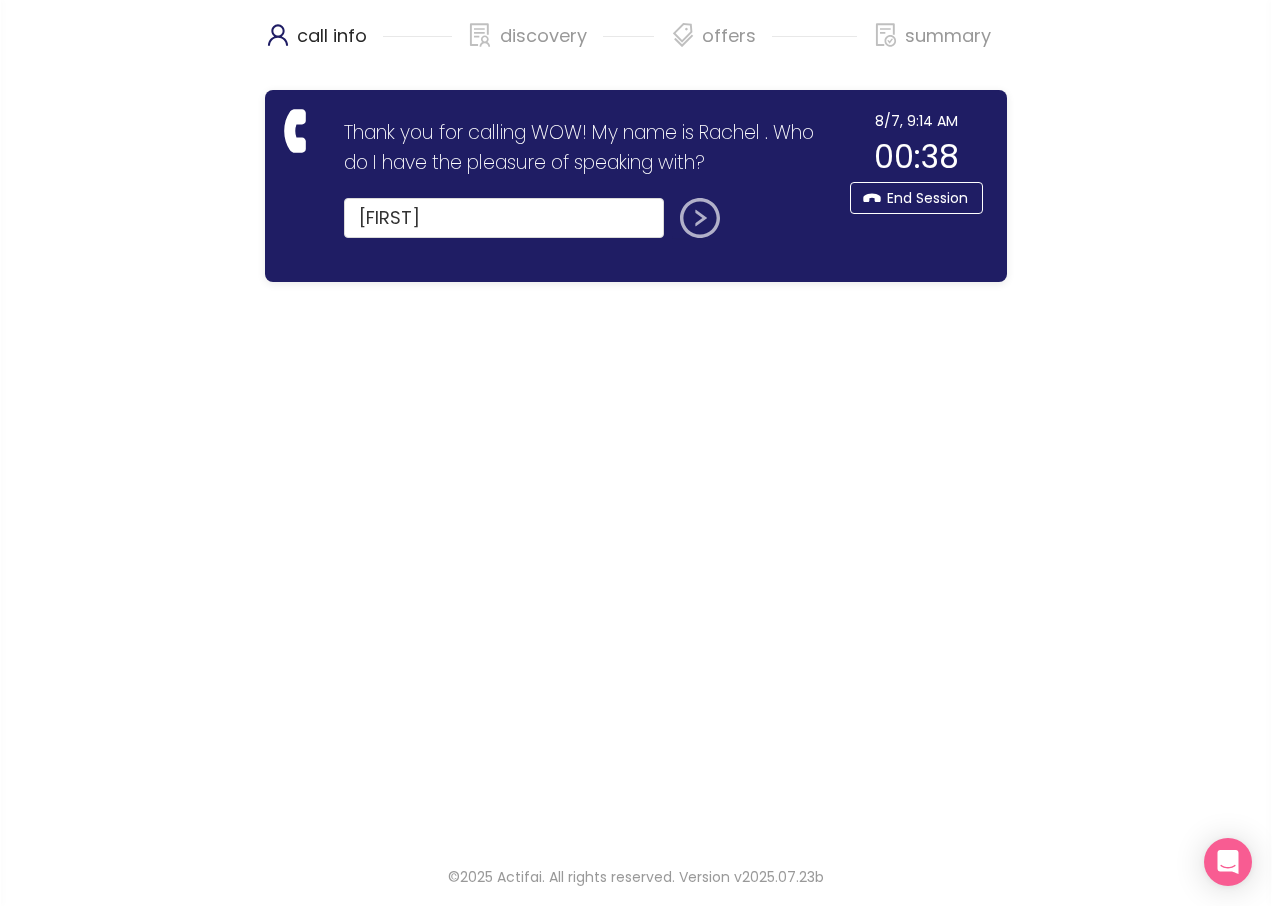 click 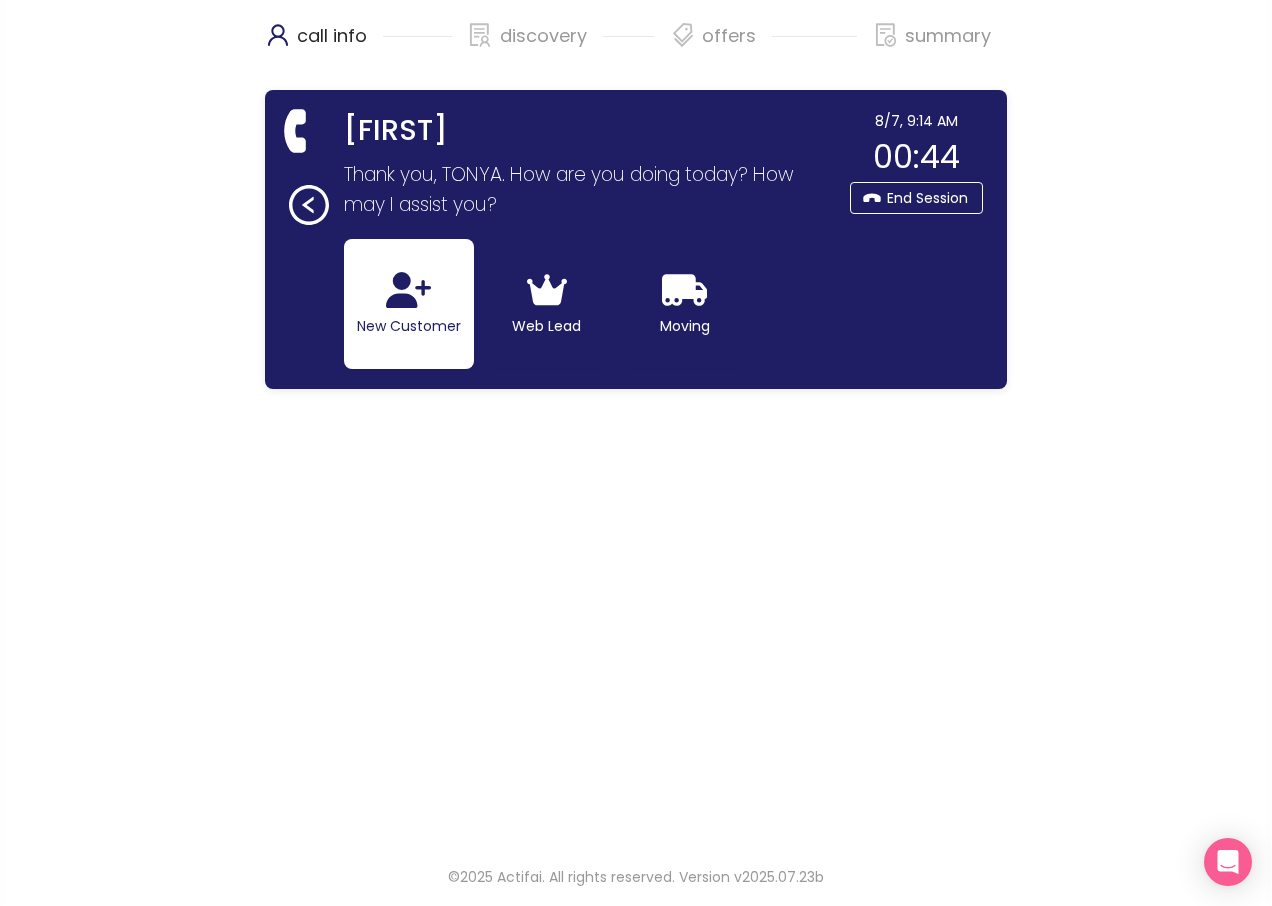 click 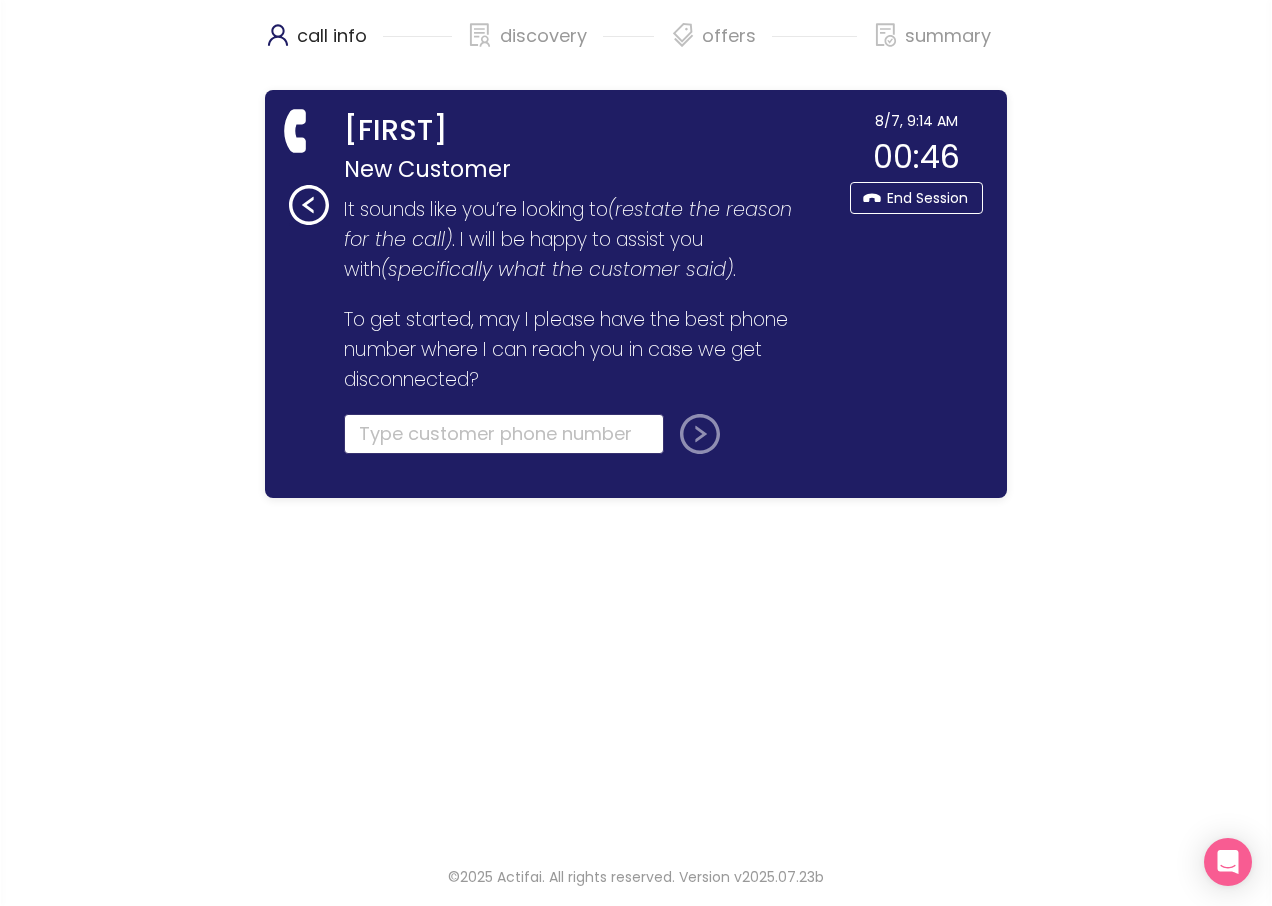 click 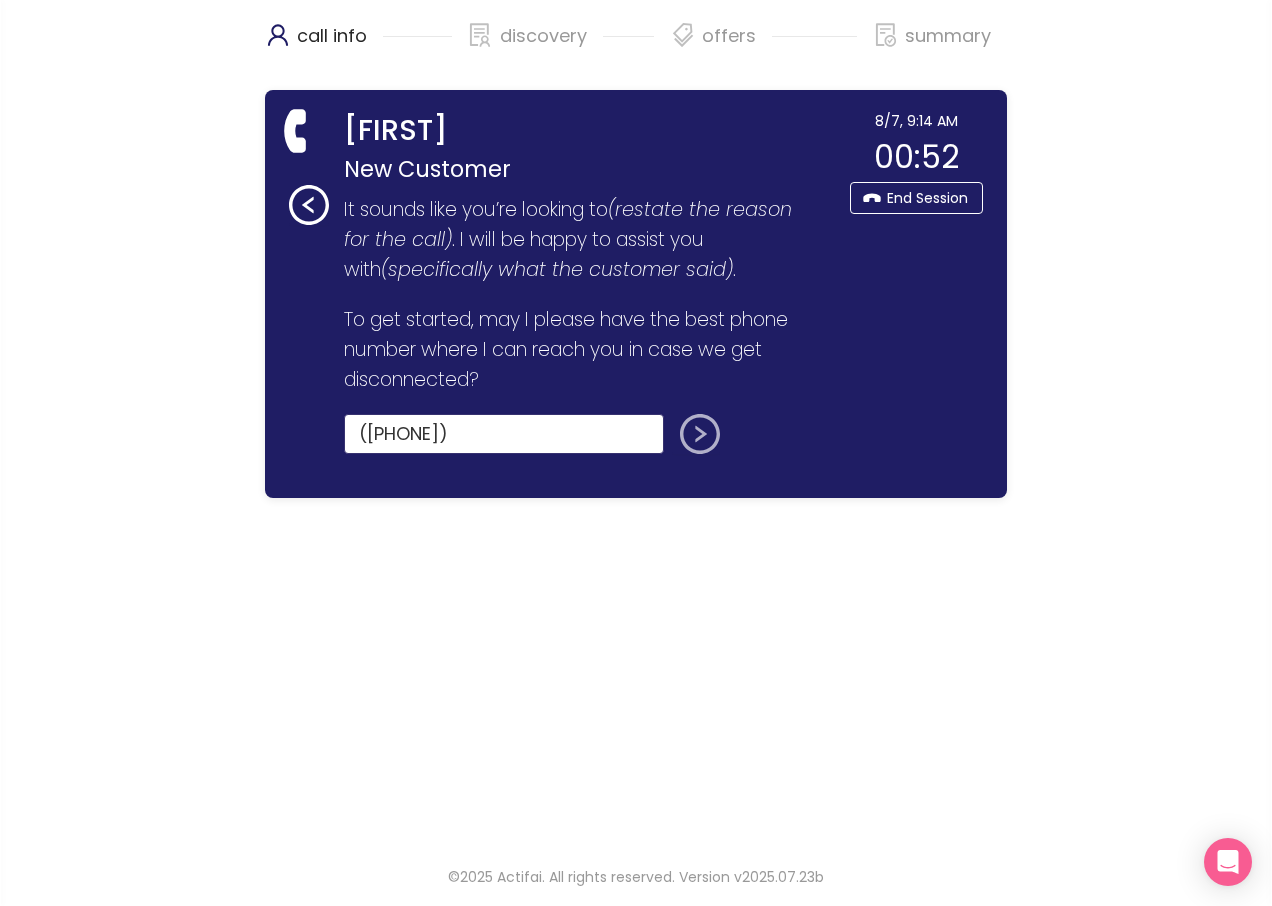 type on "([PHONE])" 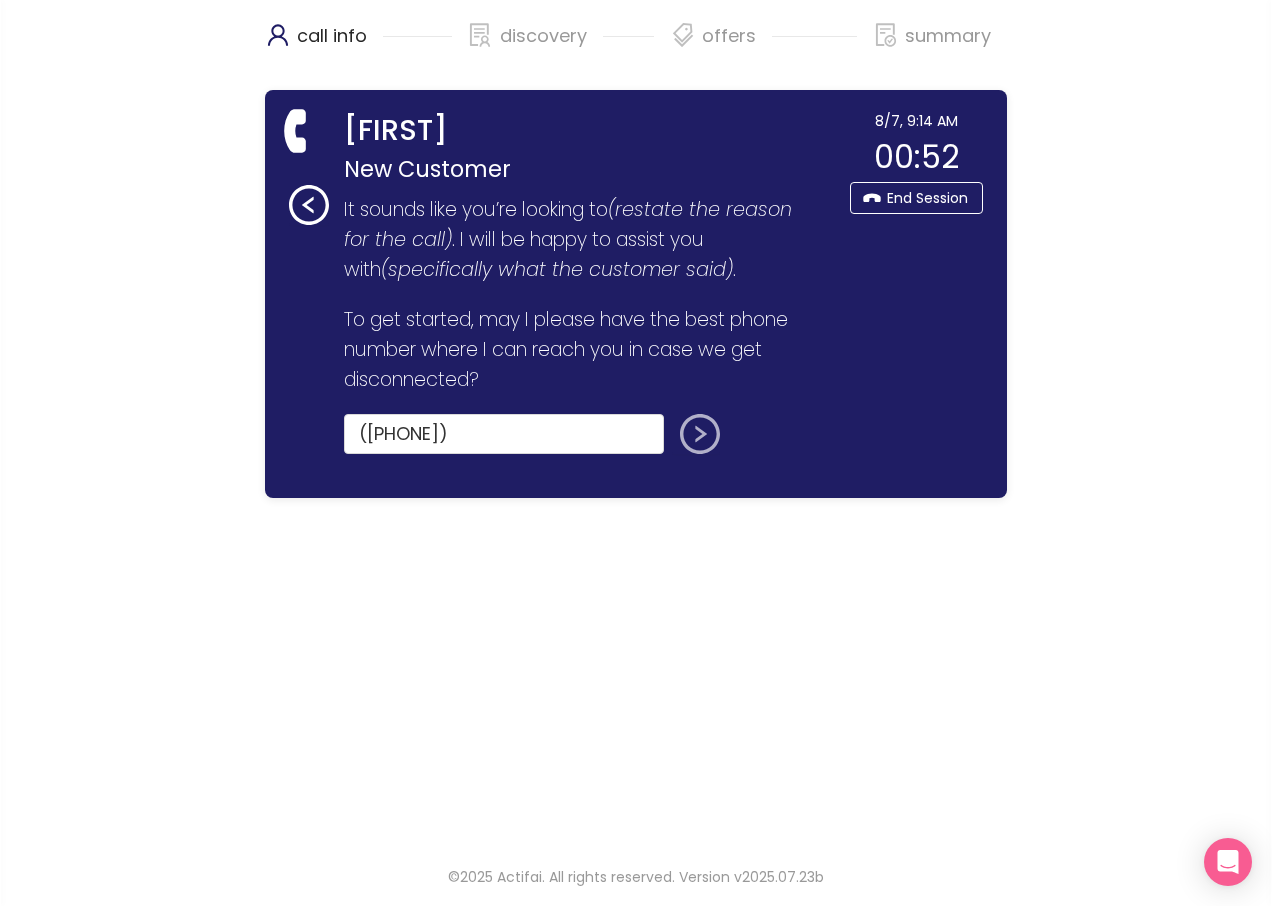 click 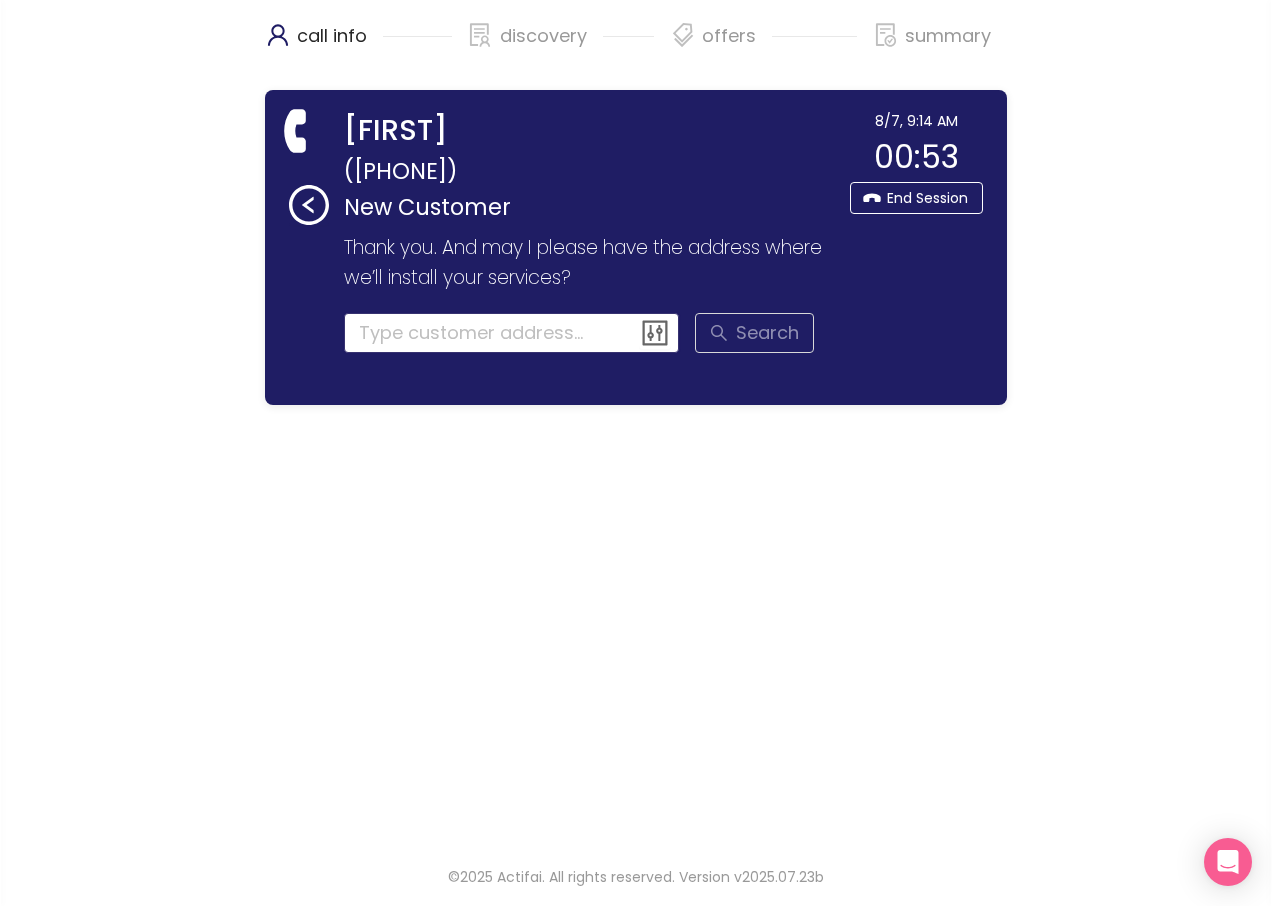 click at bounding box center [512, 333] 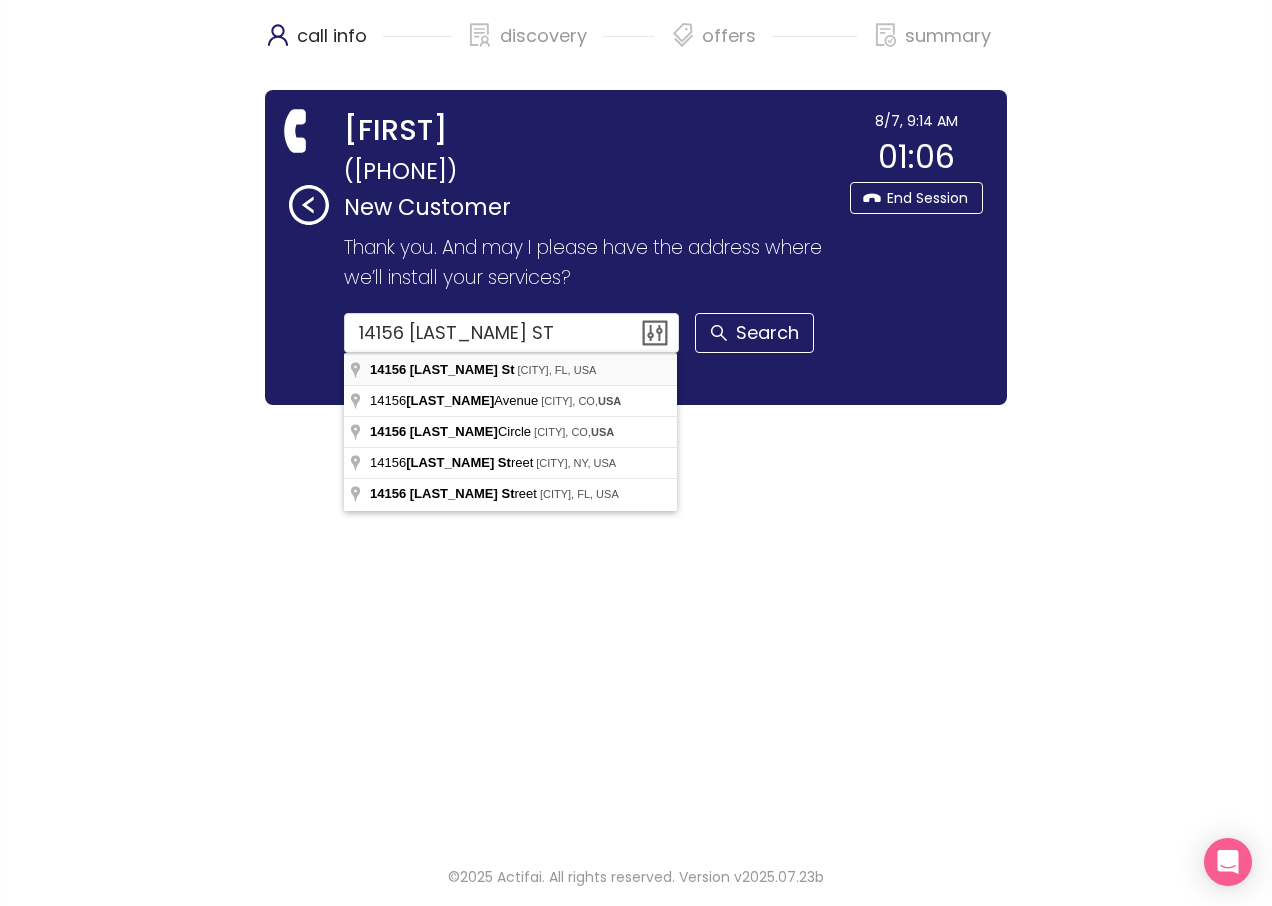 type on "14156 [LAST_NAME] St, [CITY], FL, USA" 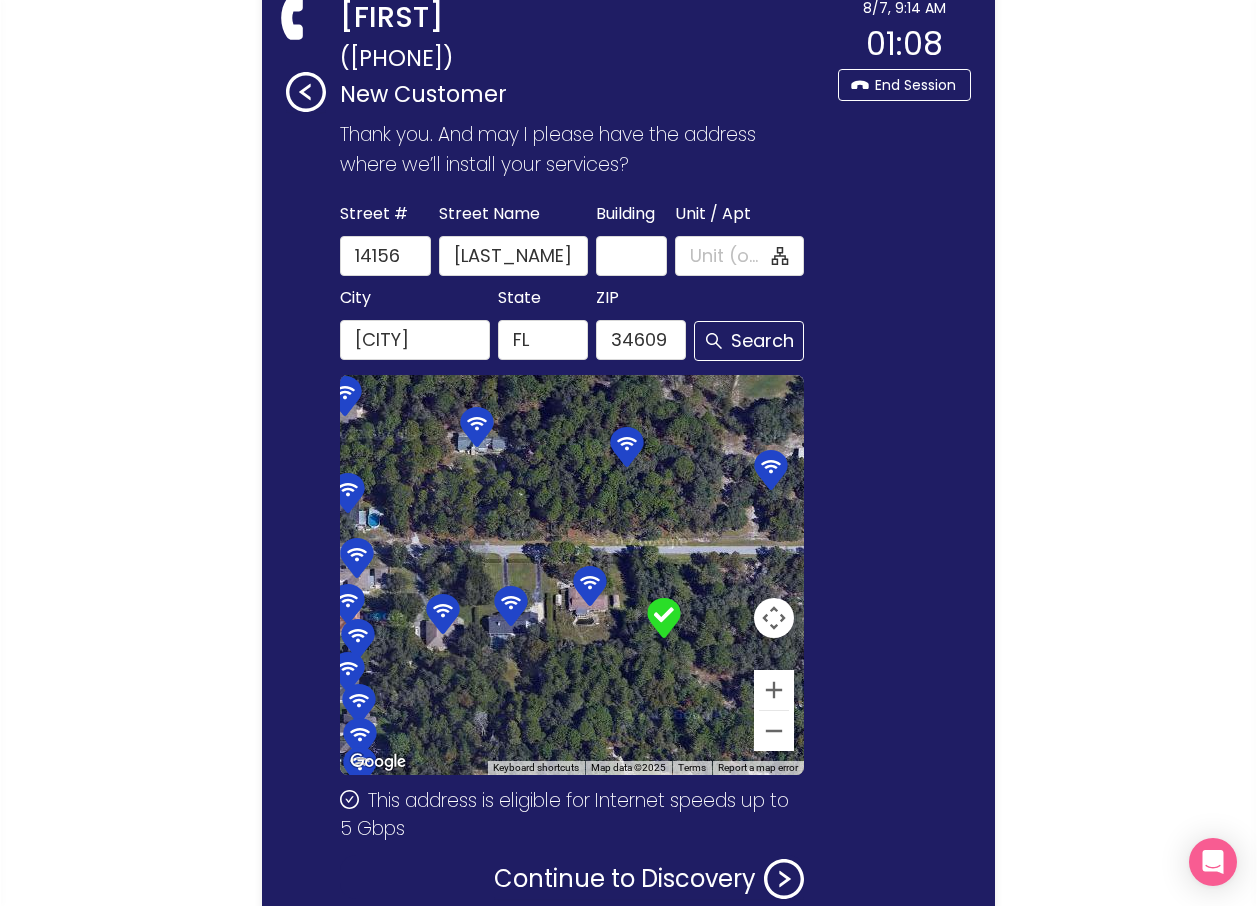 scroll, scrollTop: 230, scrollLeft: 0, axis: vertical 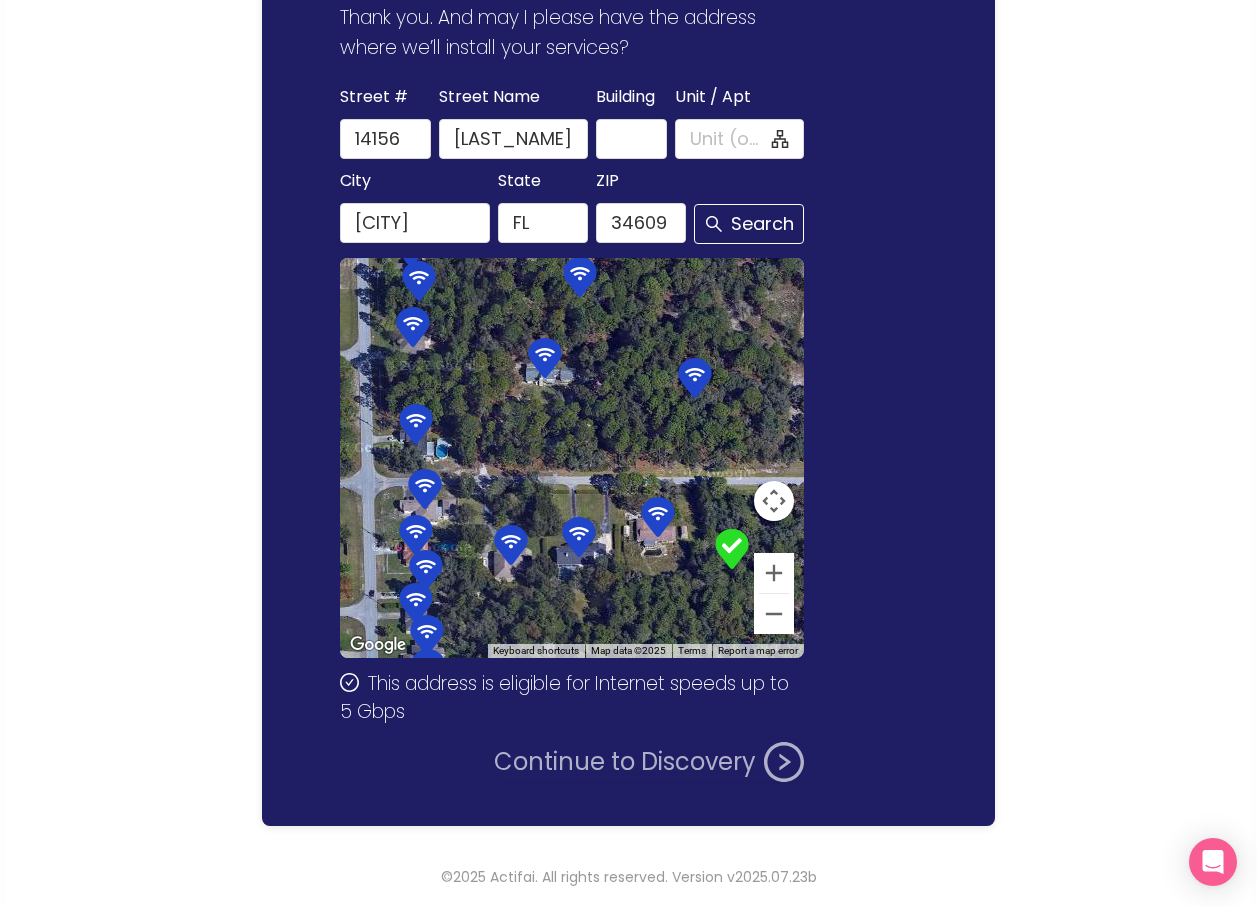 click on "Continue to Discovery" 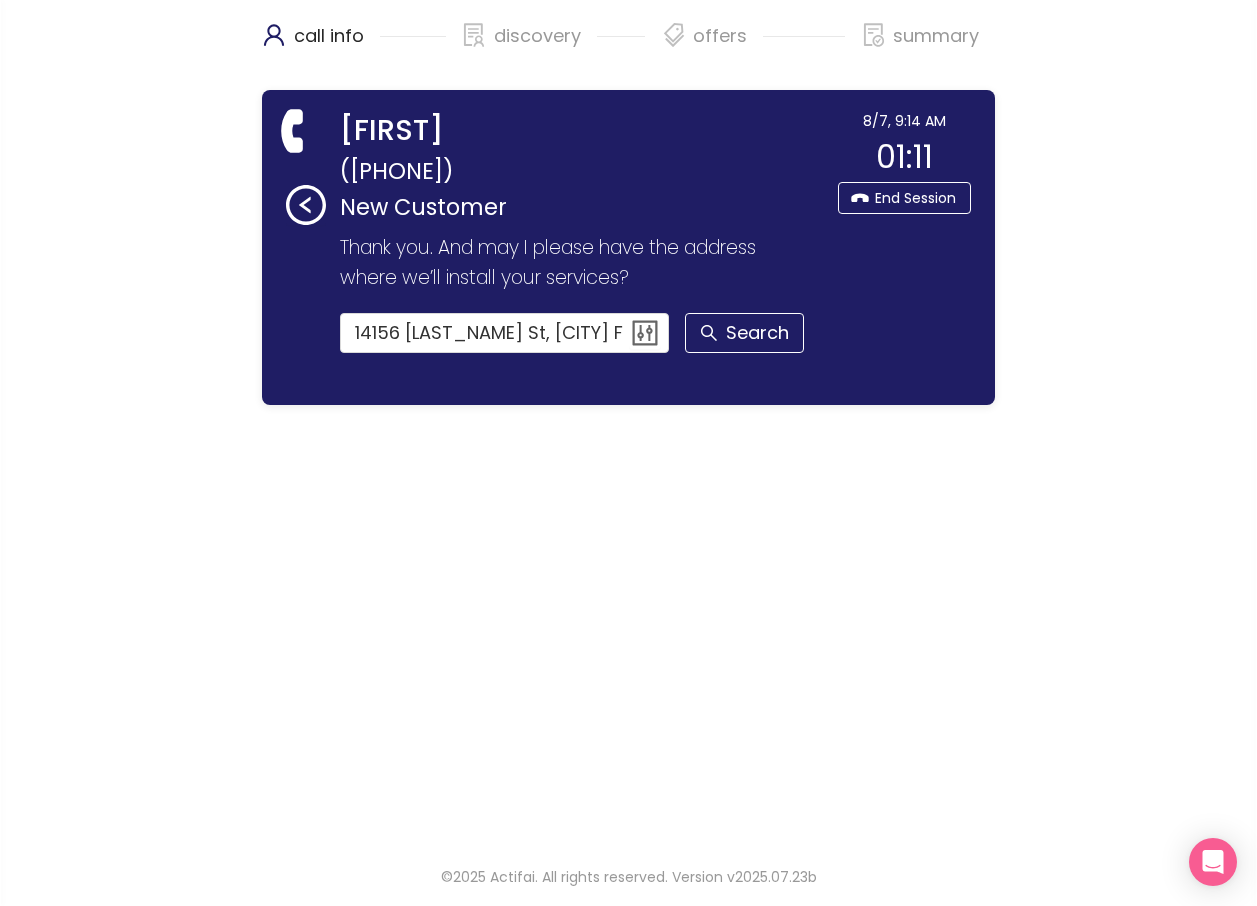 scroll, scrollTop: 0, scrollLeft: 0, axis: both 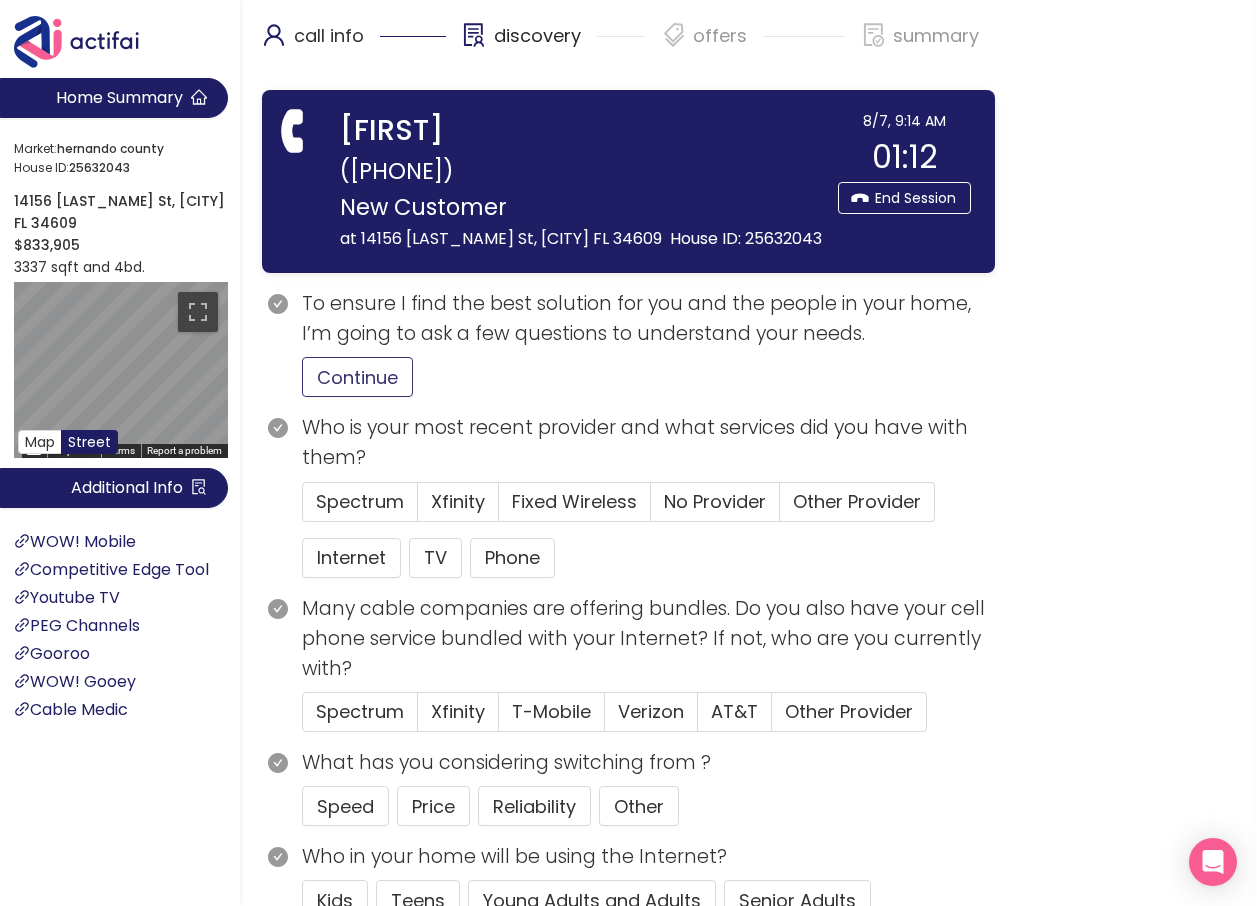 click on "Continue" at bounding box center [357, 377] 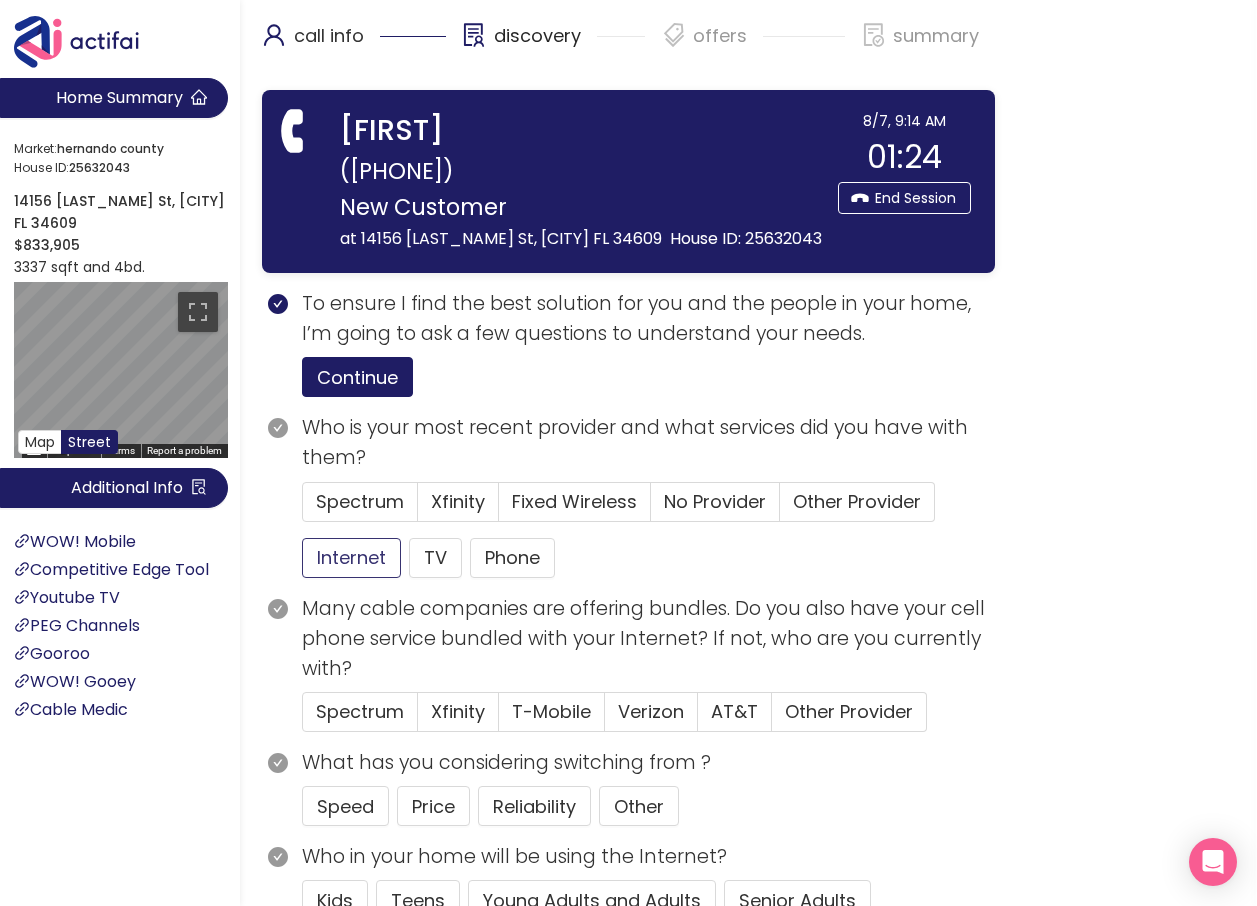 click on "Internet" 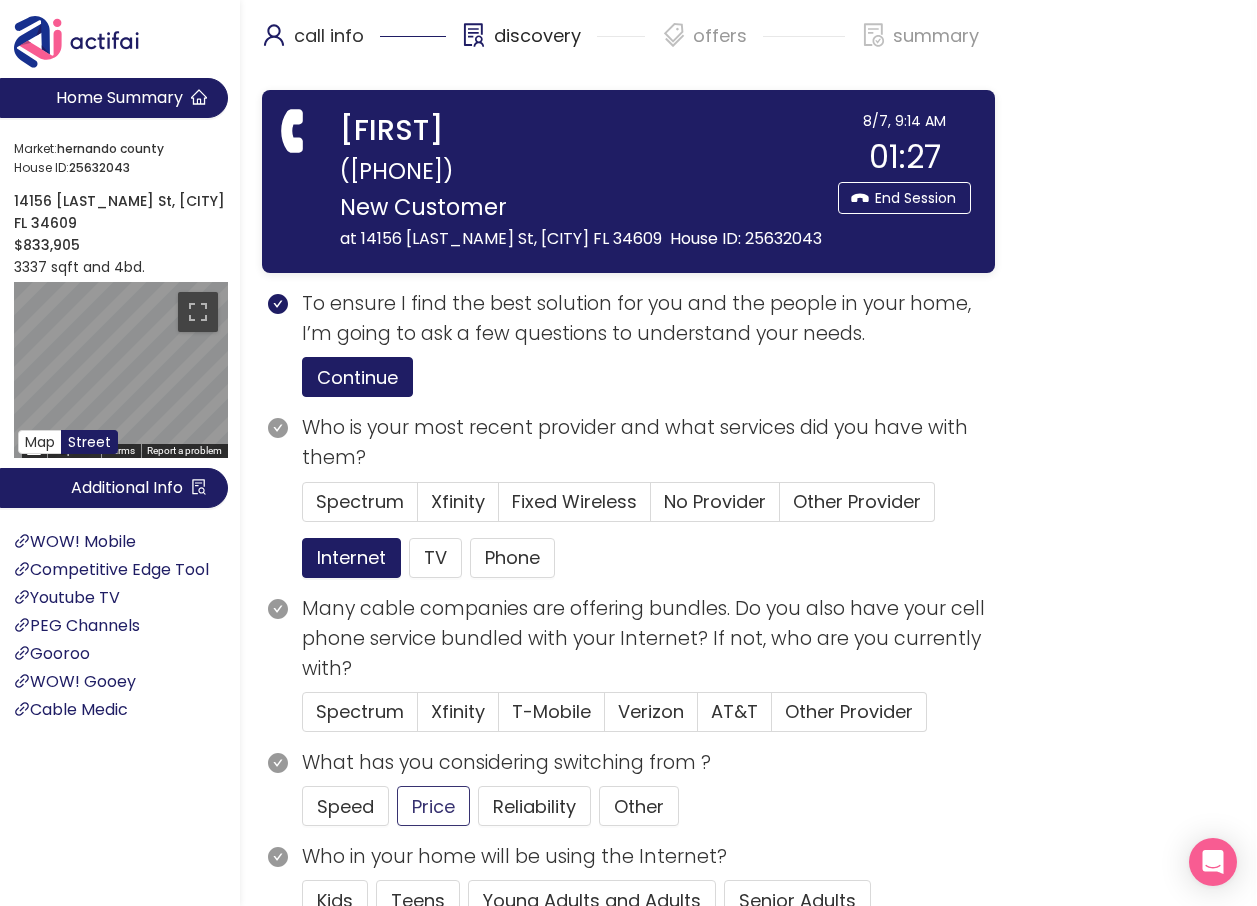 click on "Price" 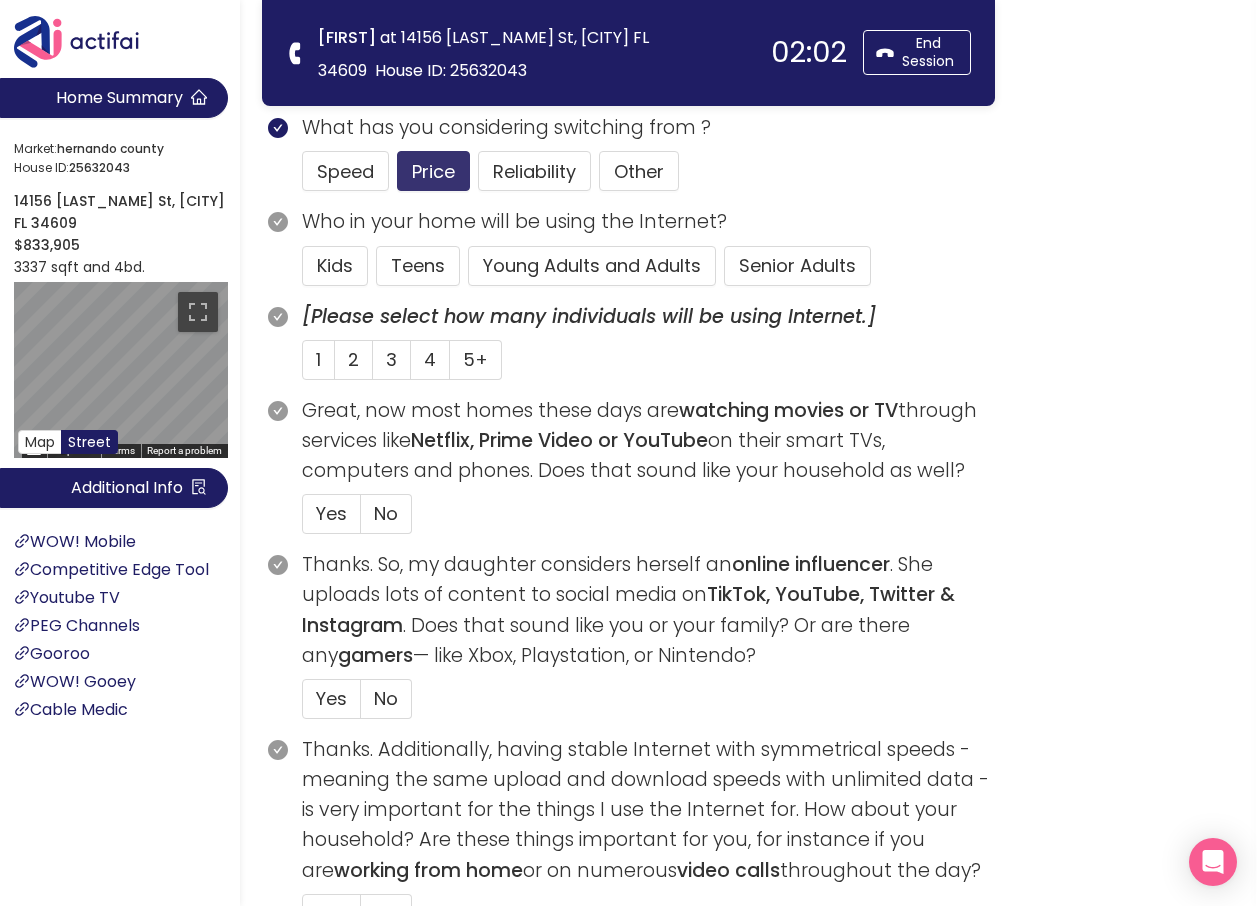 scroll, scrollTop: 400, scrollLeft: 0, axis: vertical 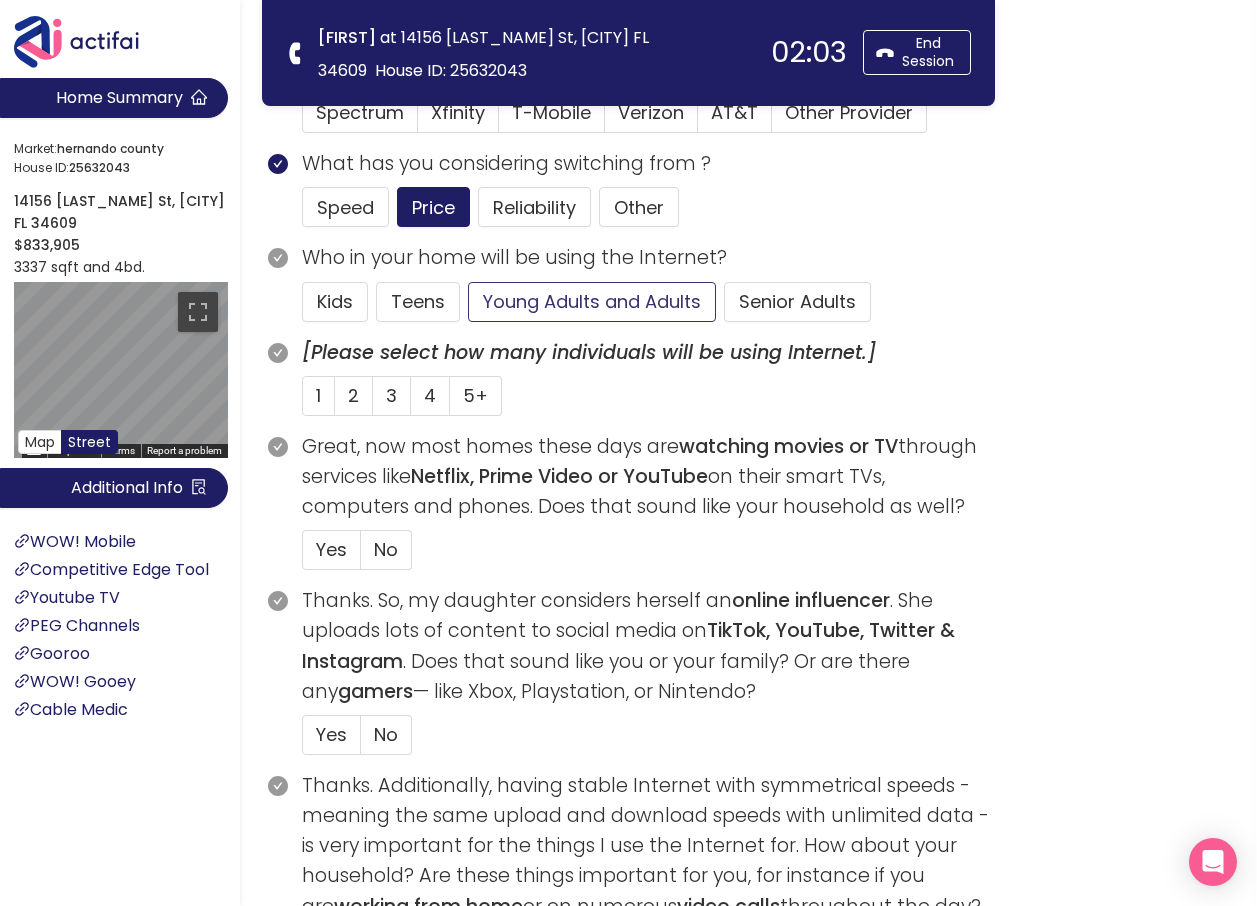 click on "Young Adults and Adults" 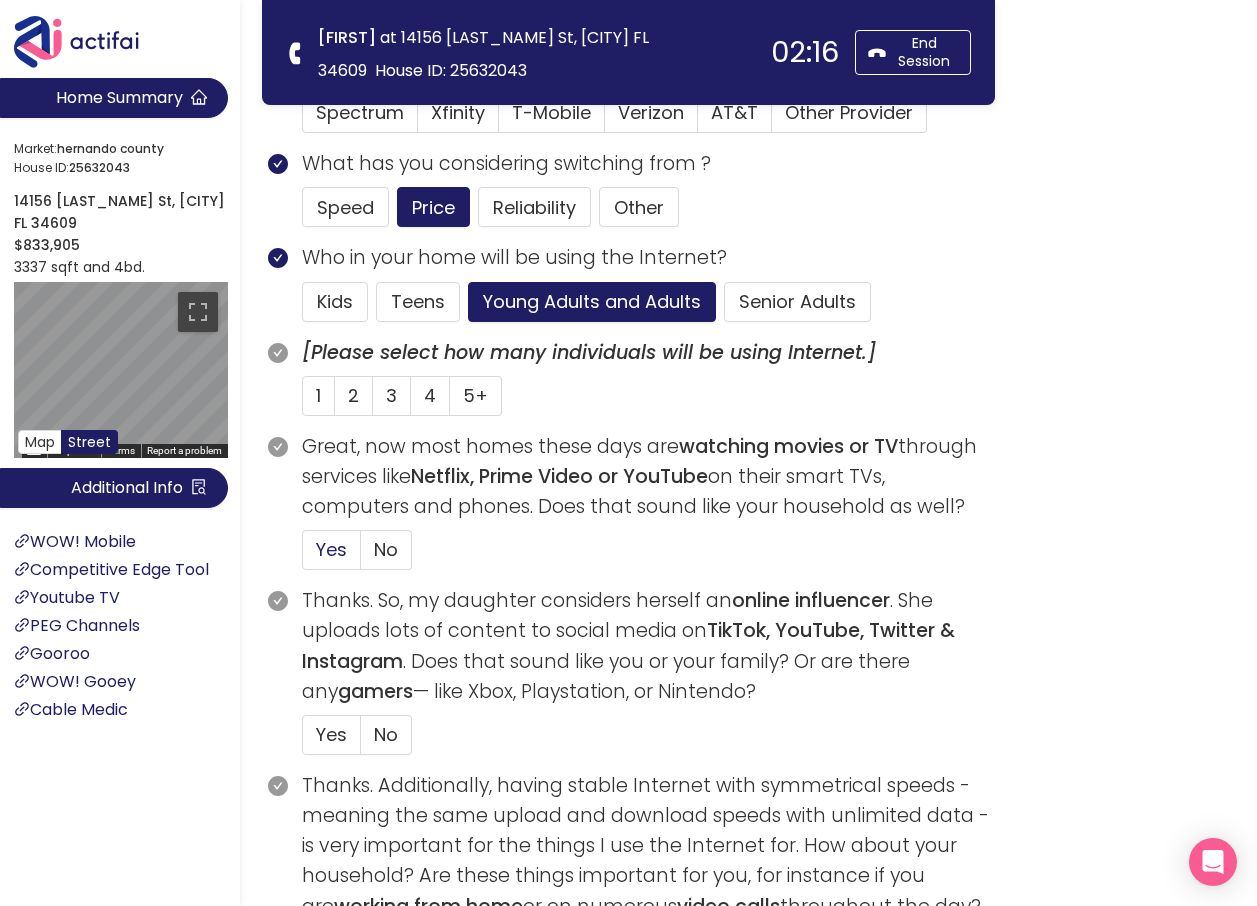 click on "Yes" at bounding box center (331, 549) 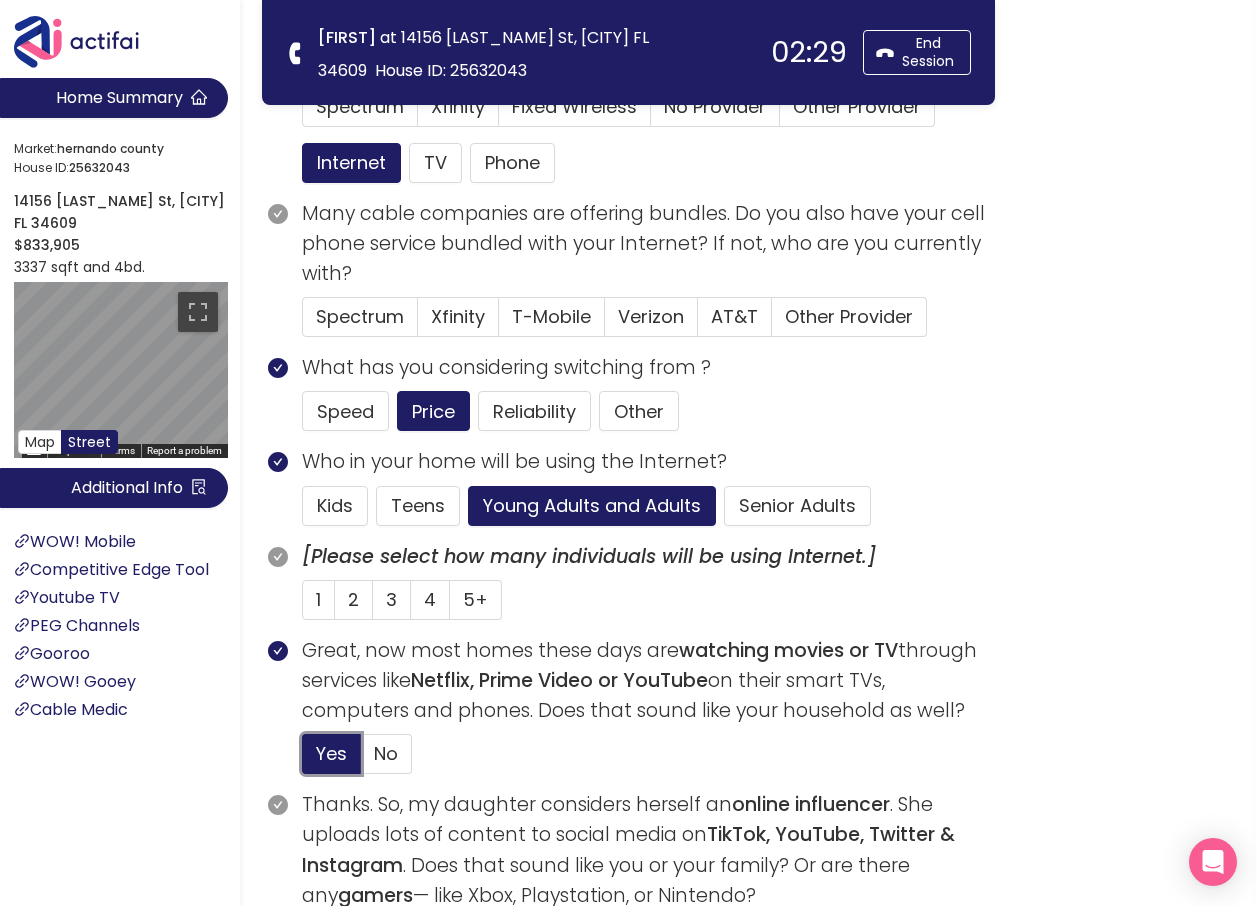 scroll, scrollTop: 300, scrollLeft: 0, axis: vertical 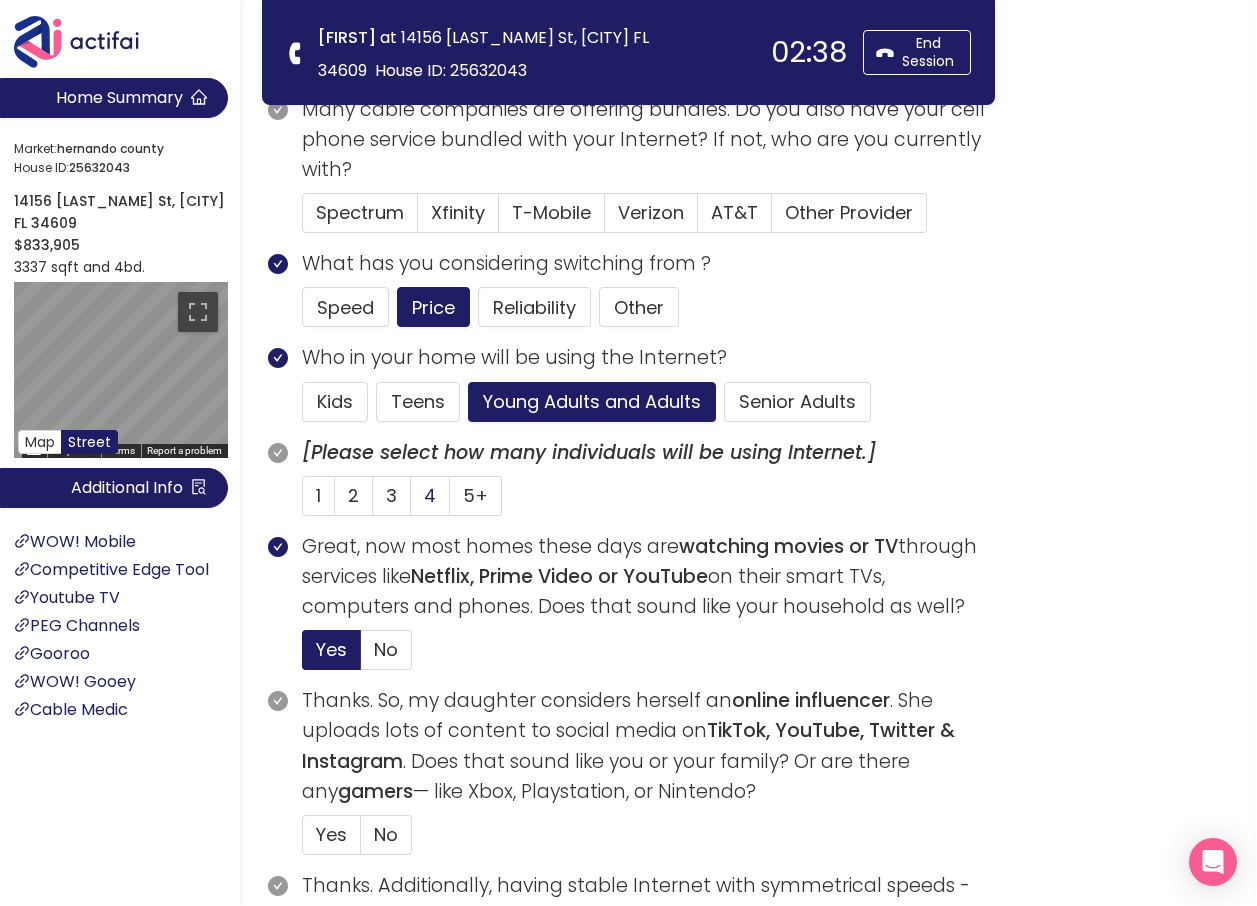 click on "4" at bounding box center (430, 495) 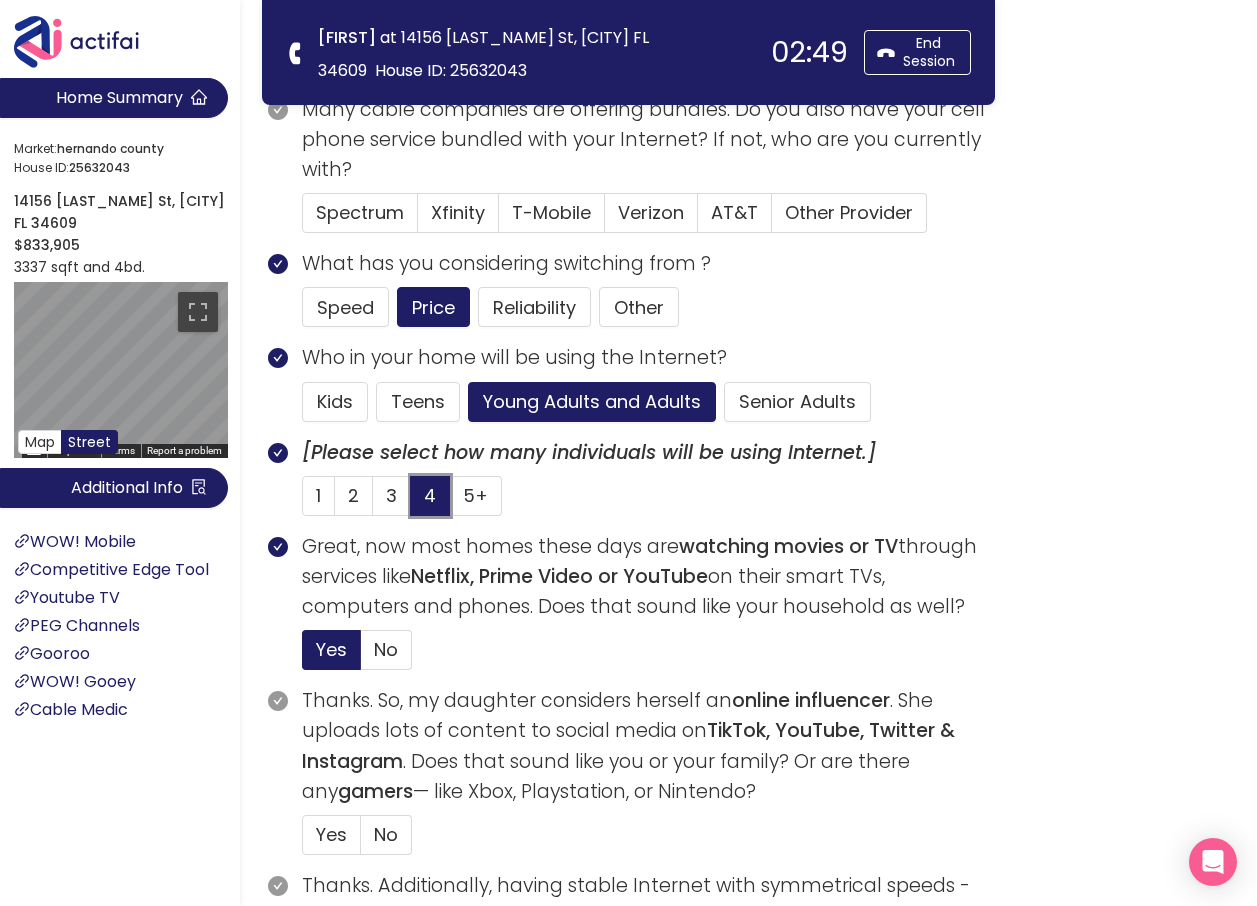 scroll, scrollTop: 100, scrollLeft: 0, axis: vertical 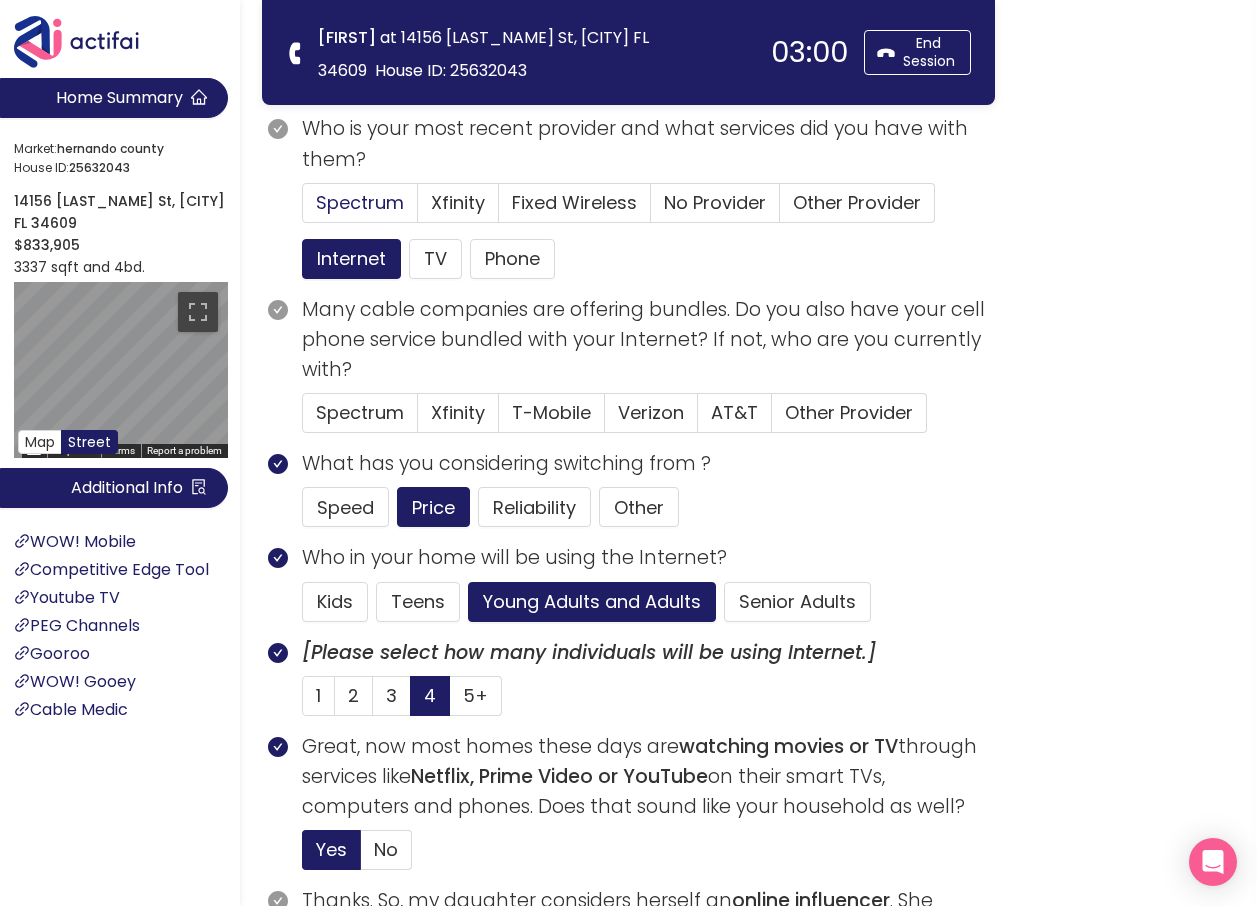 click on "Spectrum" at bounding box center [360, 202] 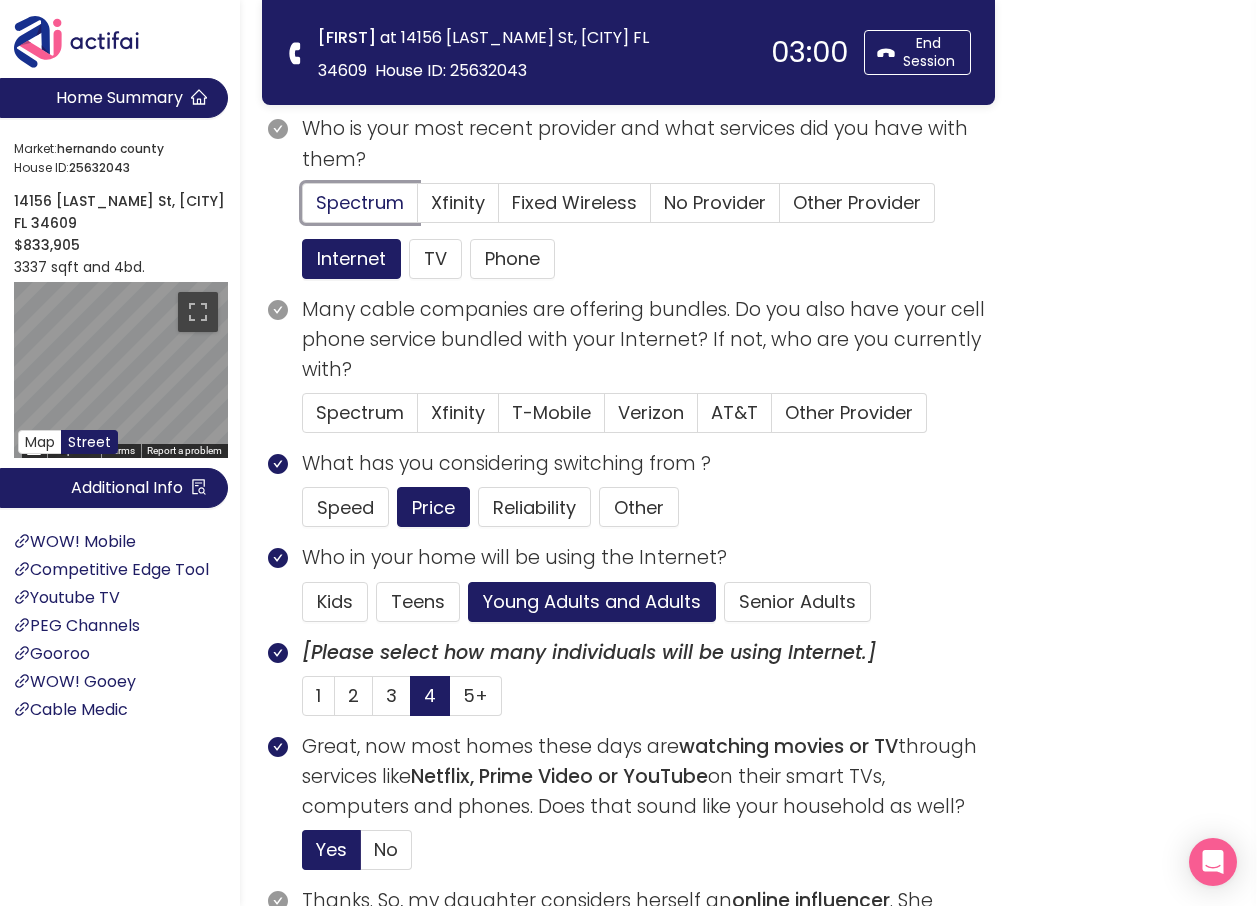 click on "Spectrum" at bounding box center [303, 209] 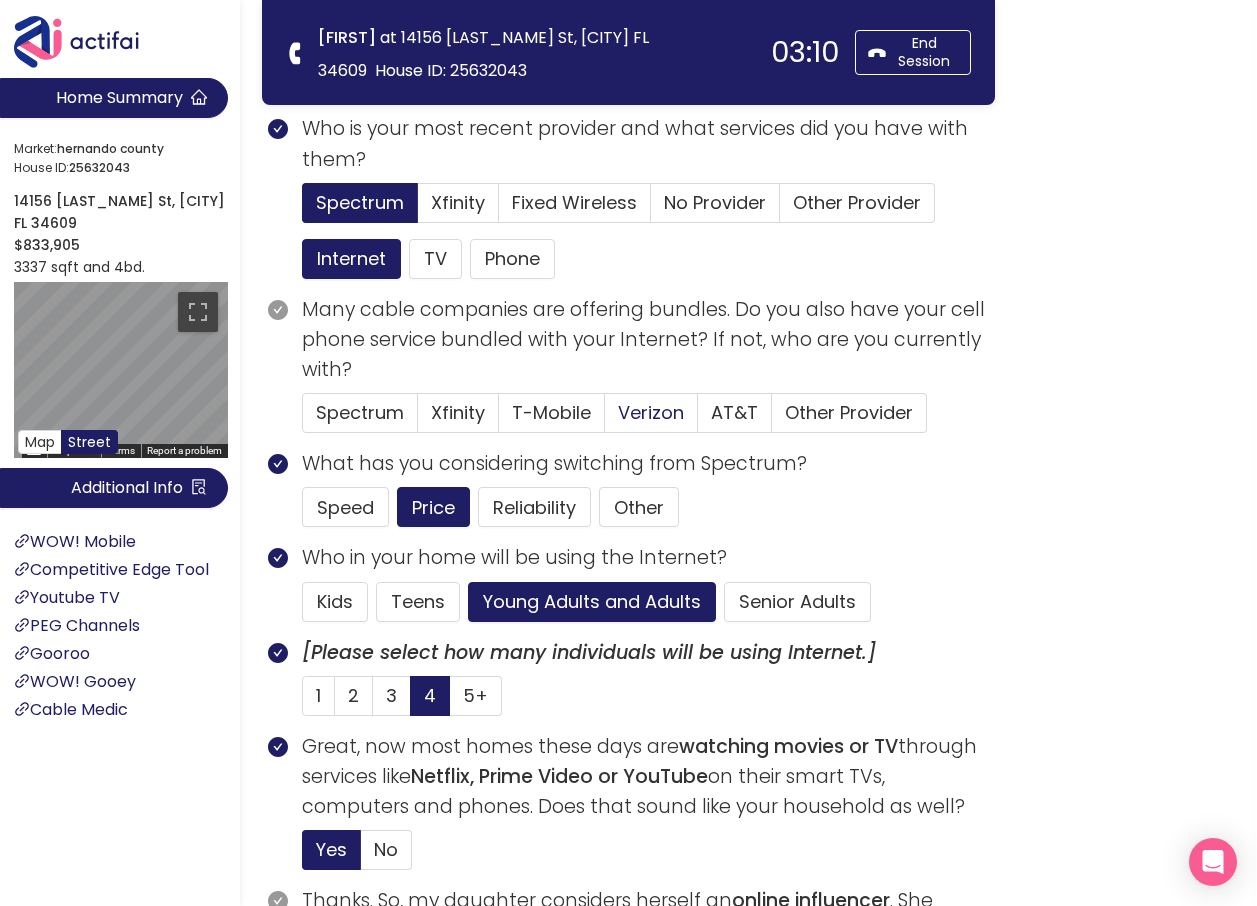 click on "Verizon" at bounding box center [651, 412] 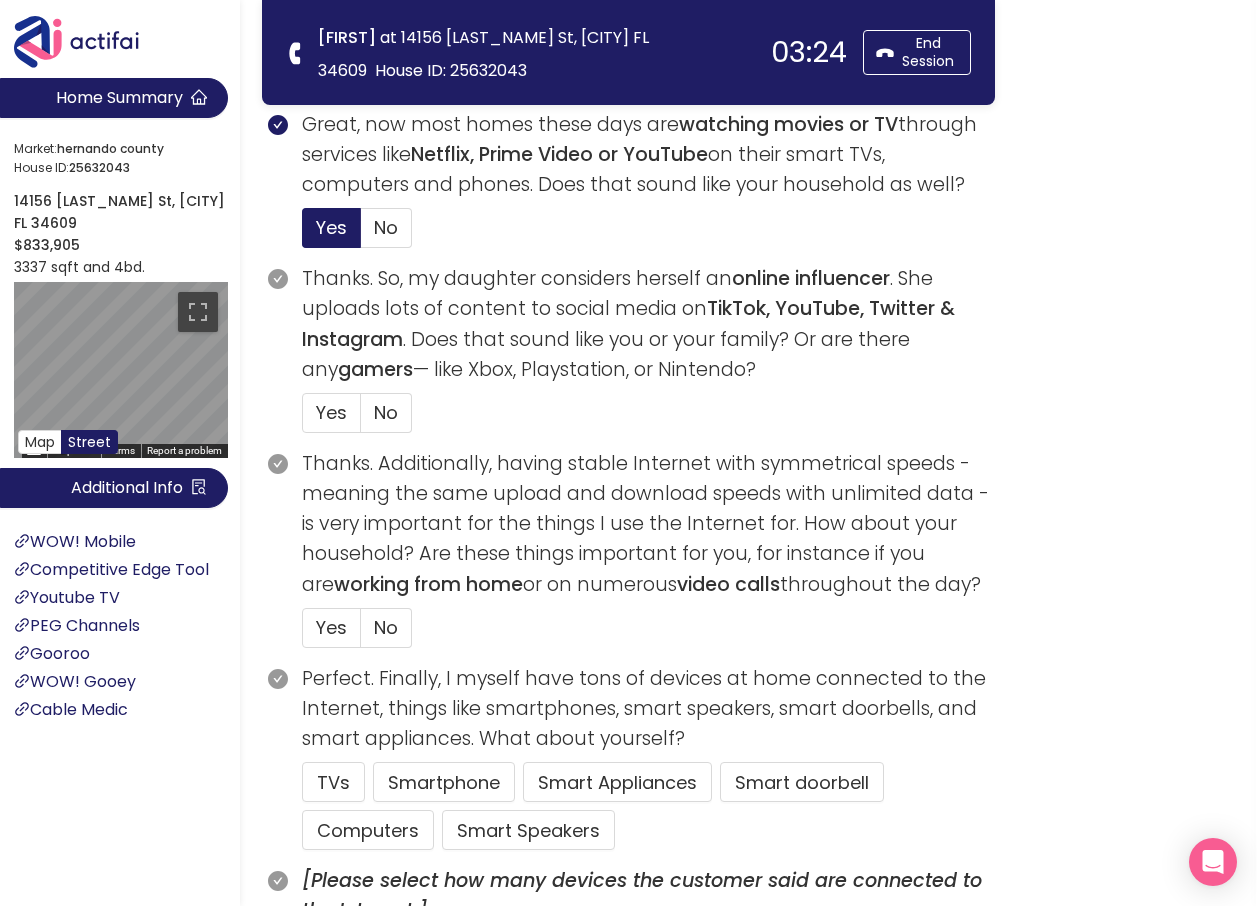scroll, scrollTop: 800, scrollLeft: 0, axis: vertical 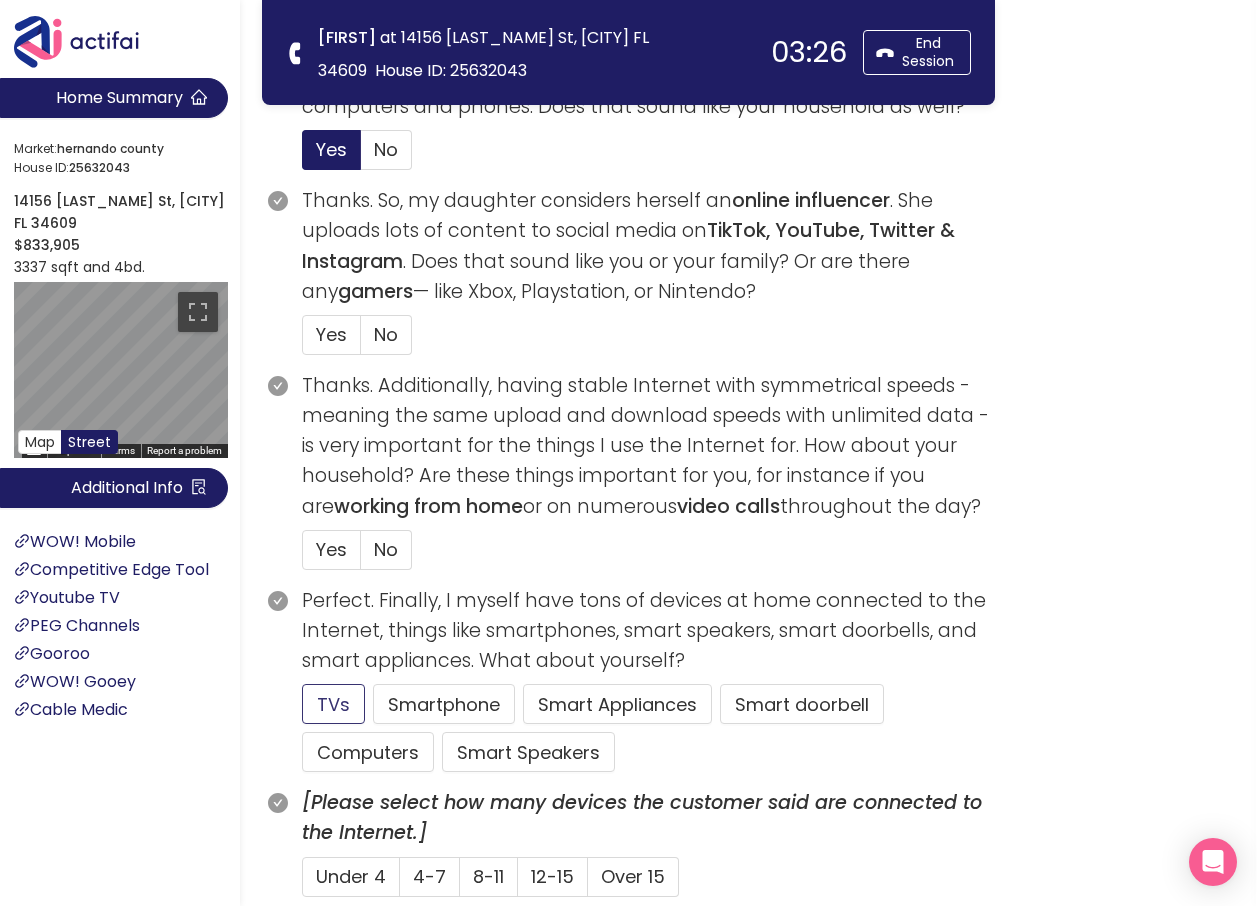 drag, startPoint x: 338, startPoint y: 706, endPoint x: 347, endPoint y: 651, distance: 55.7315 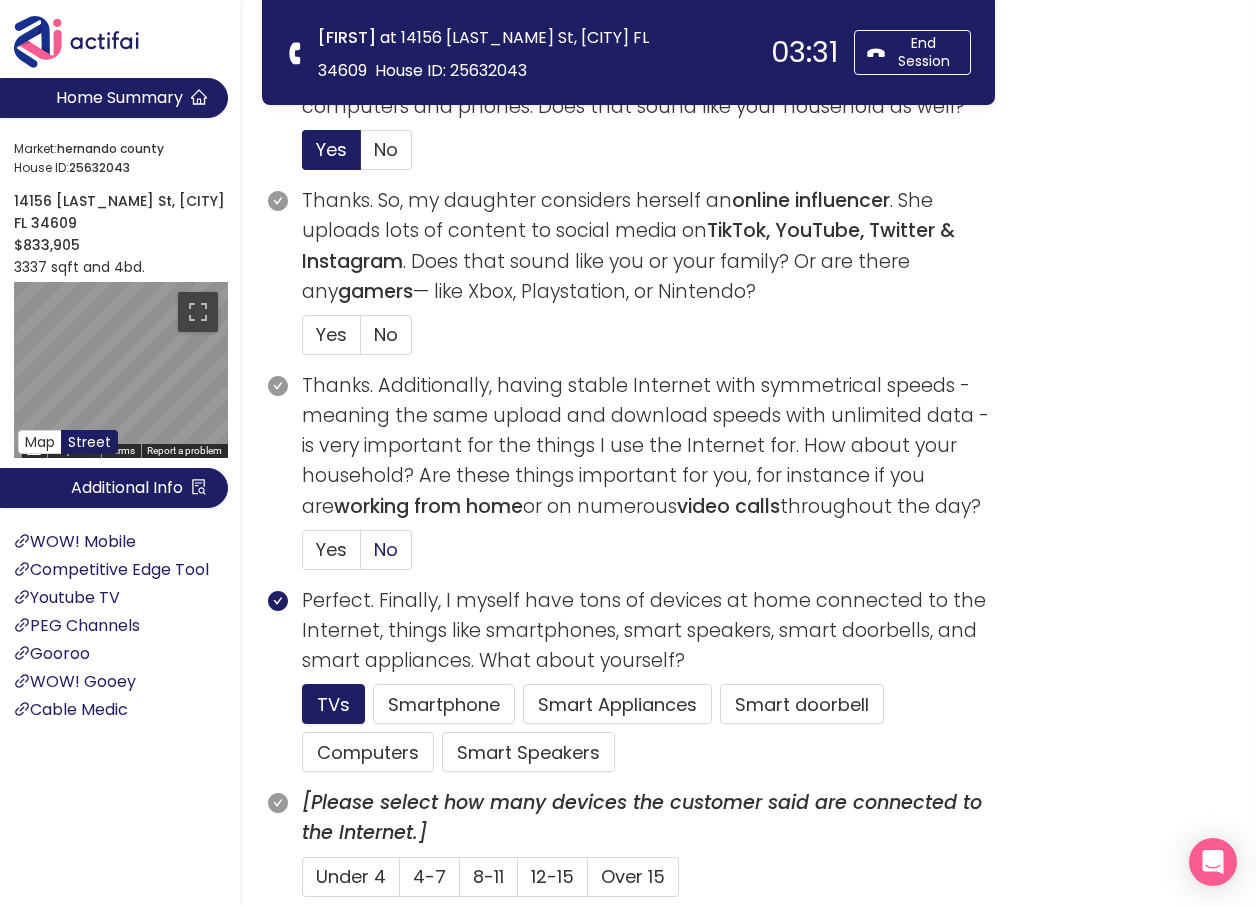 click on "No" 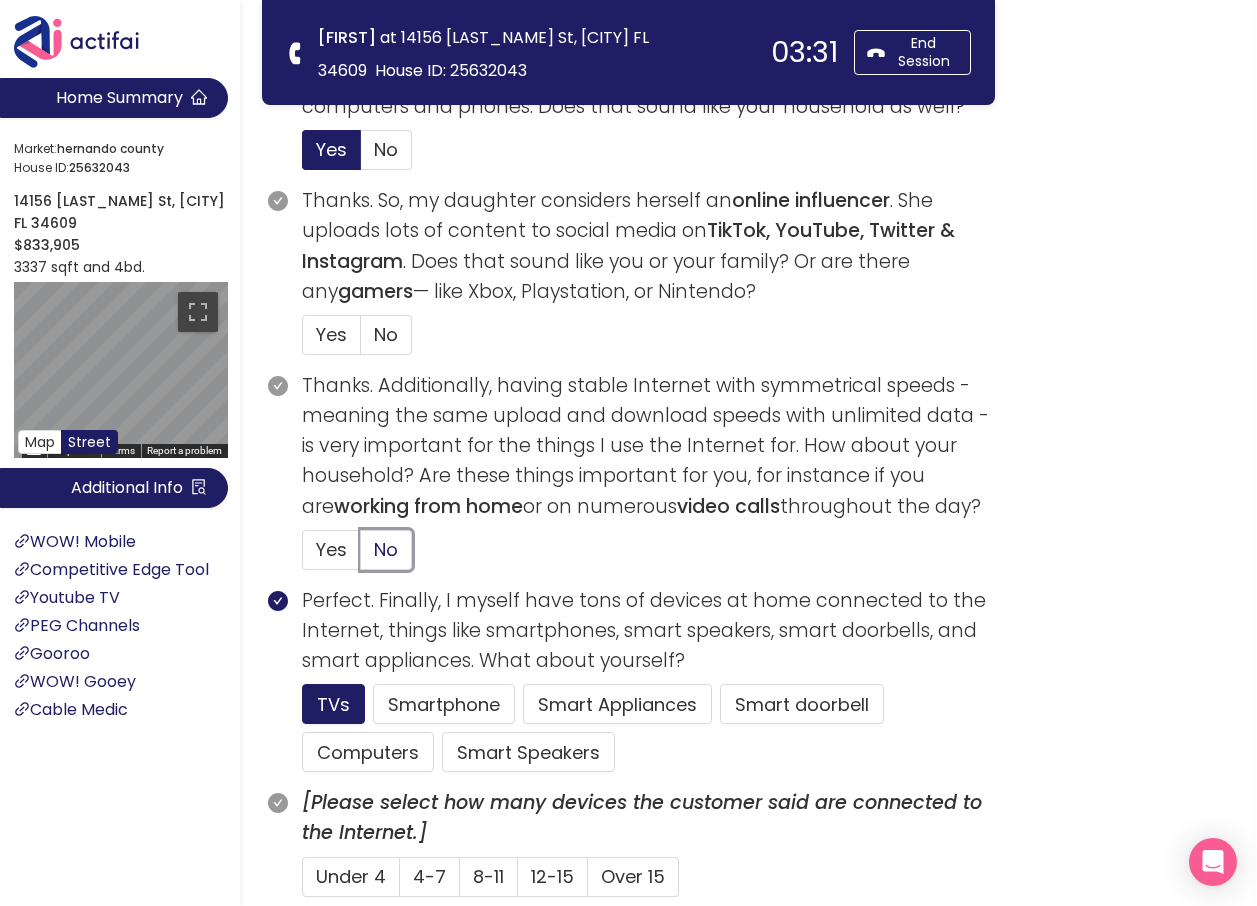 click on "No" at bounding box center [361, 556] 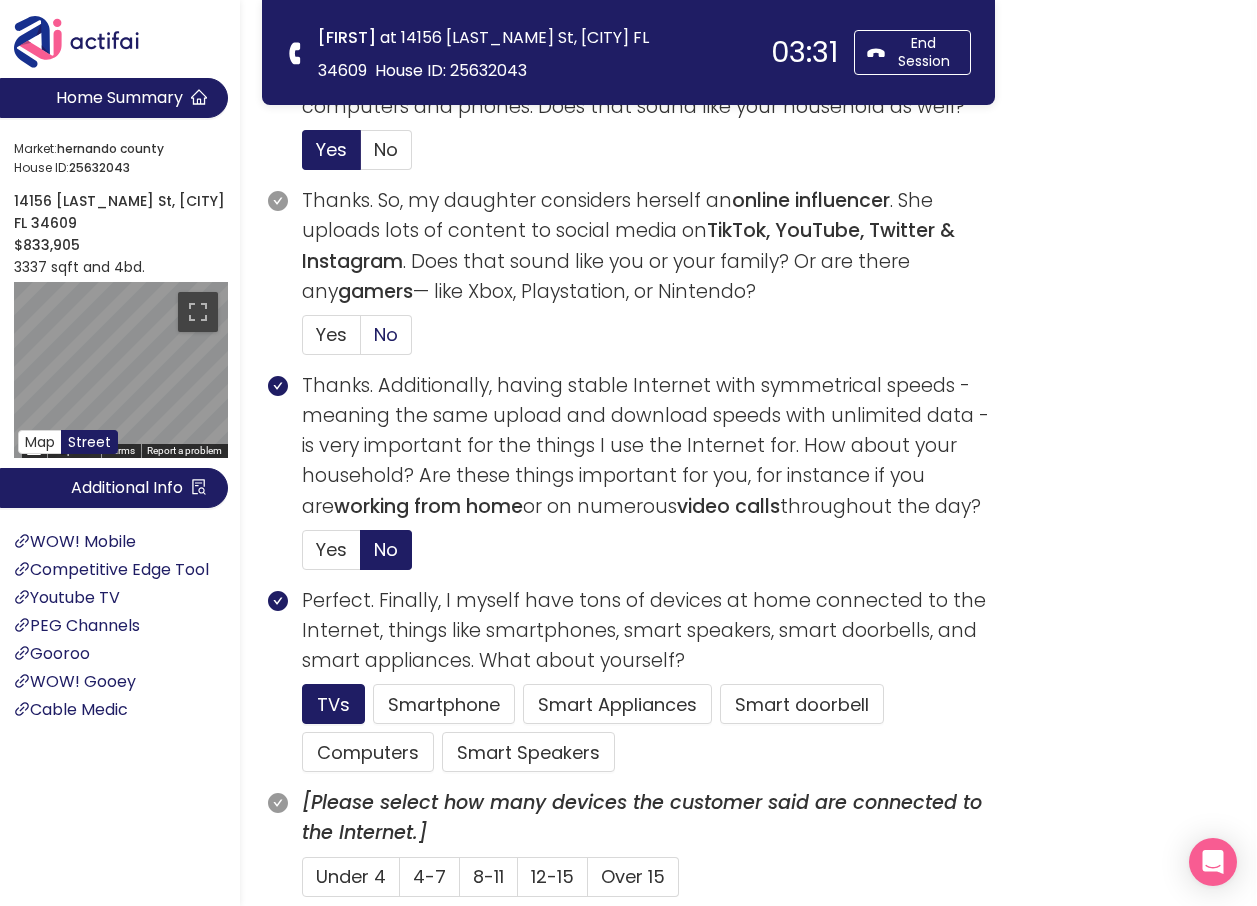 drag, startPoint x: 401, startPoint y: 337, endPoint x: 397, endPoint y: 351, distance: 14.56022 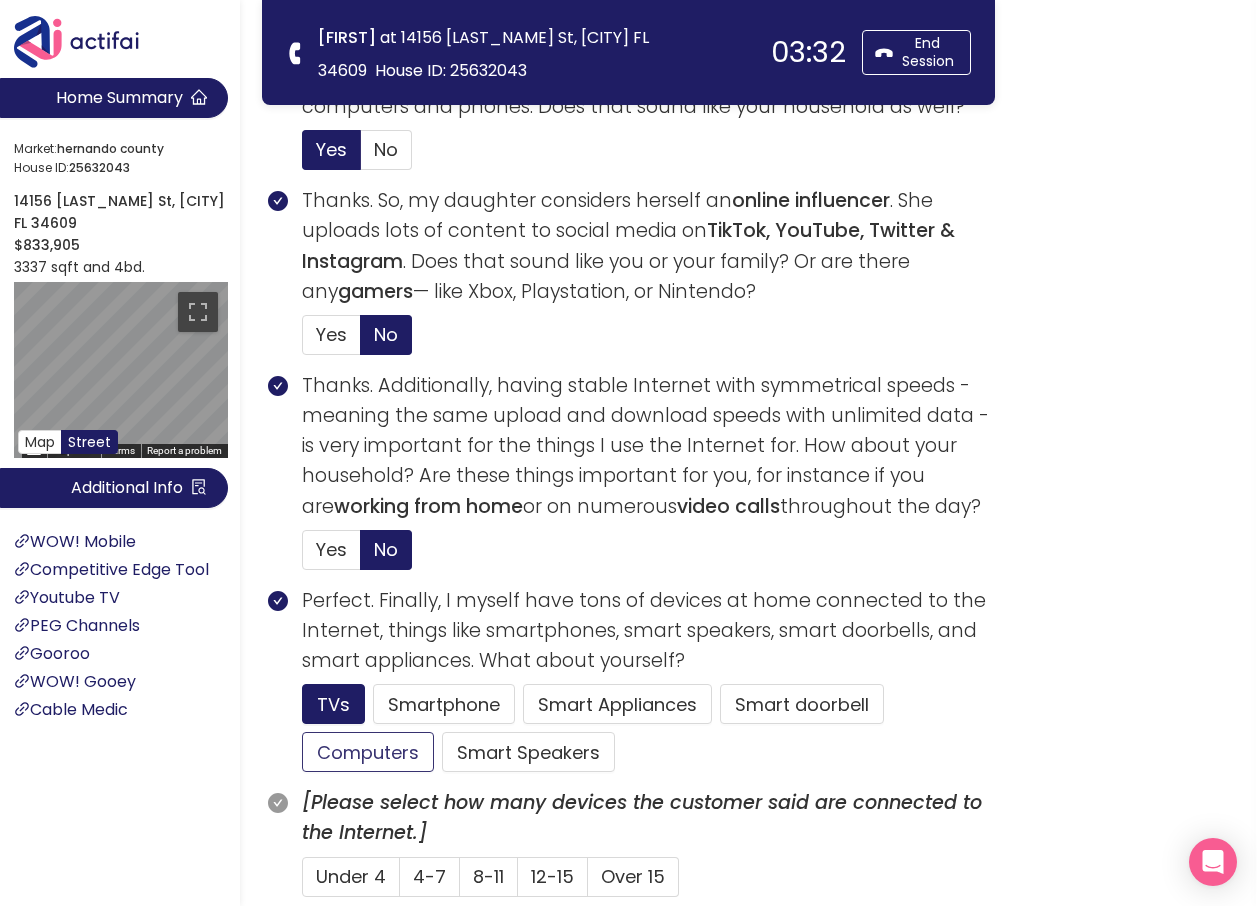 click on "Computers" 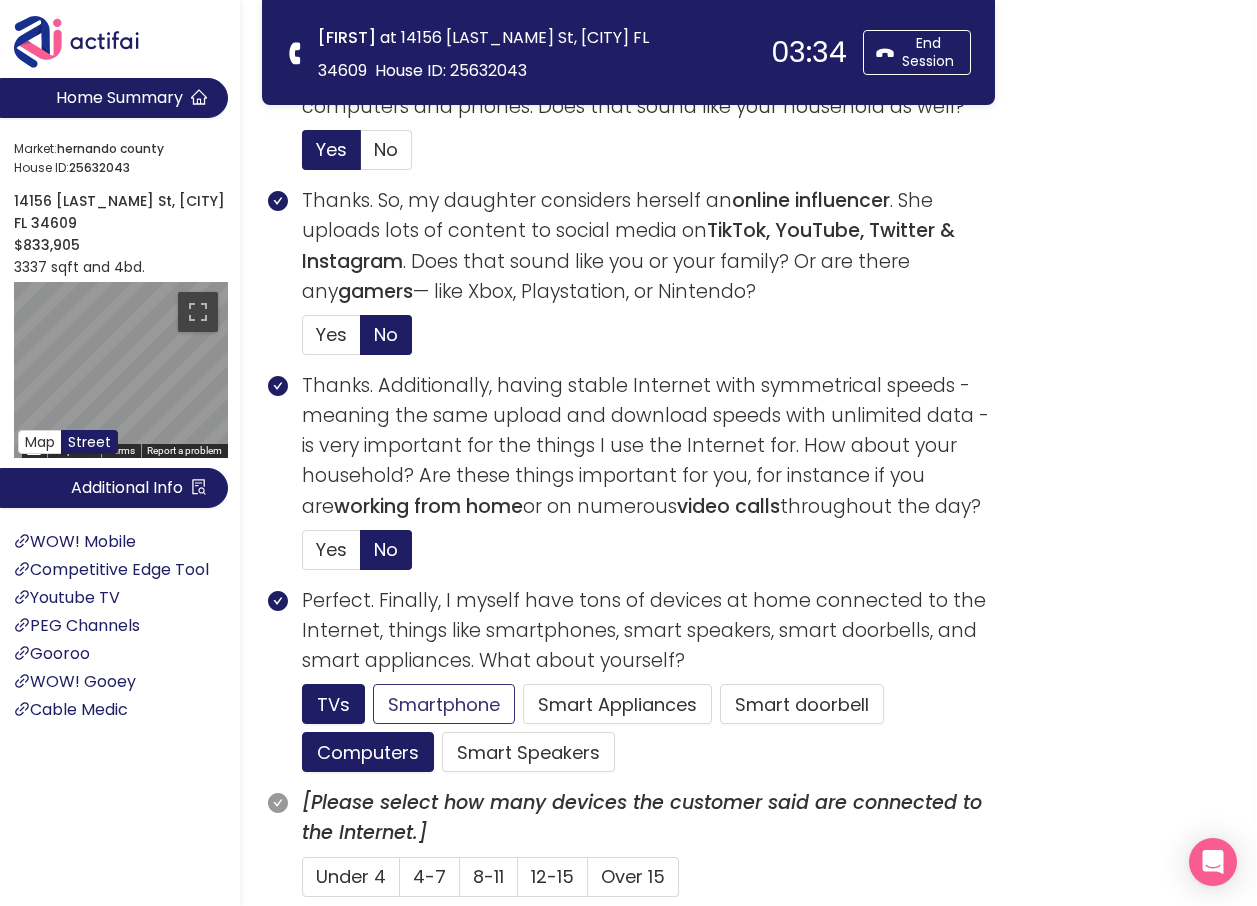 click on "Smartphone" 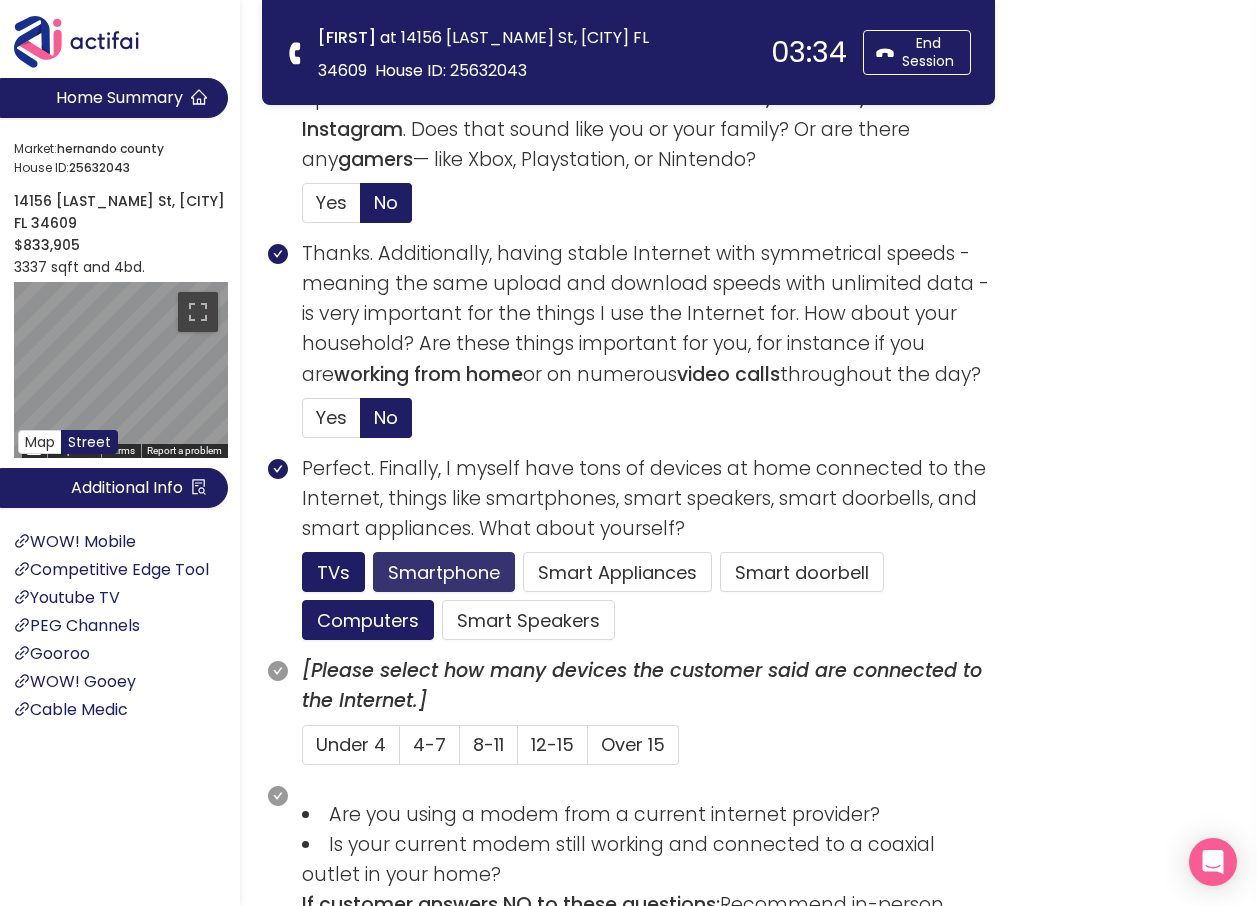 scroll, scrollTop: 1200, scrollLeft: 0, axis: vertical 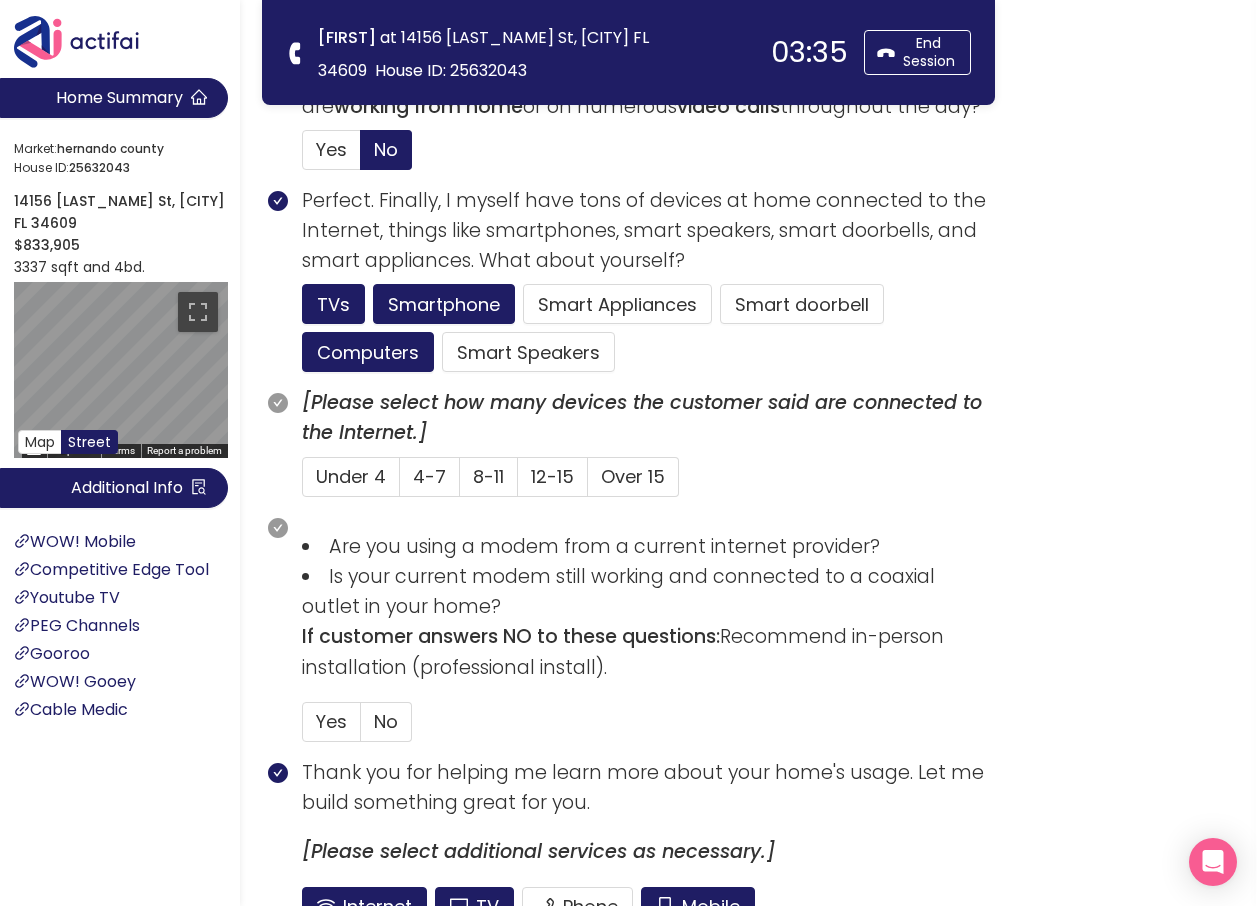 drag, startPoint x: 420, startPoint y: 480, endPoint x: 426, endPoint y: 501, distance: 21.84033 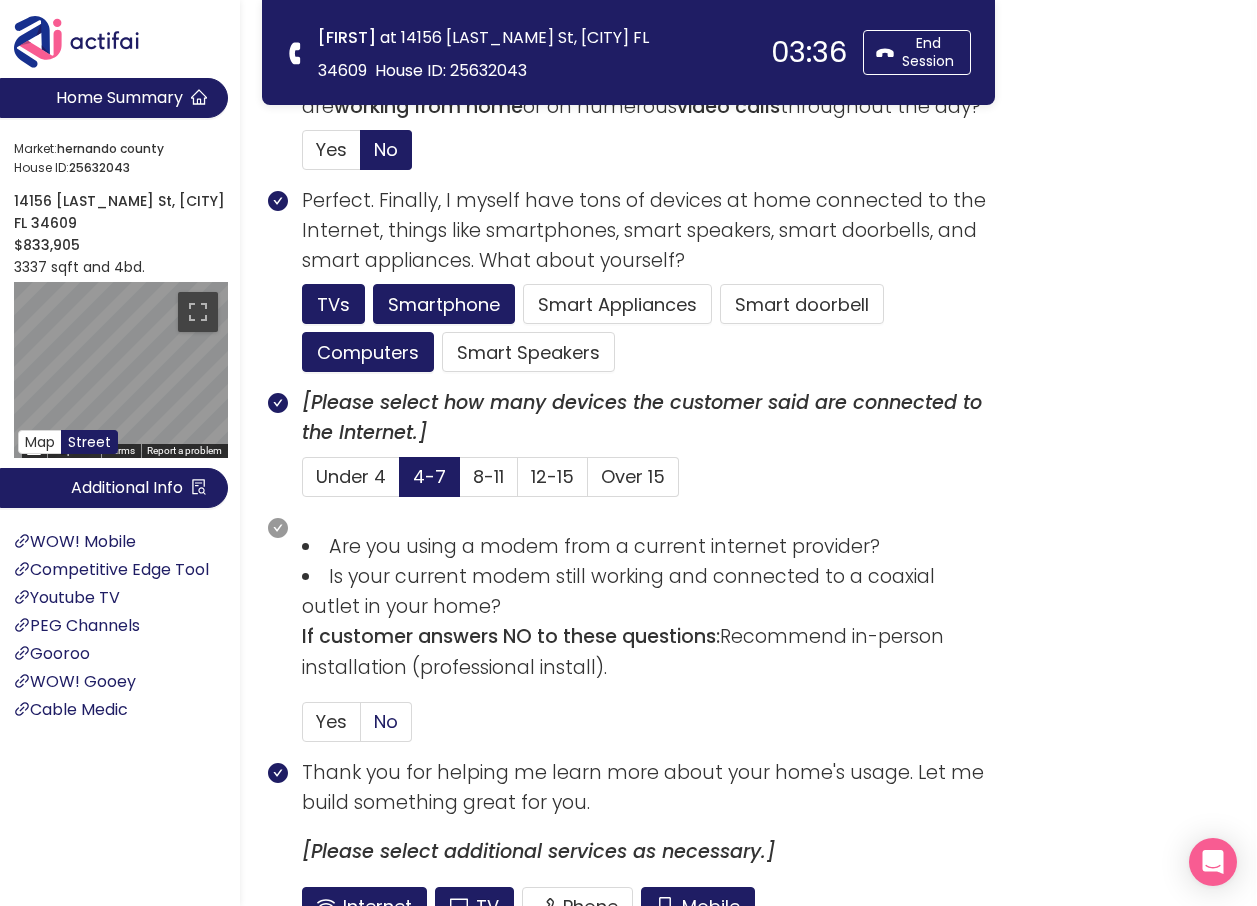 click on "No" 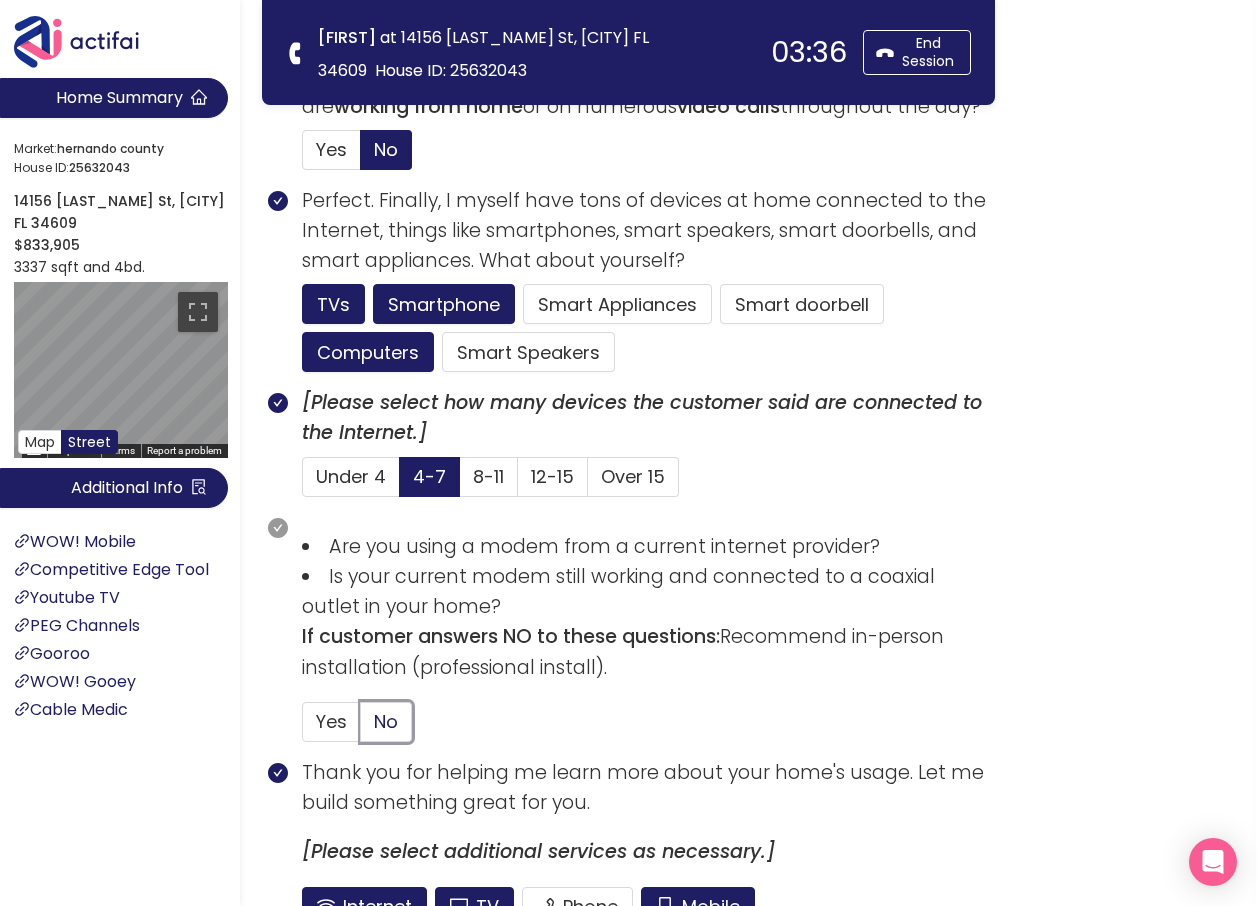 click on "No" at bounding box center (361, 728) 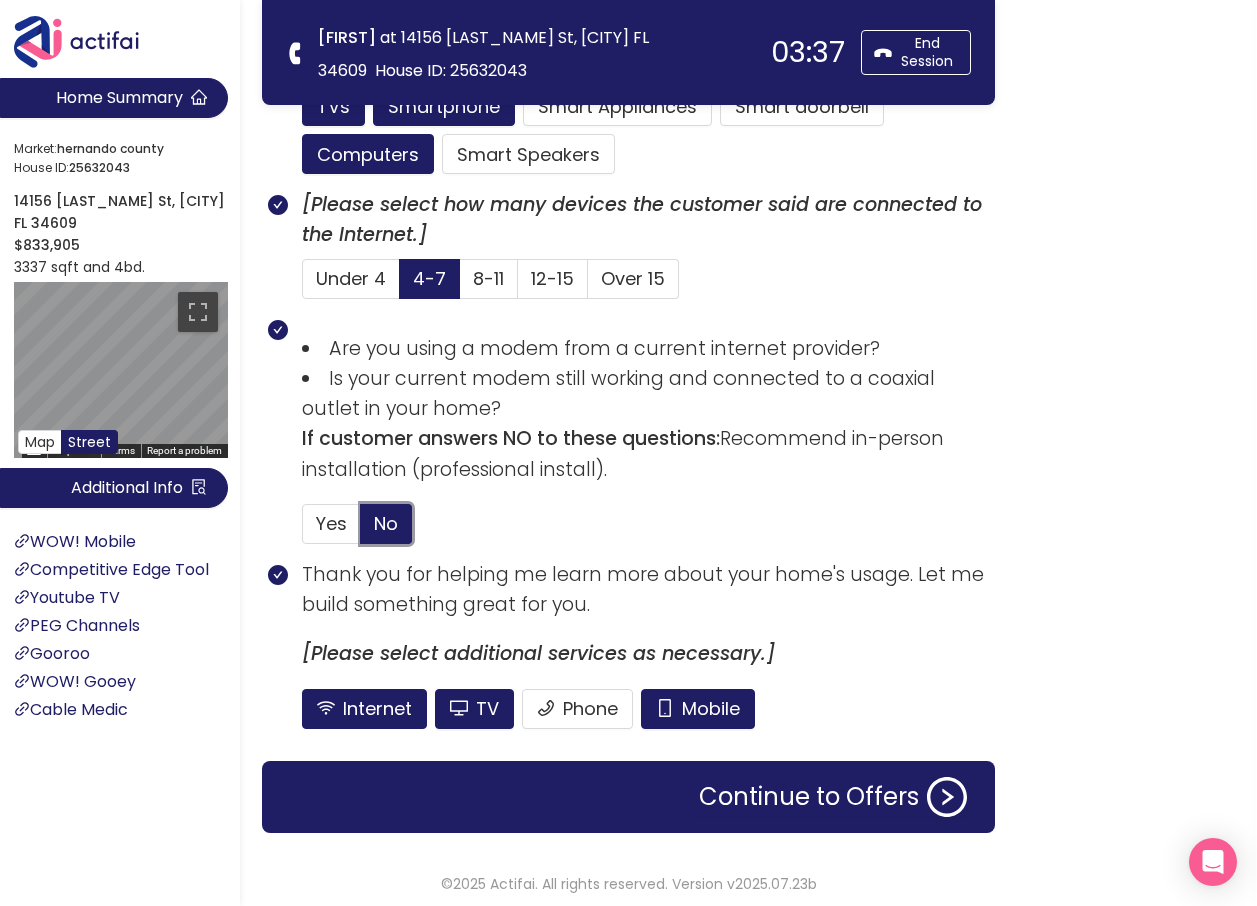 scroll, scrollTop: 1405, scrollLeft: 0, axis: vertical 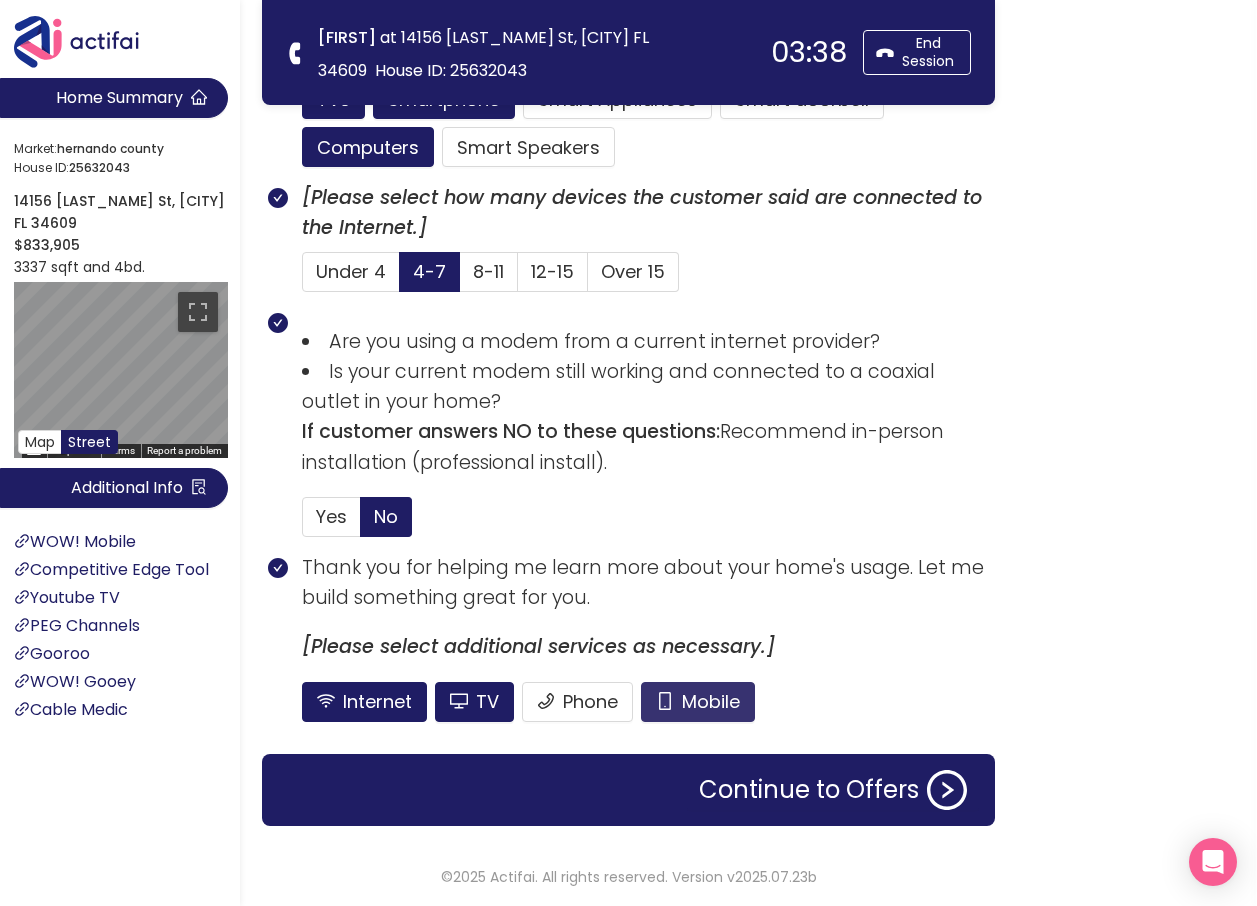 click on "Mobile" 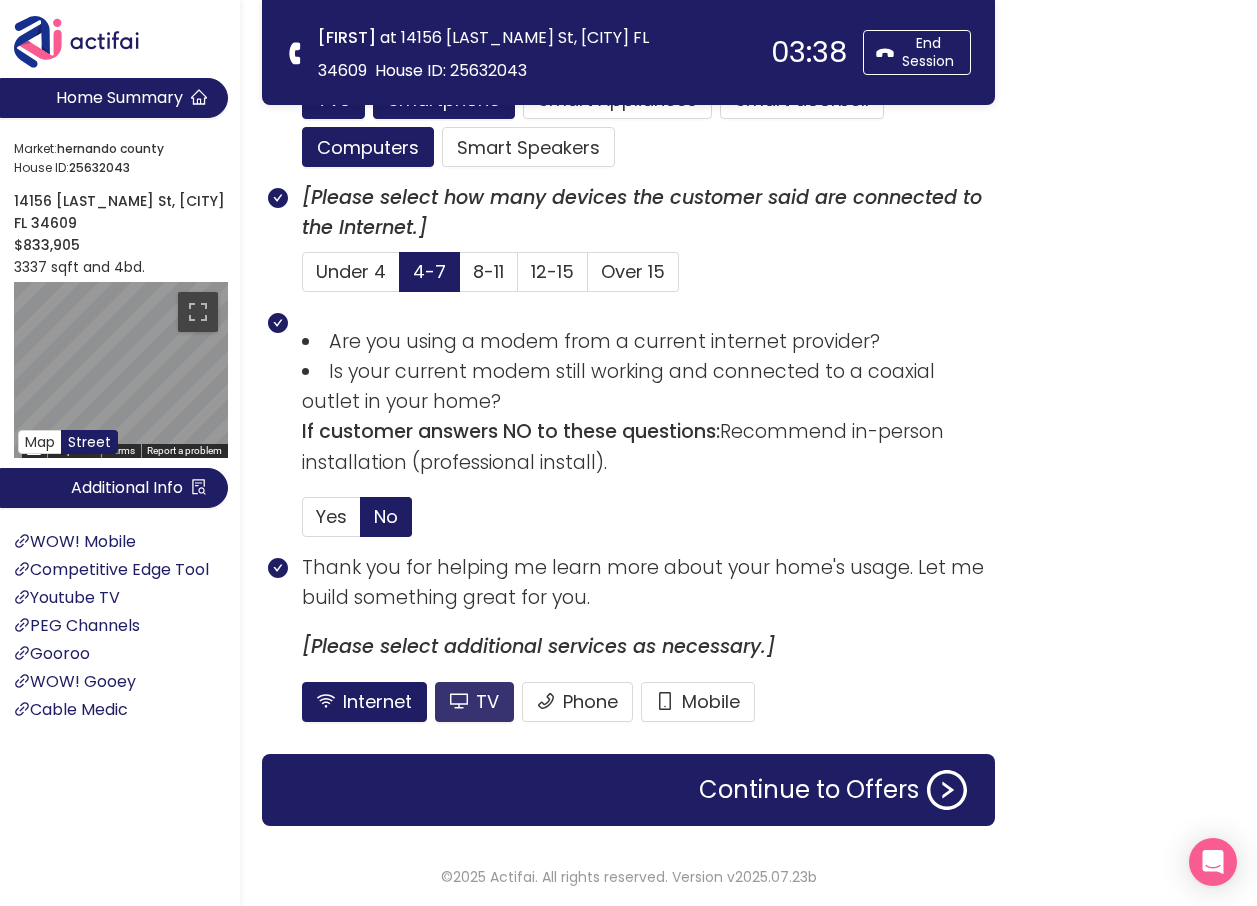 click on "TV" 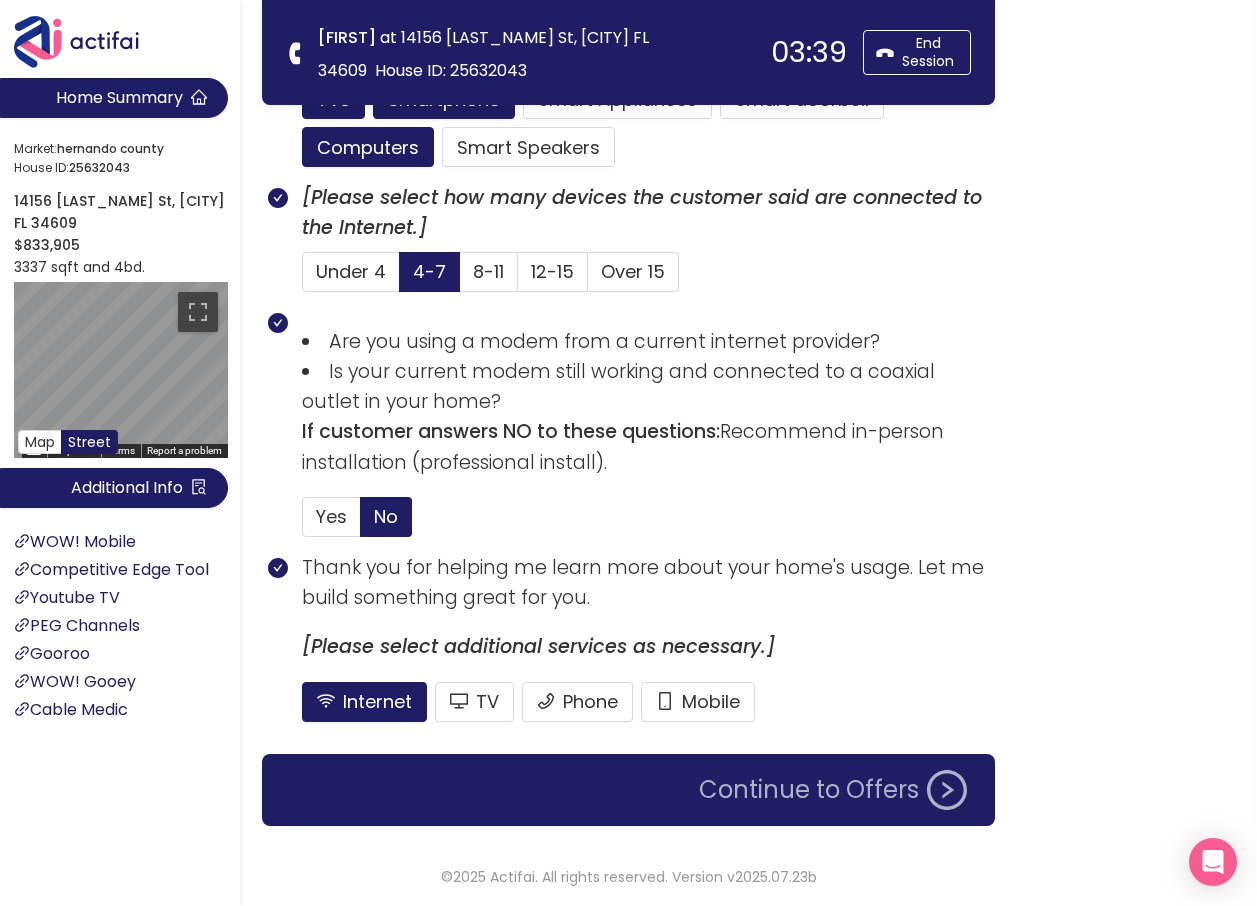 click on "Continue to Offers" 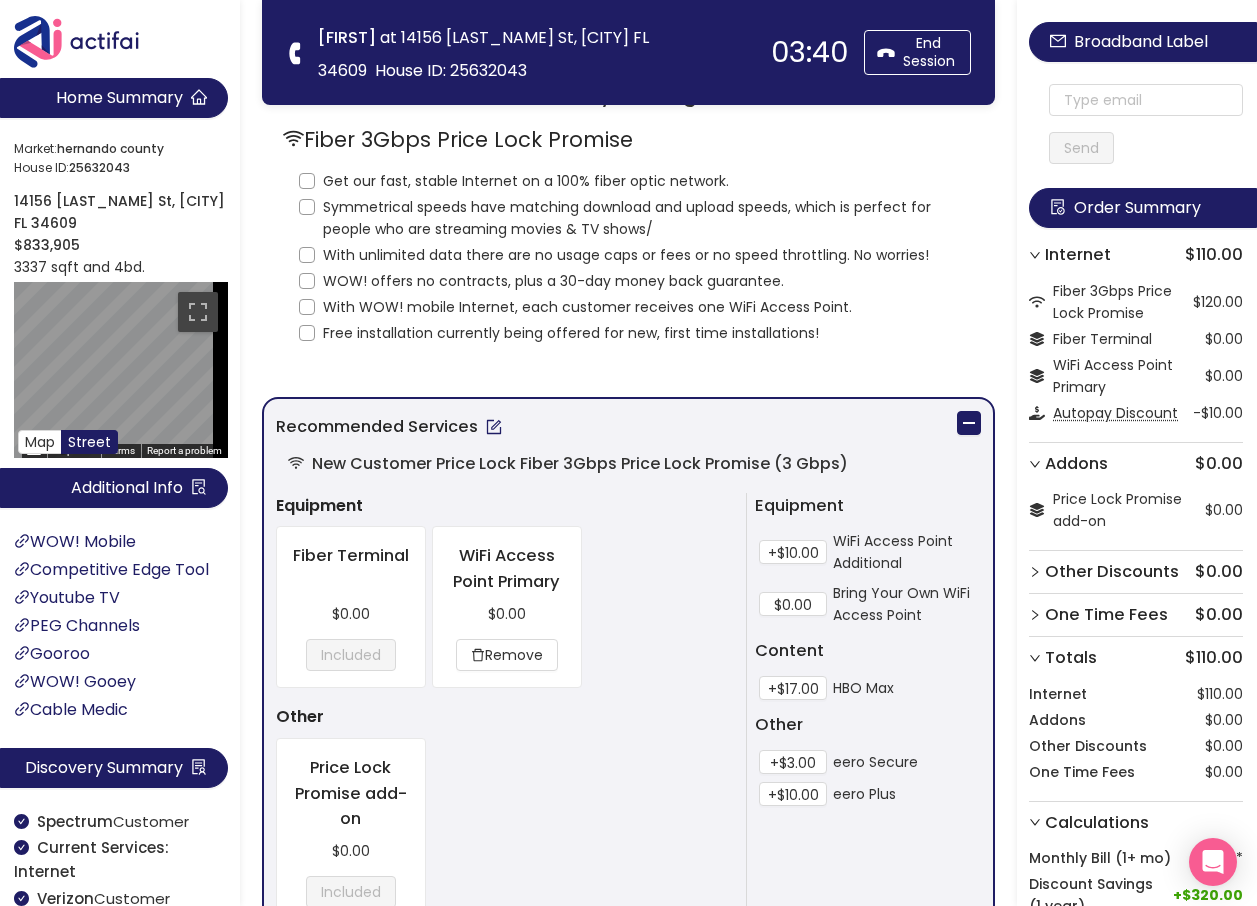 scroll, scrollTop: 0, scrollLeft: 0, axis: both 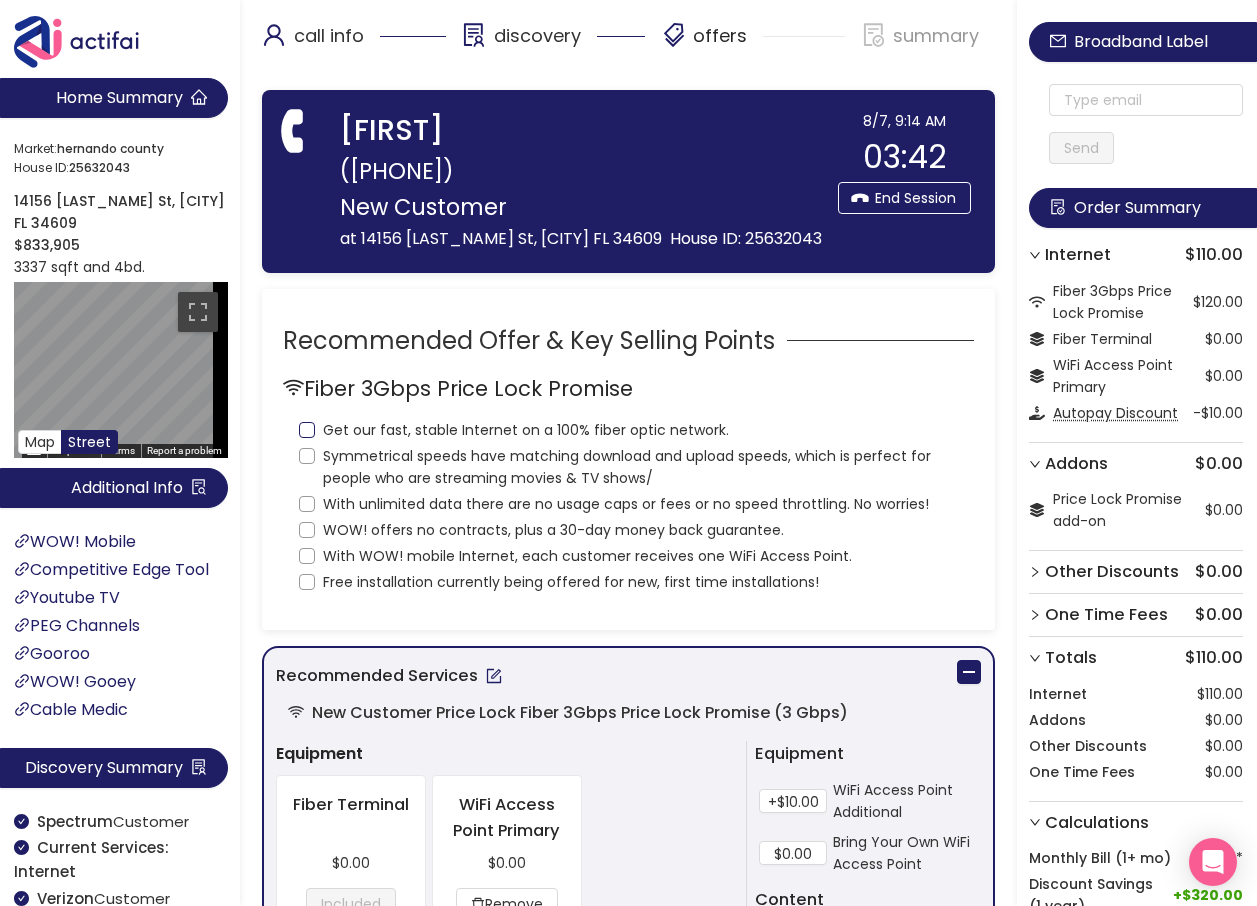 click on "Get our fast, stable Internet on a 100% fiber optic network." at bounding box center [307, 430] 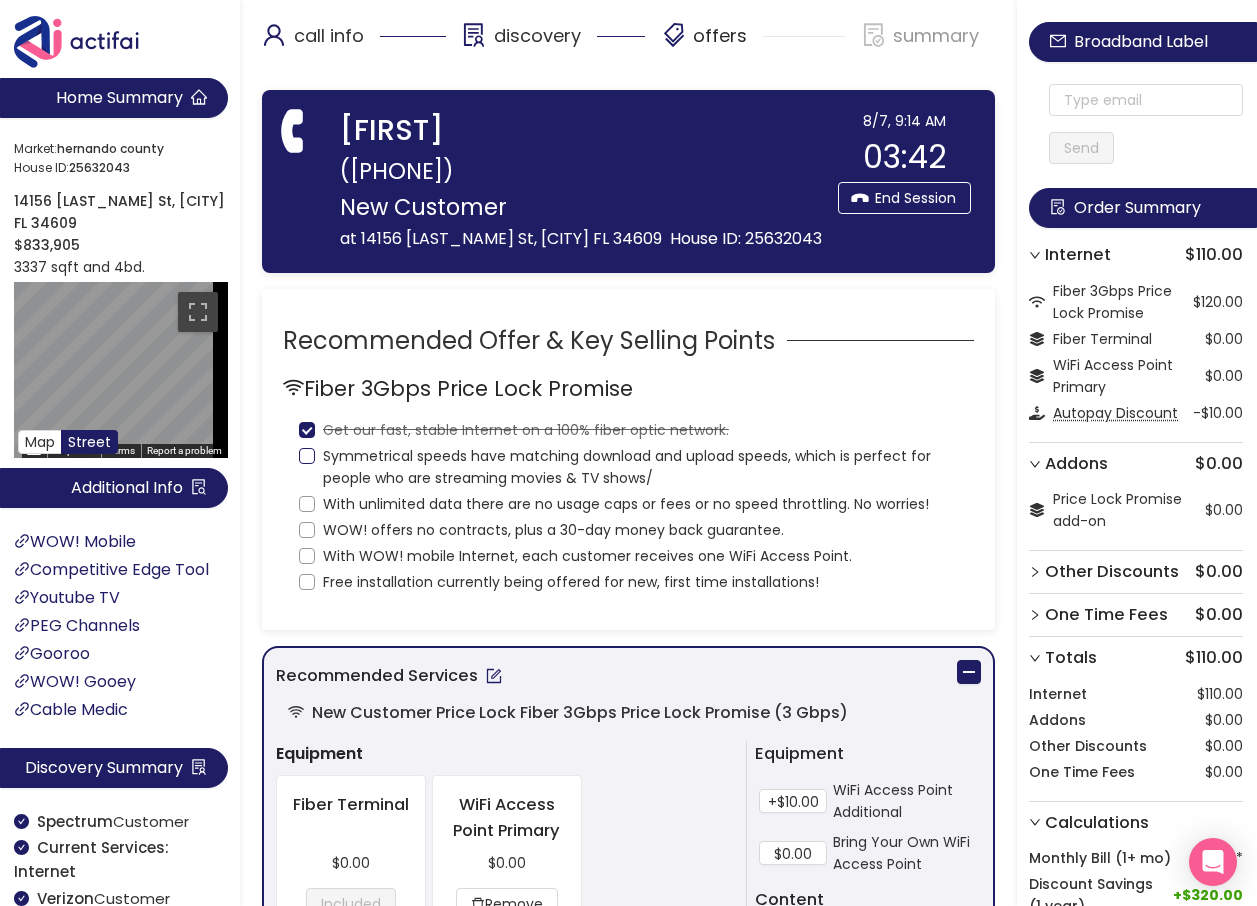 click on "Symmetrical speeds have matching download and upload speeds, which is perfect for people who are streaming movies & TV shows/" at bounding box center [307, 456] 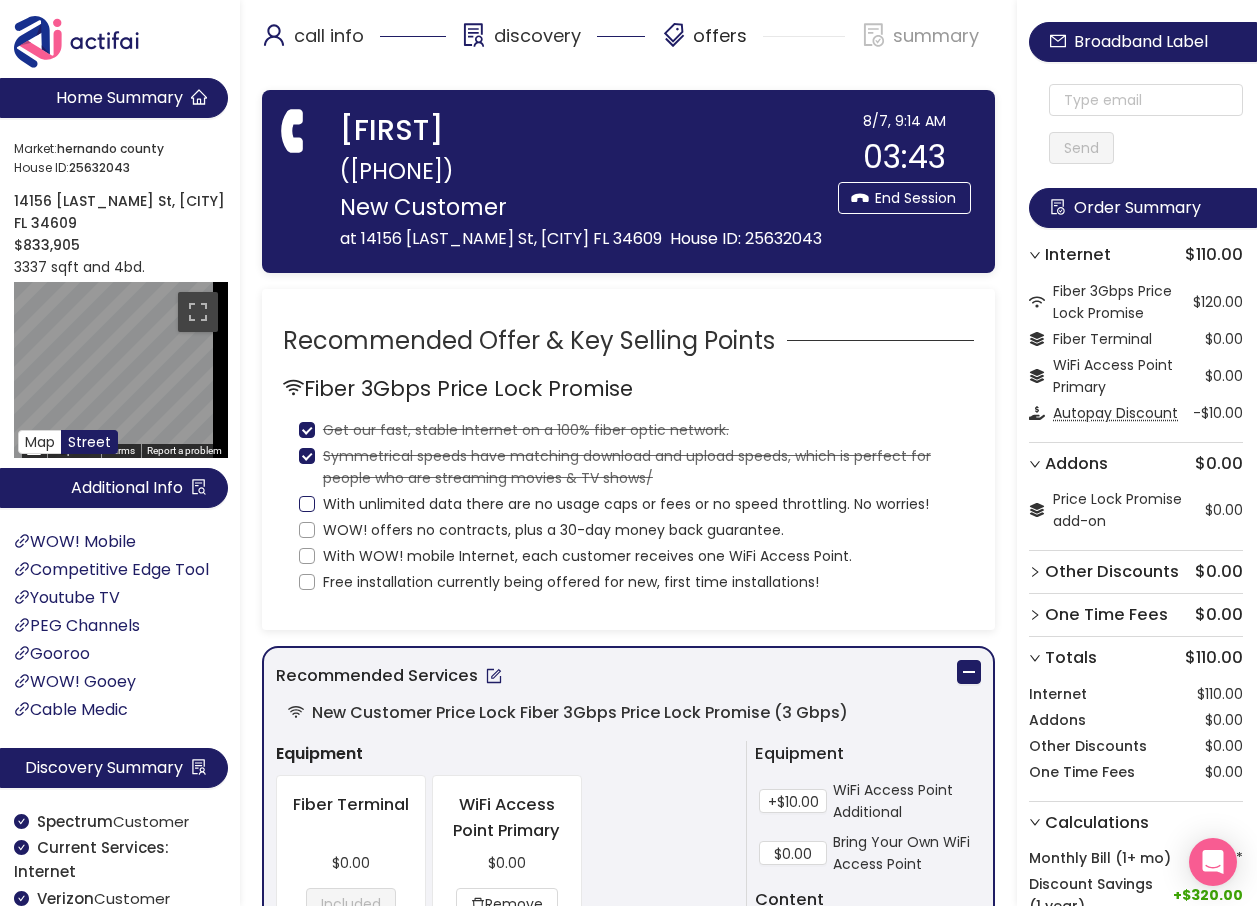 click on "With unlimited data there are no usage caps or fees or no speed throttling. No worries!" at bounding box center (307, 504) 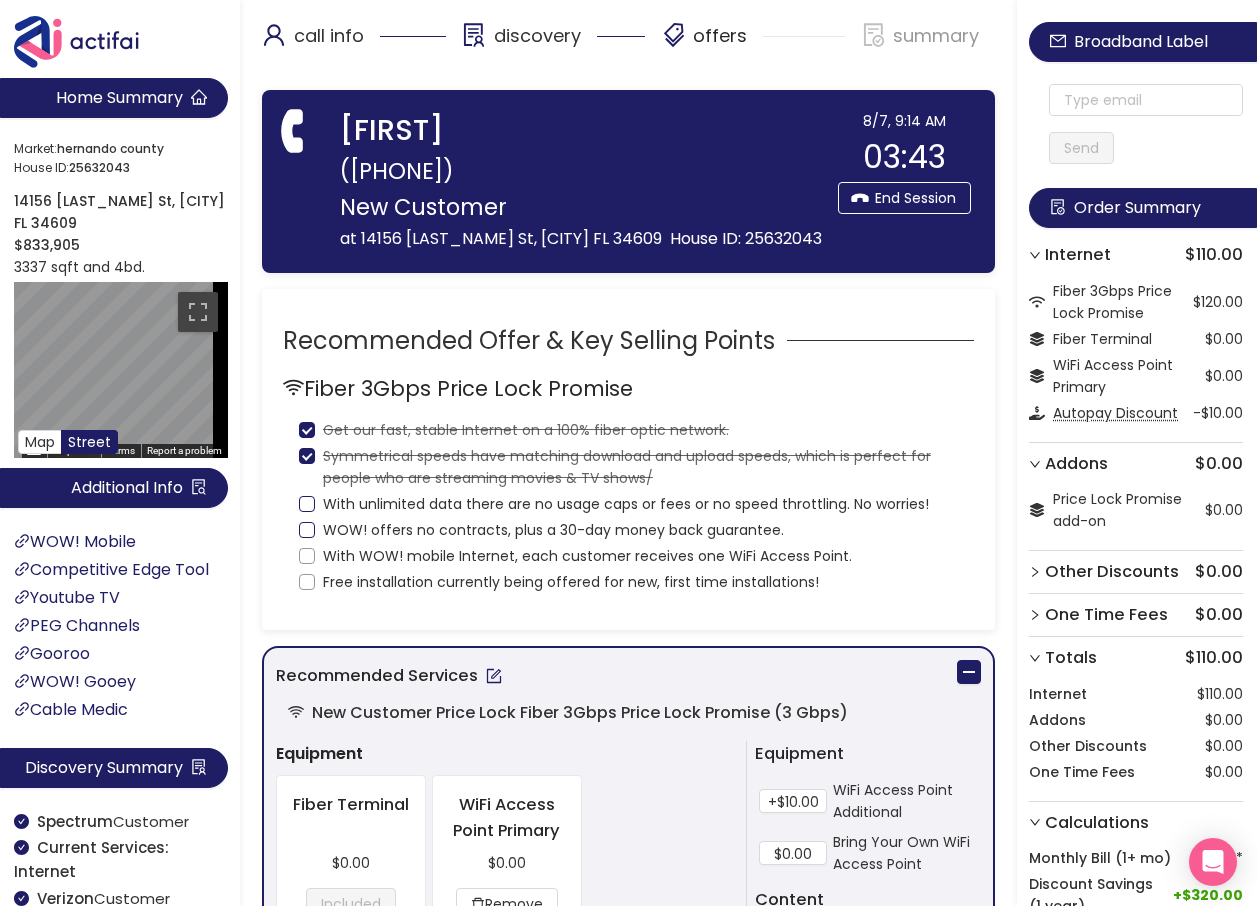checkbox on "true" 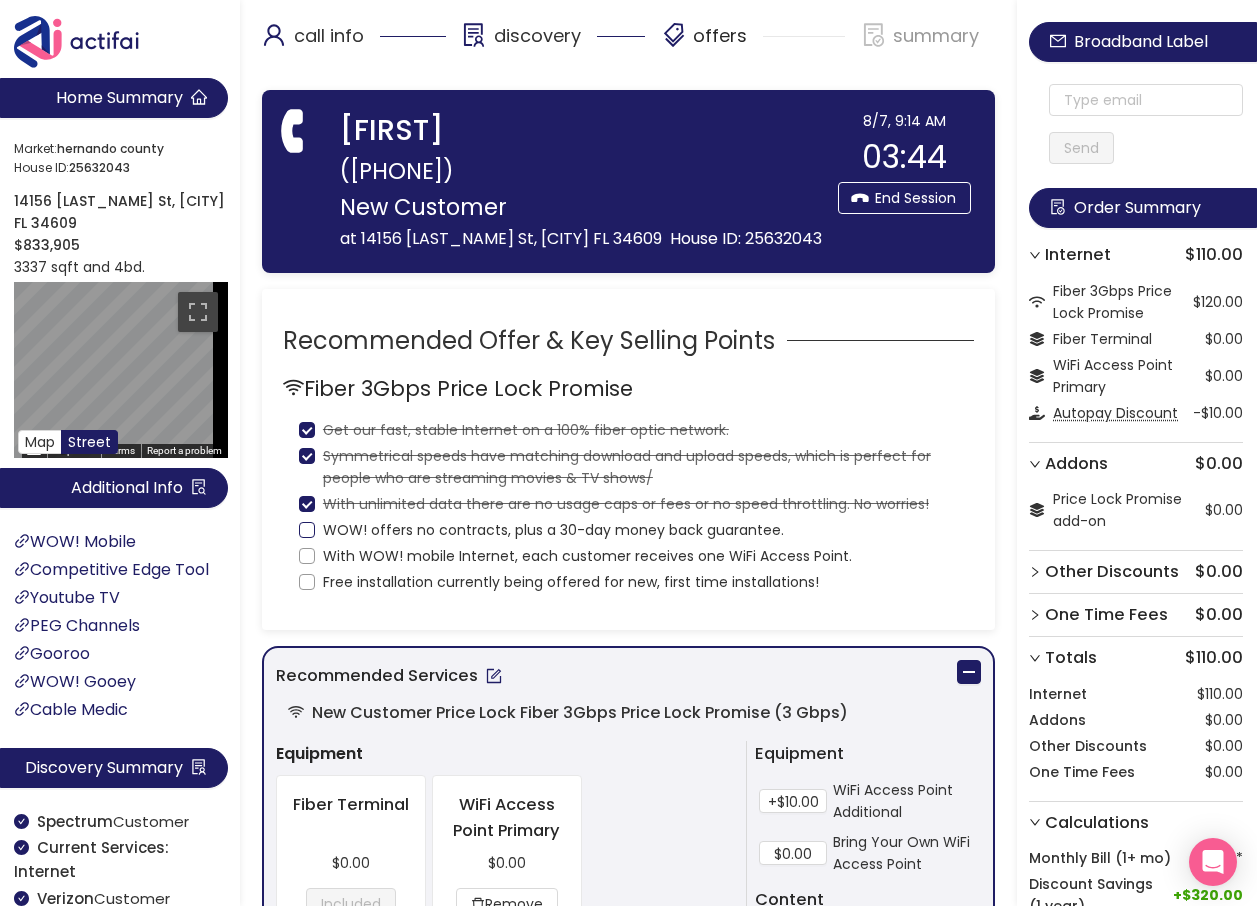 click on "WOW! offers no contracts, plus a 30-day money back guarantee." at bounding box center [307, 530] 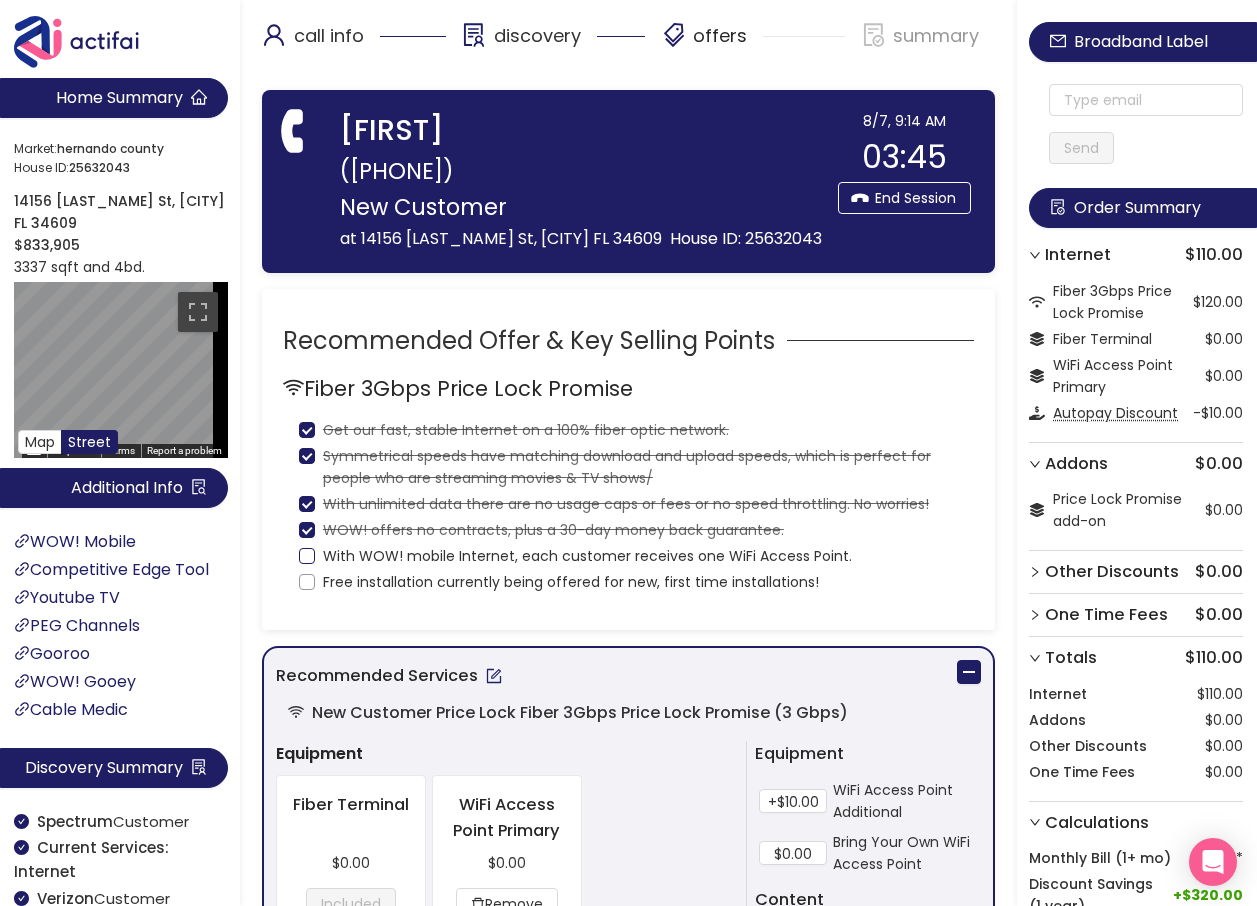 click on "With WOW! mobile Internet, each customer receives one WiFi Access Point." at bounding box center (307, 556) 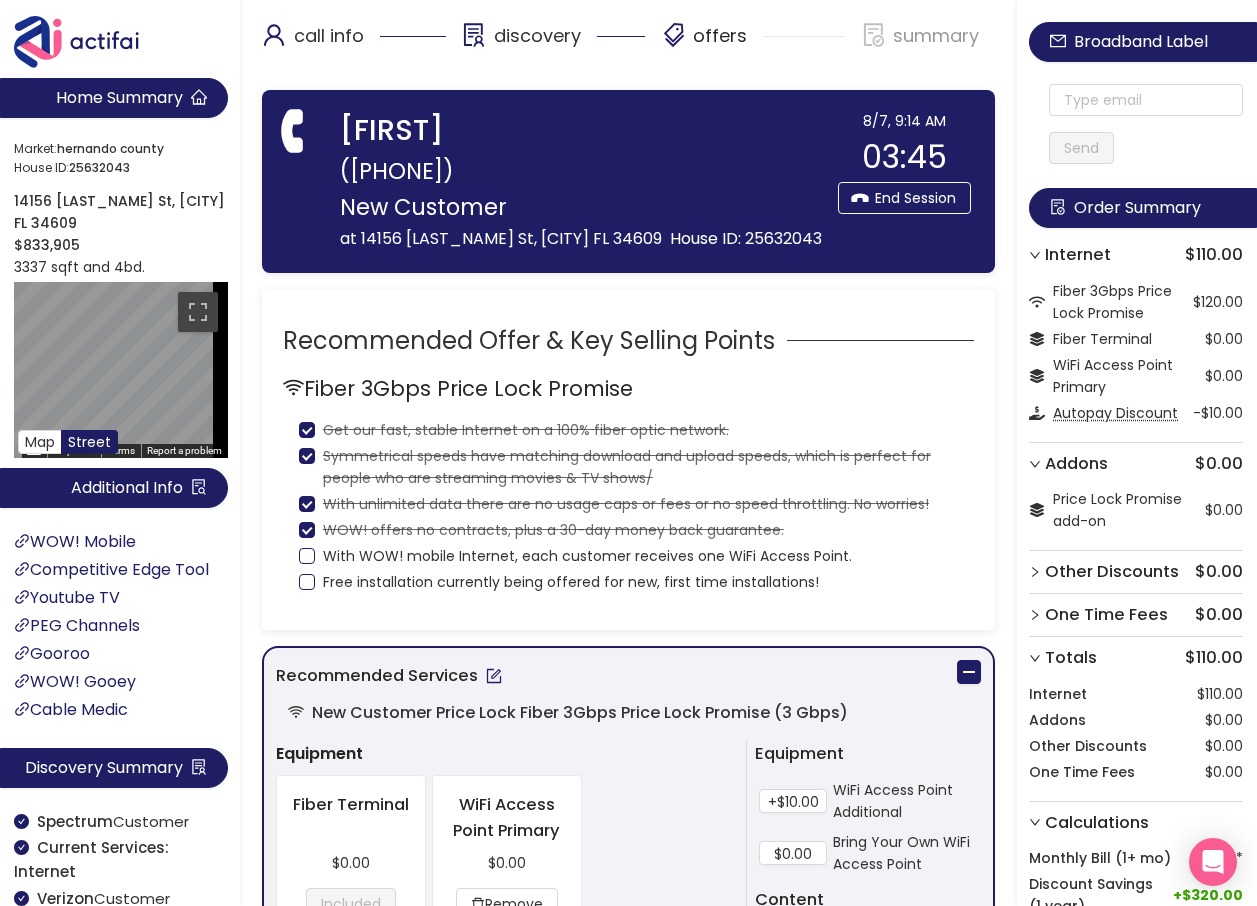 checkbox on "true" 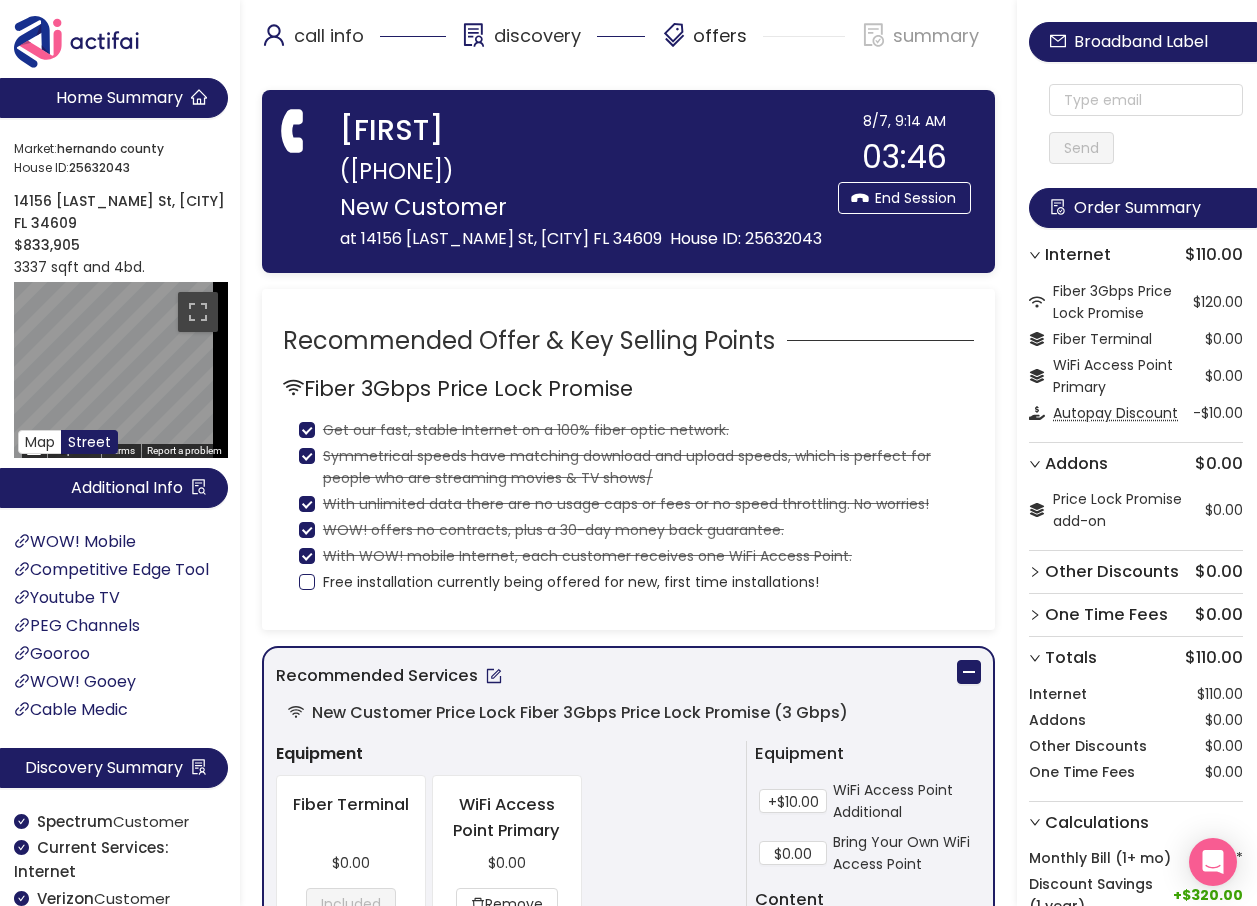 click on "Free installation currently being offered for new, first time installations!" at bounding box center [307, 582] 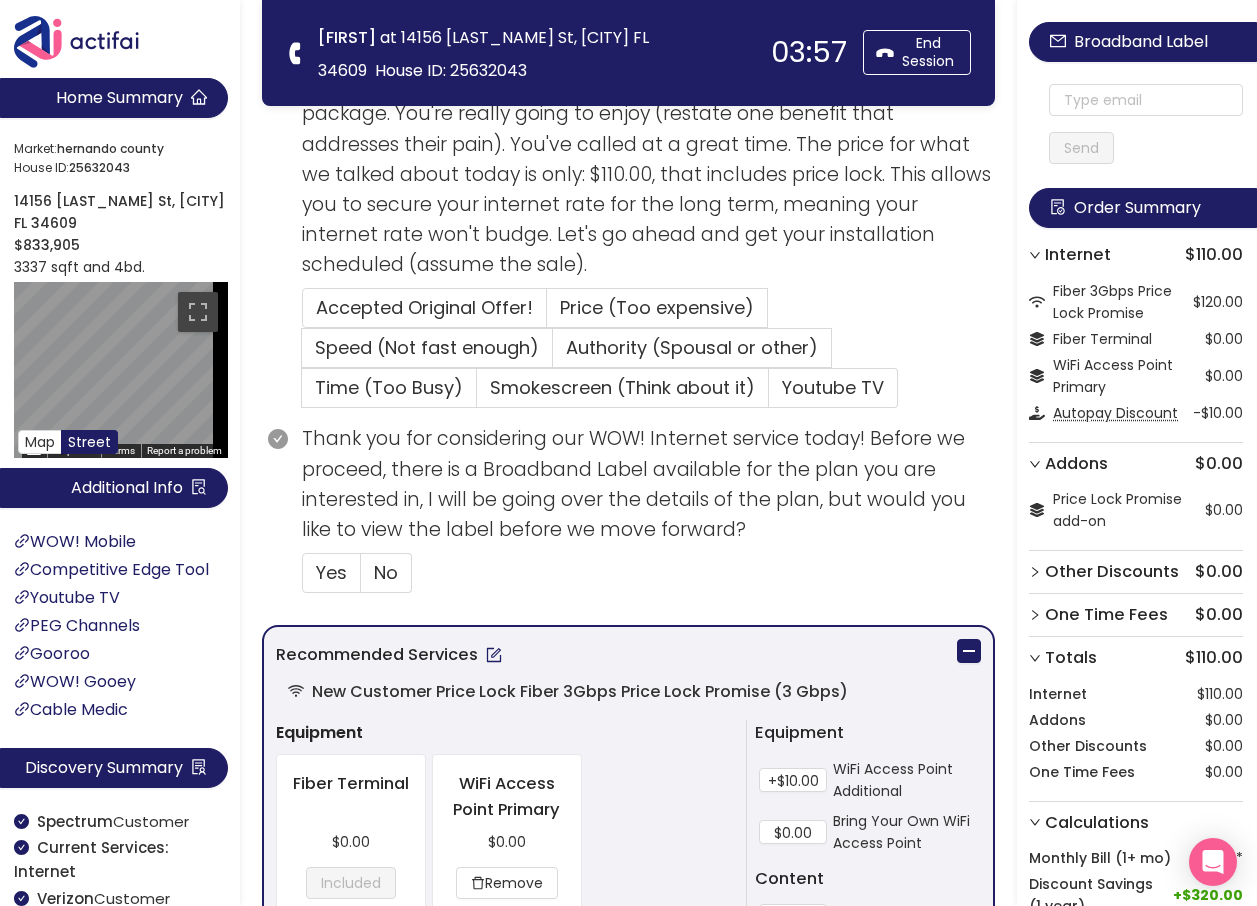 scroll, scrollTop: 400, scrollLeft: 0, axis: vertical 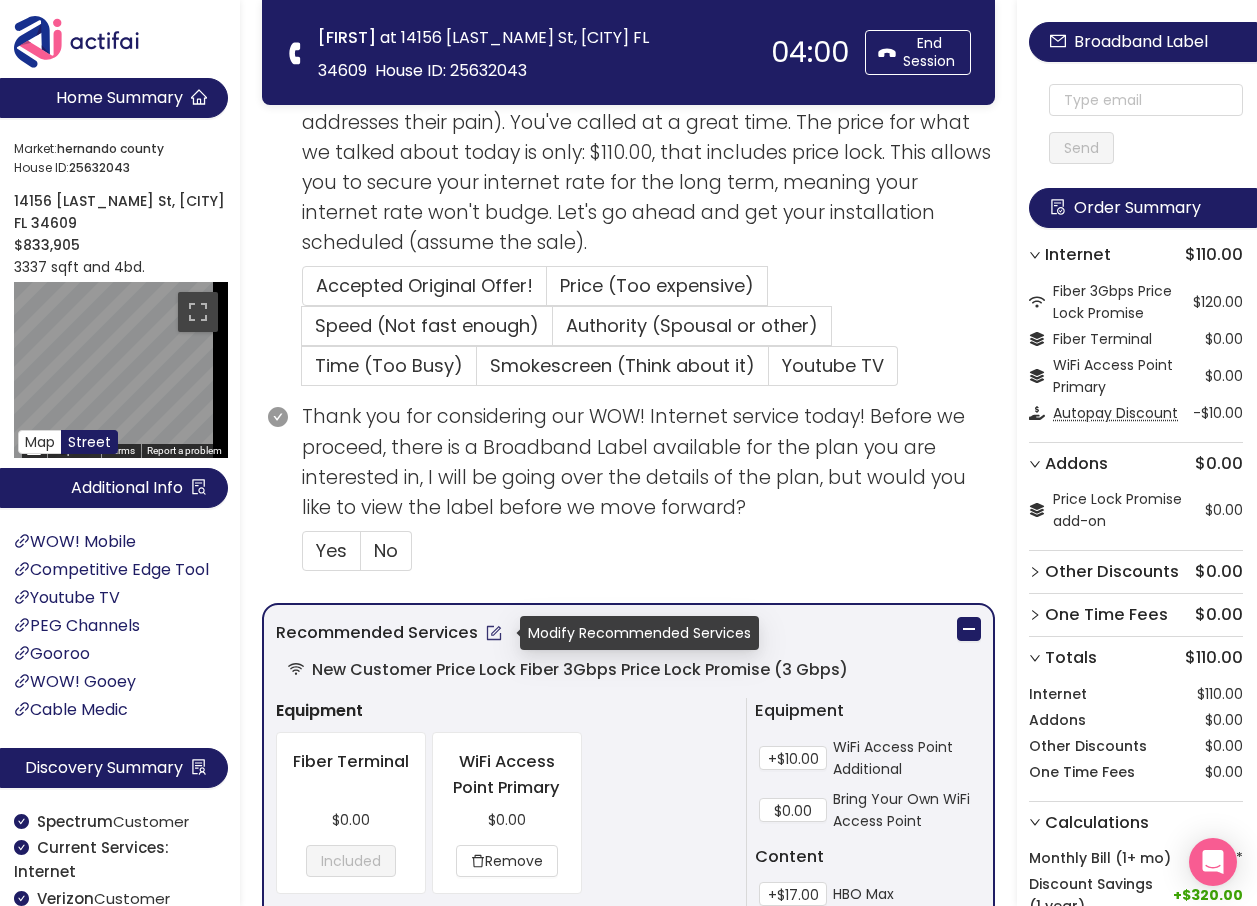 click 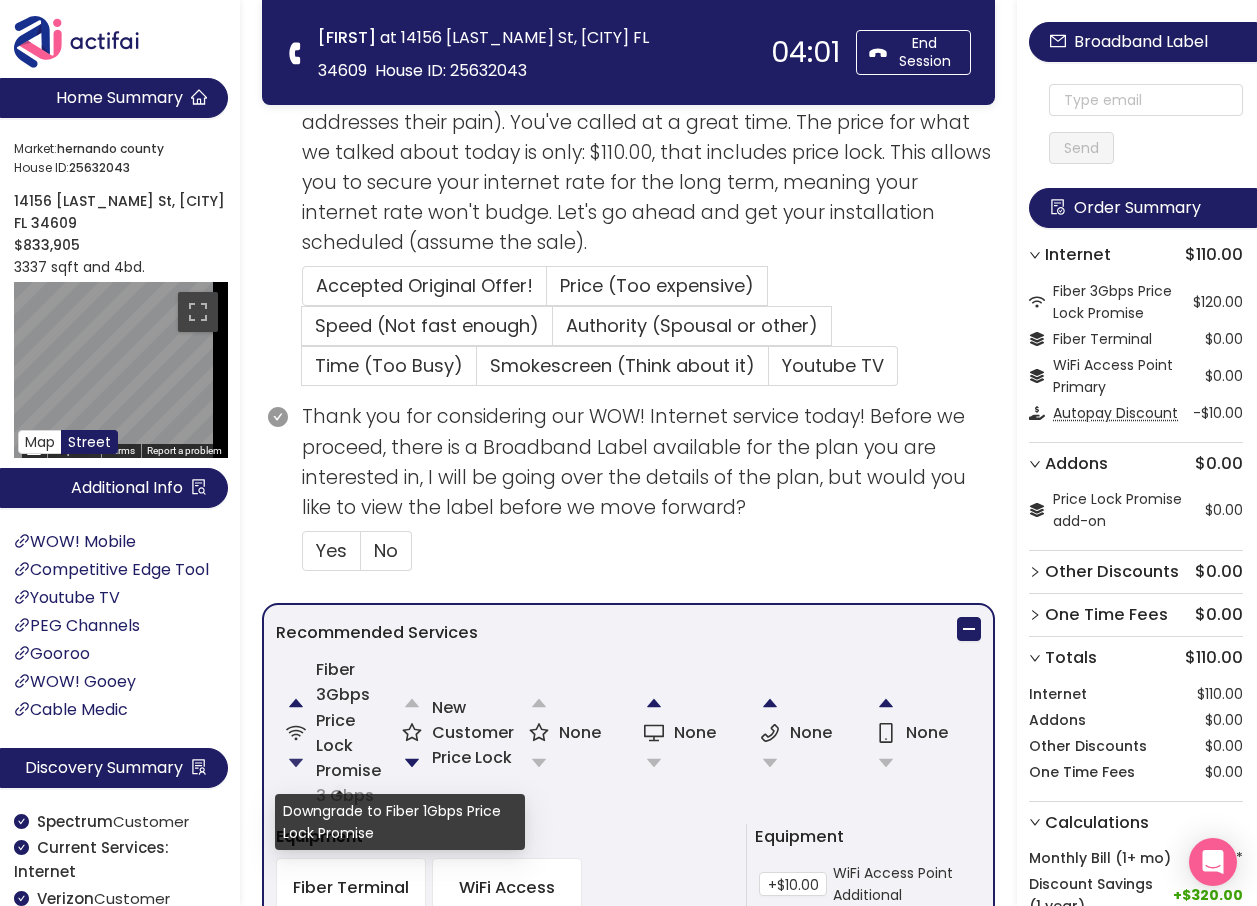 click 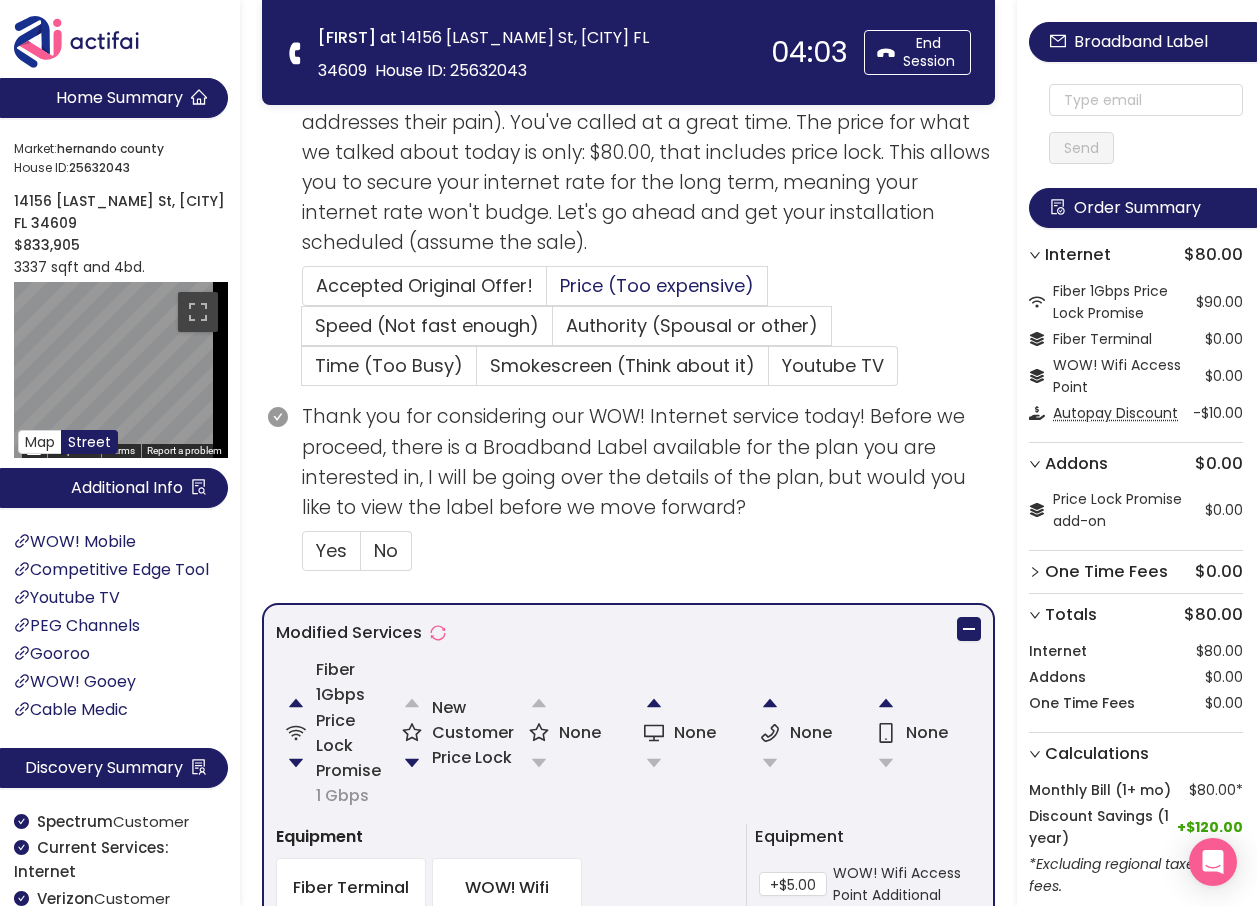 drag, startPoint x: 616, startPoint y: 284, endPoint x: 619, endPoint y: 308, distance: 24.186773 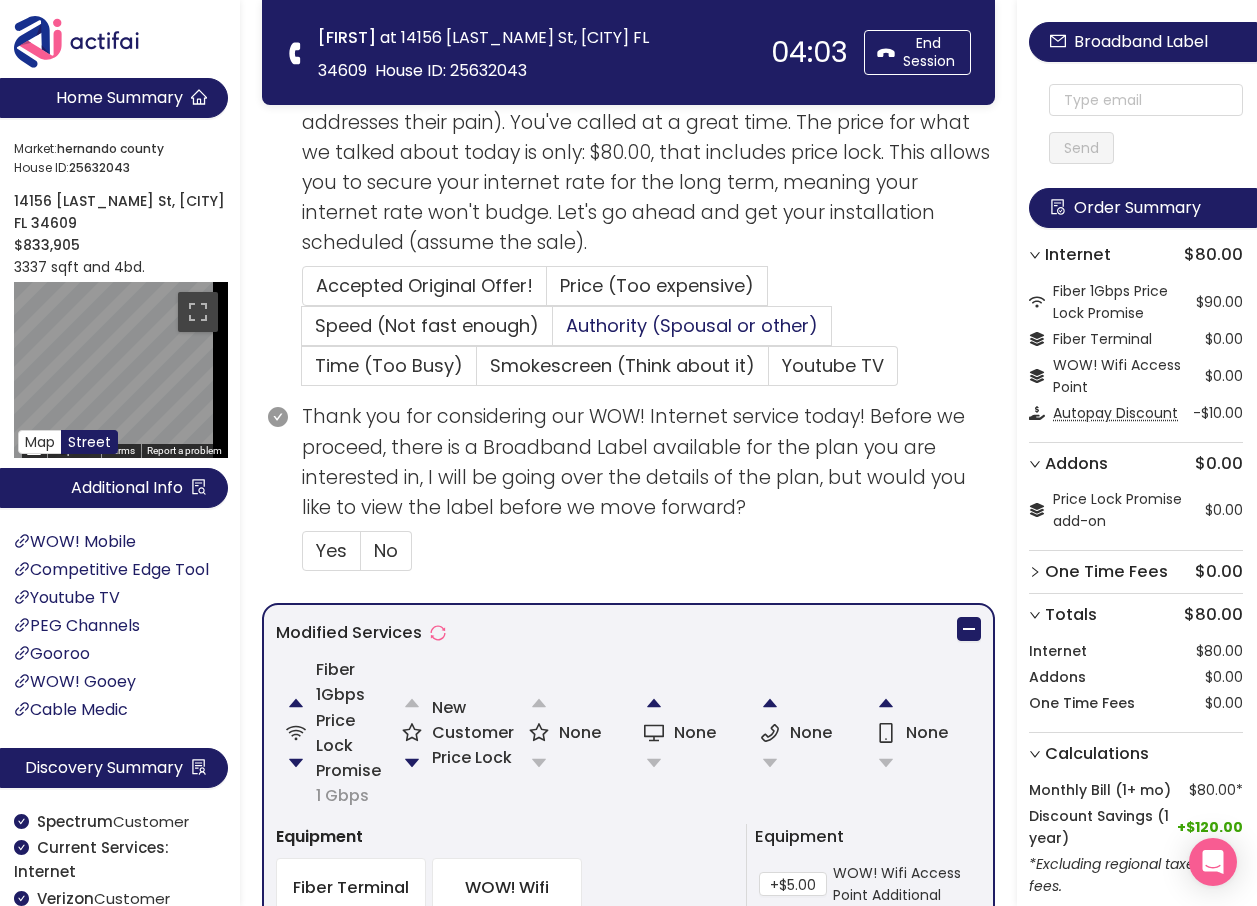 click on "Price (Too expensive)" at bounding box center (657, 285) 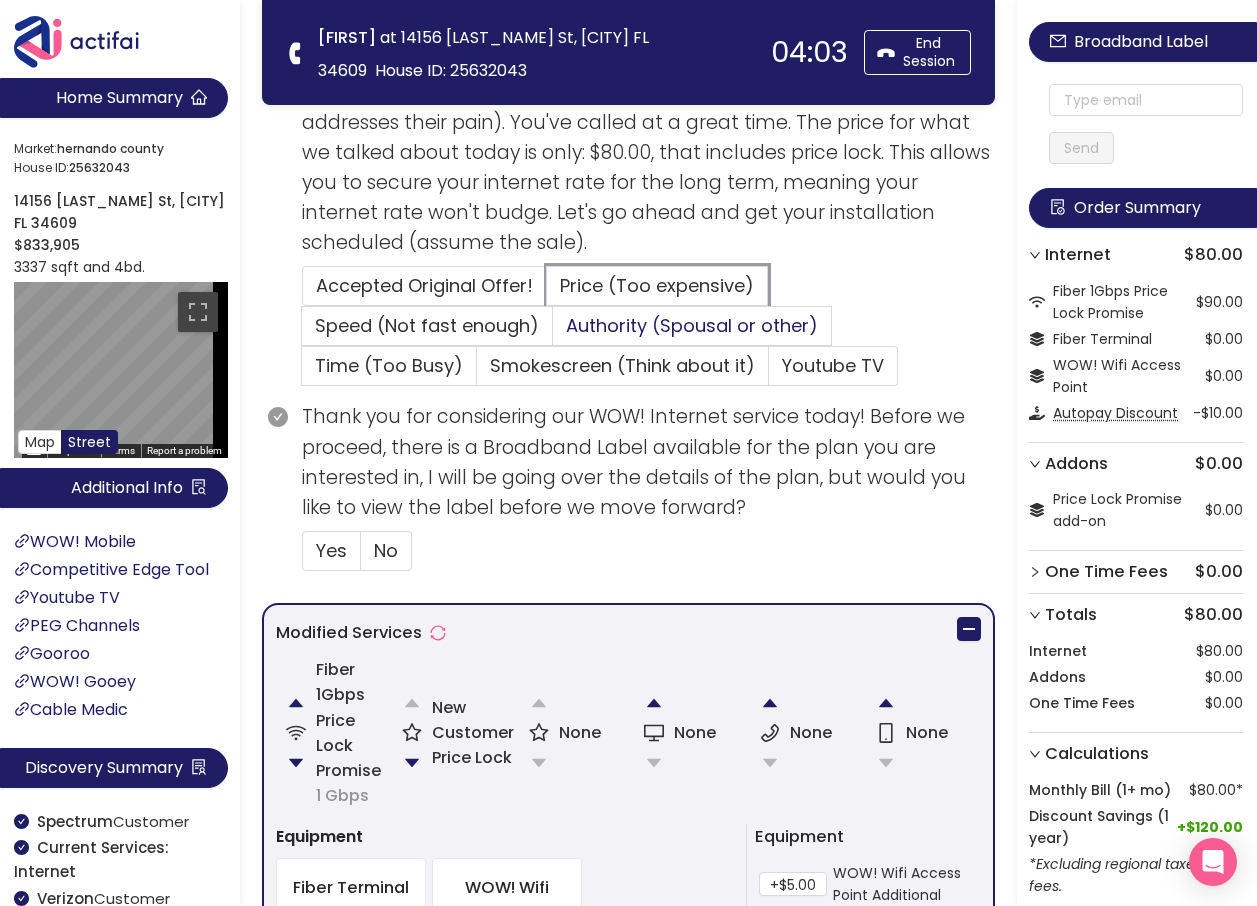 click on "Price (Too expensive)" at bounding box center [547, 292] 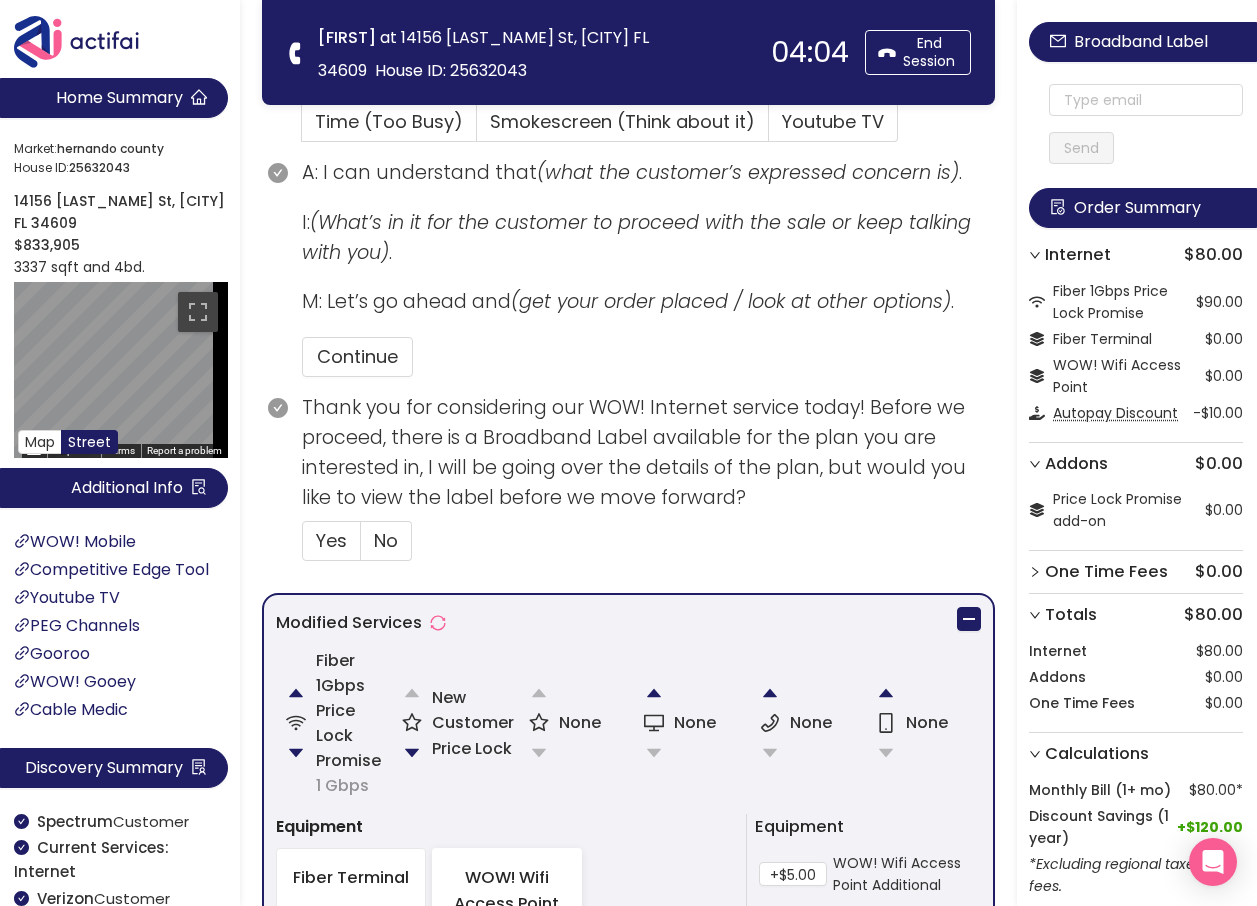 scroll, scrollTop: 900, scrollLeft: 0, axis: vertical 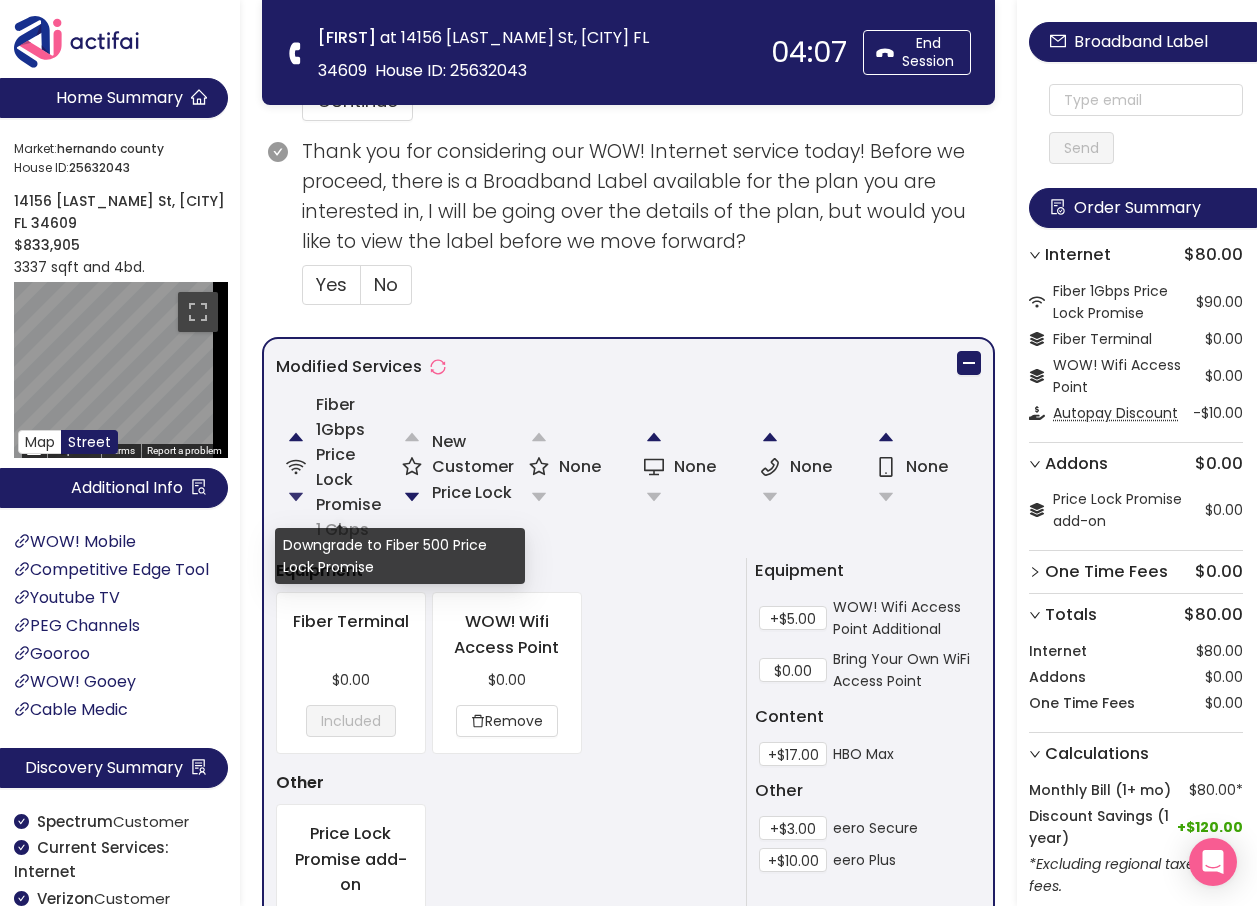 click 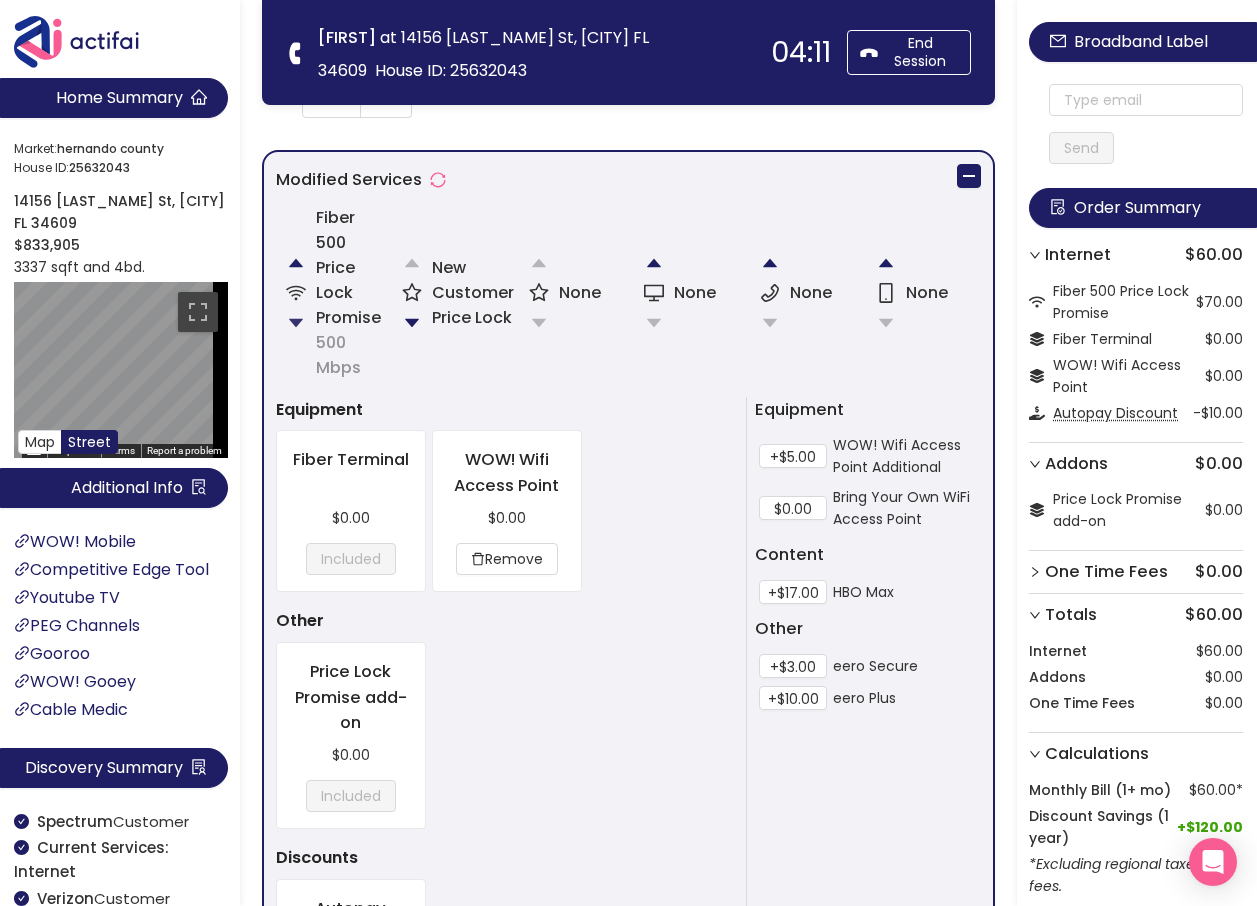 scroll, scrollTop: 1100, scrollLeft: 0, axis: vertical 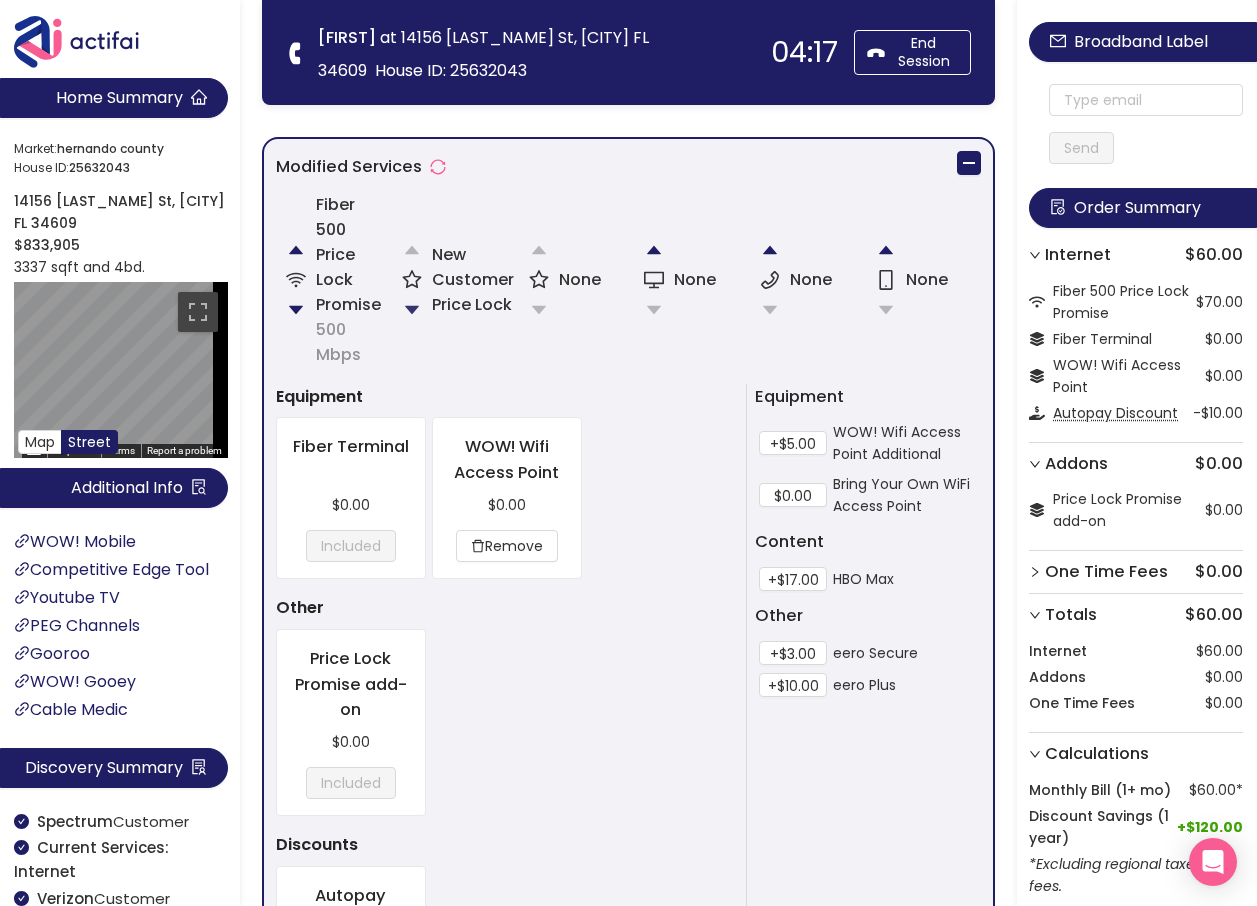 click 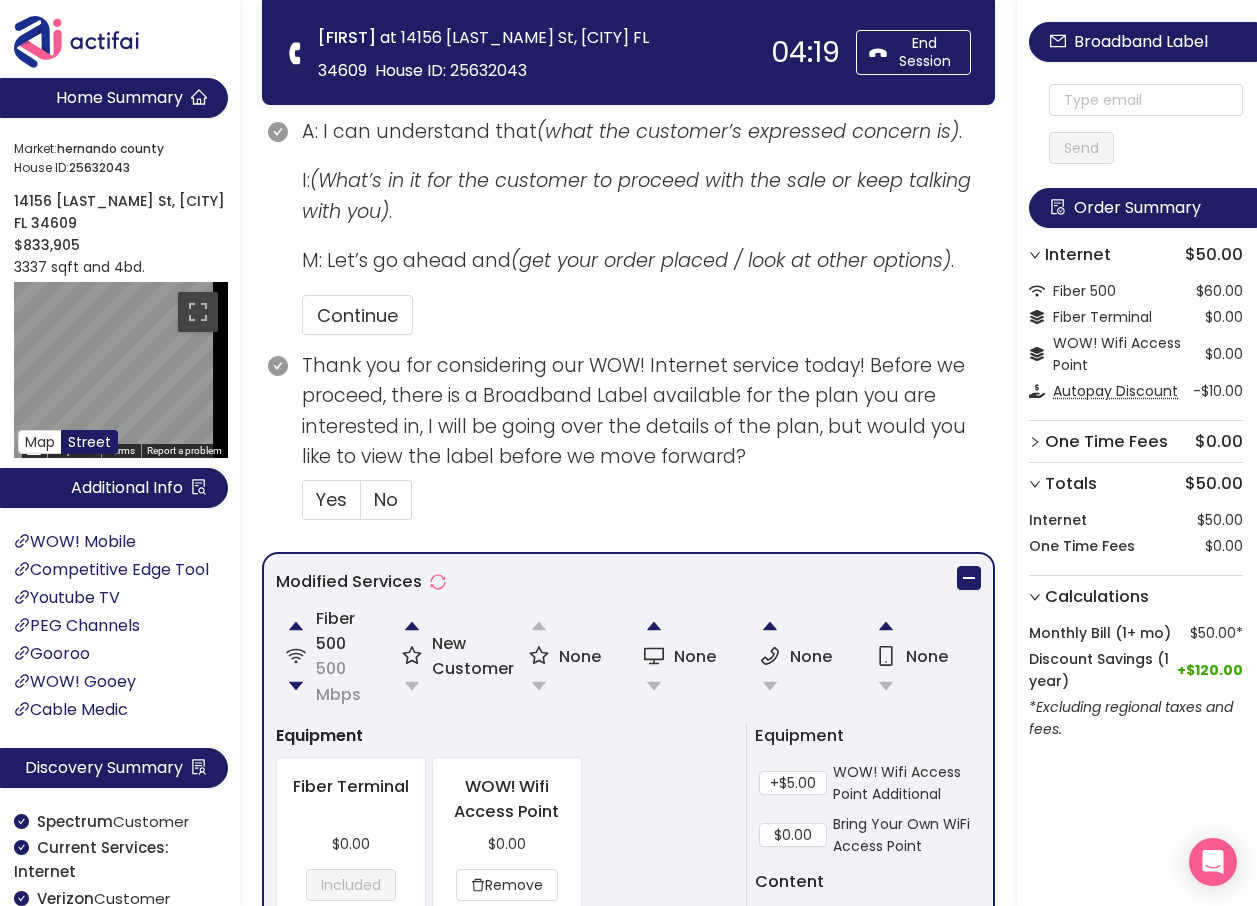scroll, scrollTop: 639, scrollLeft: 0, axis: vertical 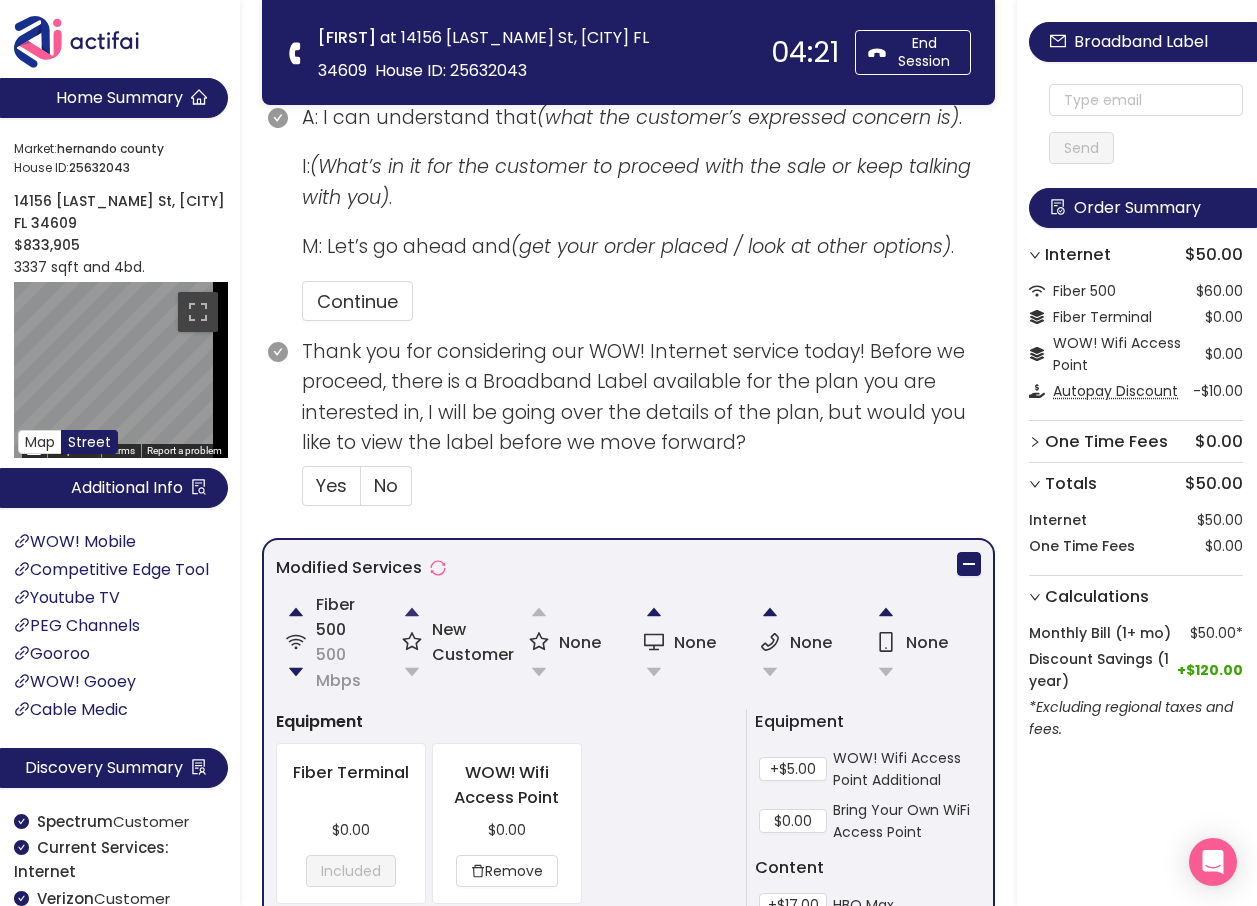 click 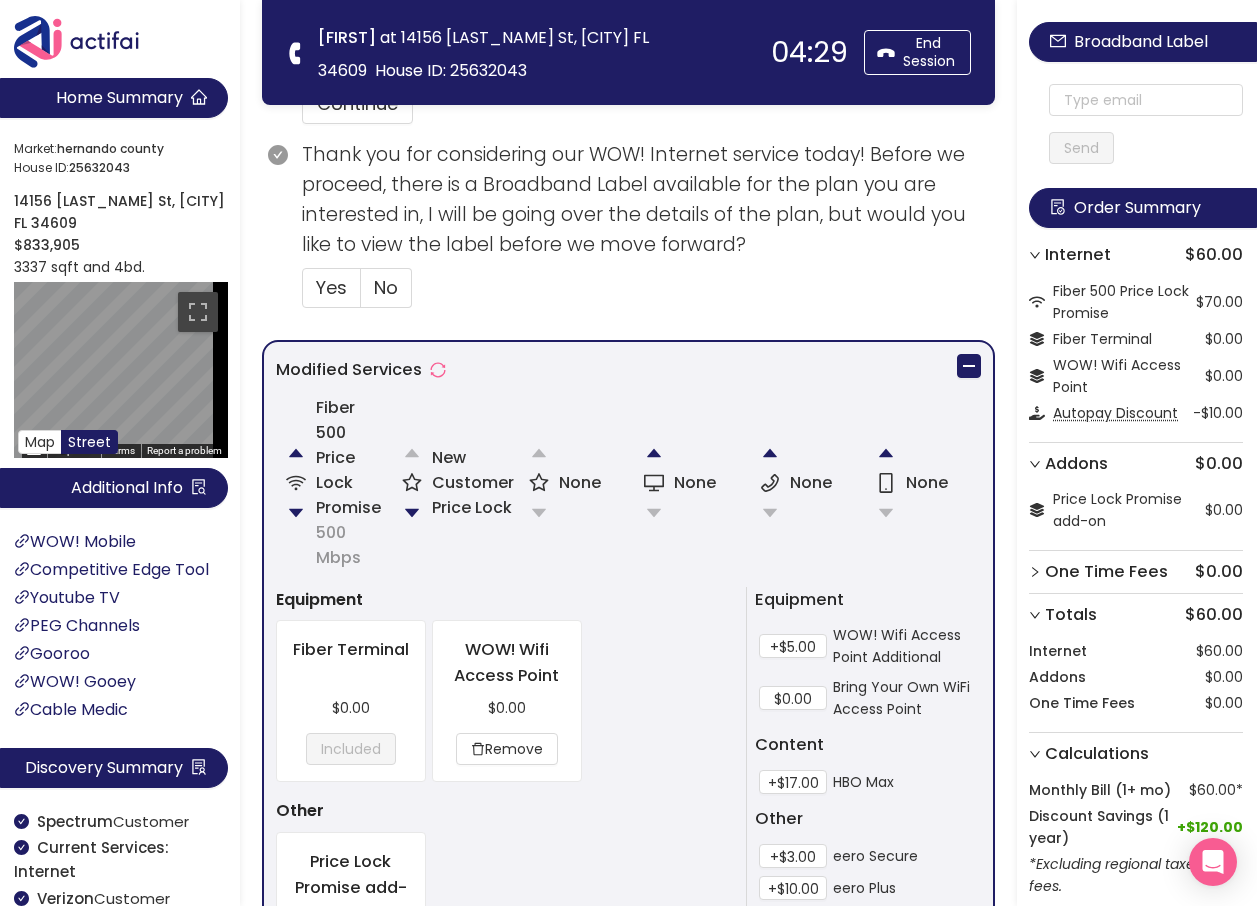 scroll, scrollTop: 899, scrollLeft: 0, axis: vertical 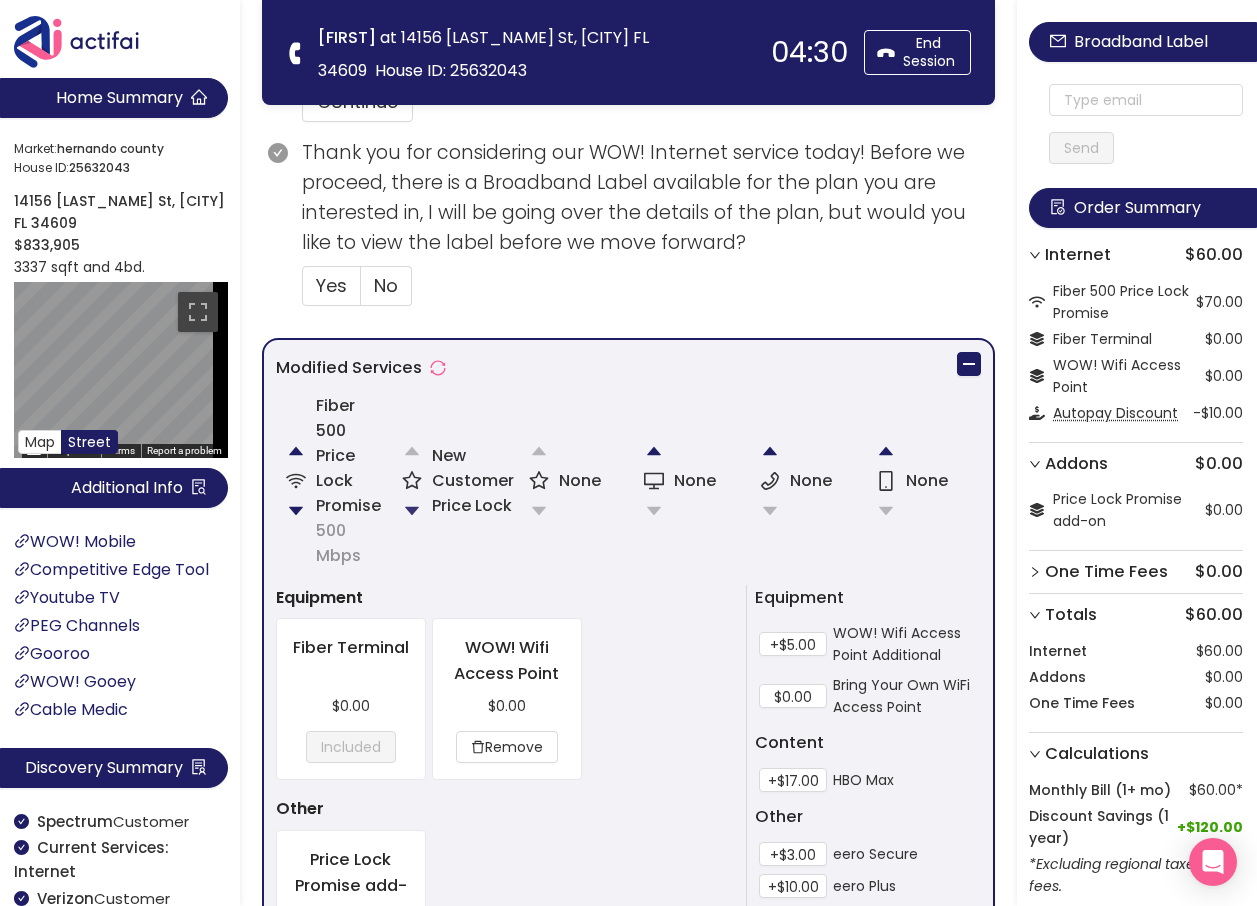 drag, startPoint x: 415, startPoint y: 503, endPoint x: 428, endPoint y: 516, distance: 18.384777 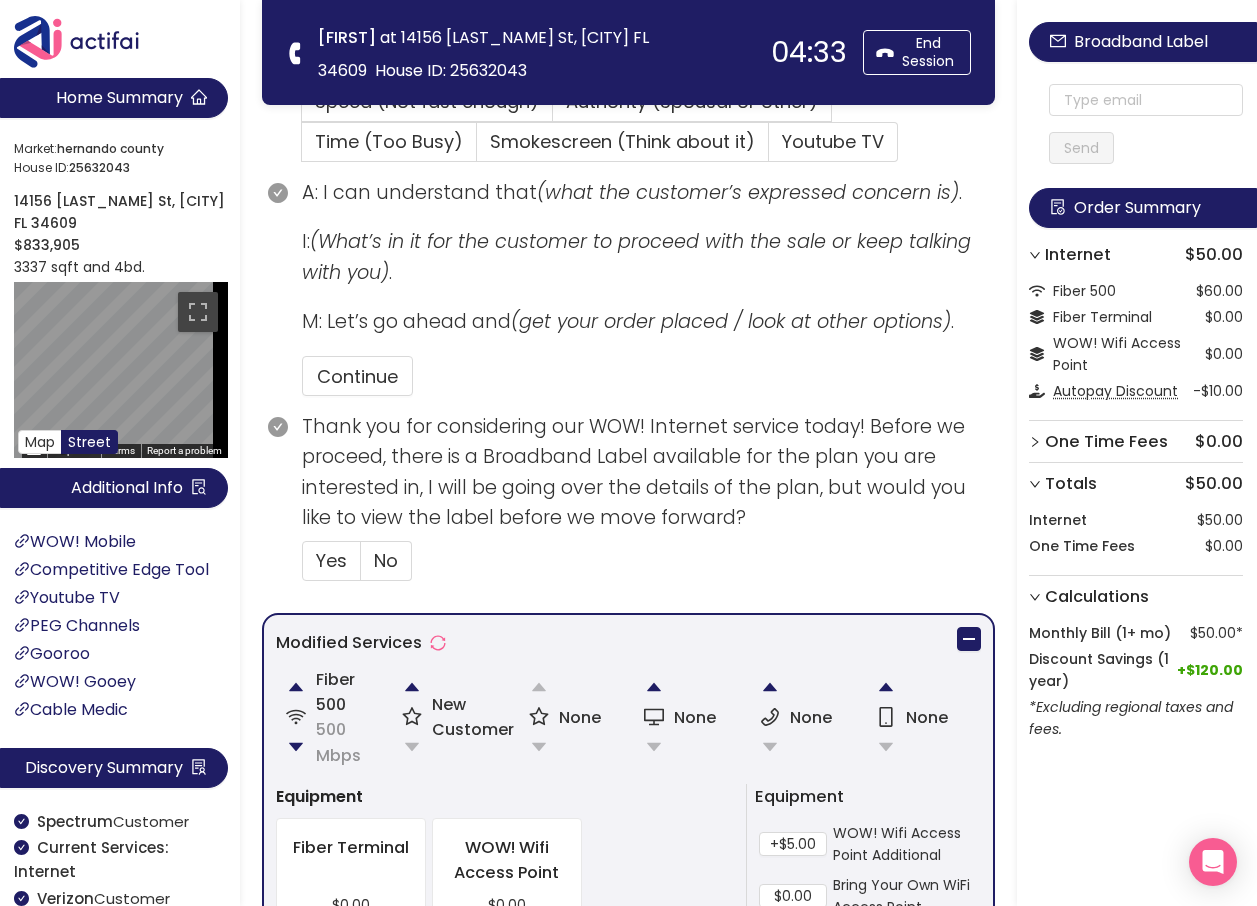 scroll, scrollTop: 839, scrollLeft: 0, axis: vertical 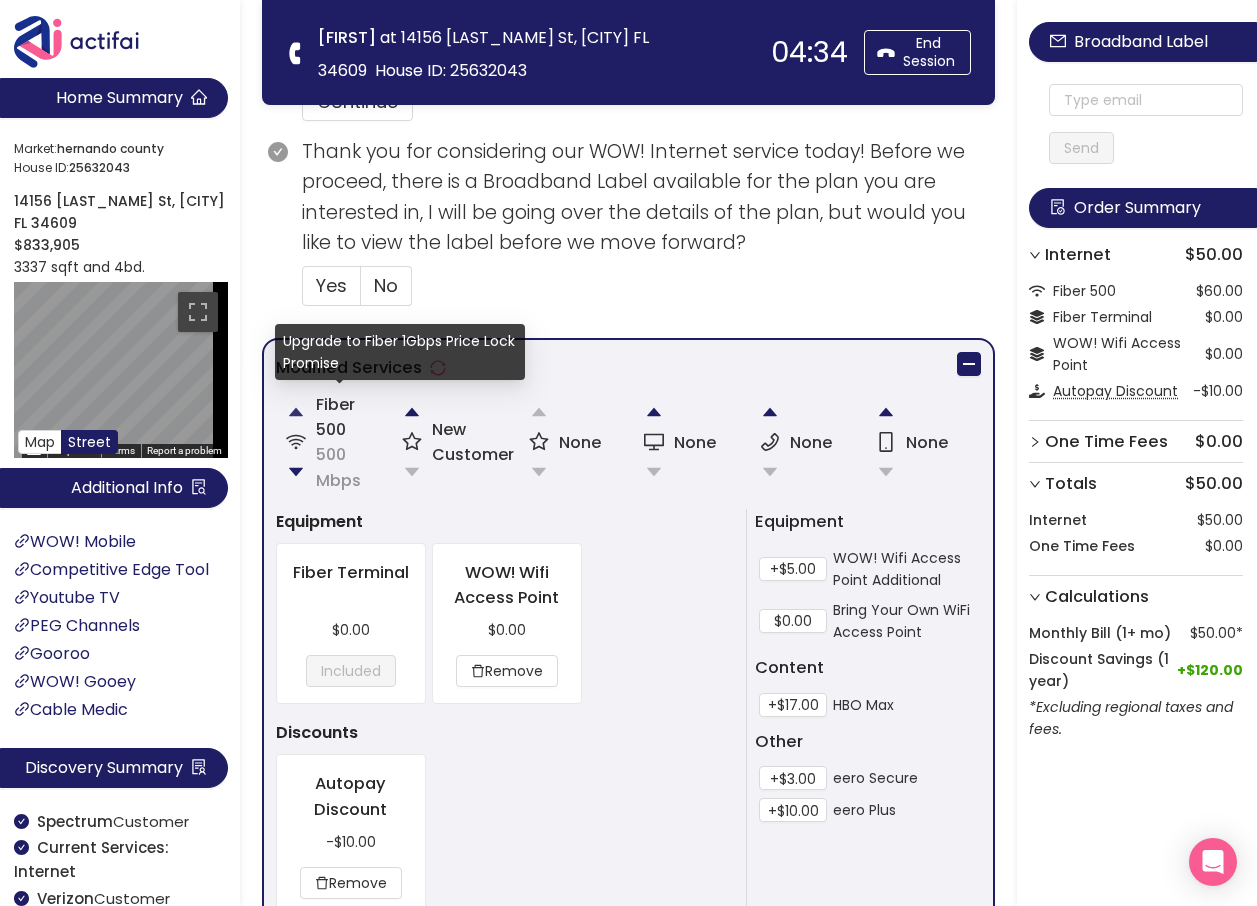 click 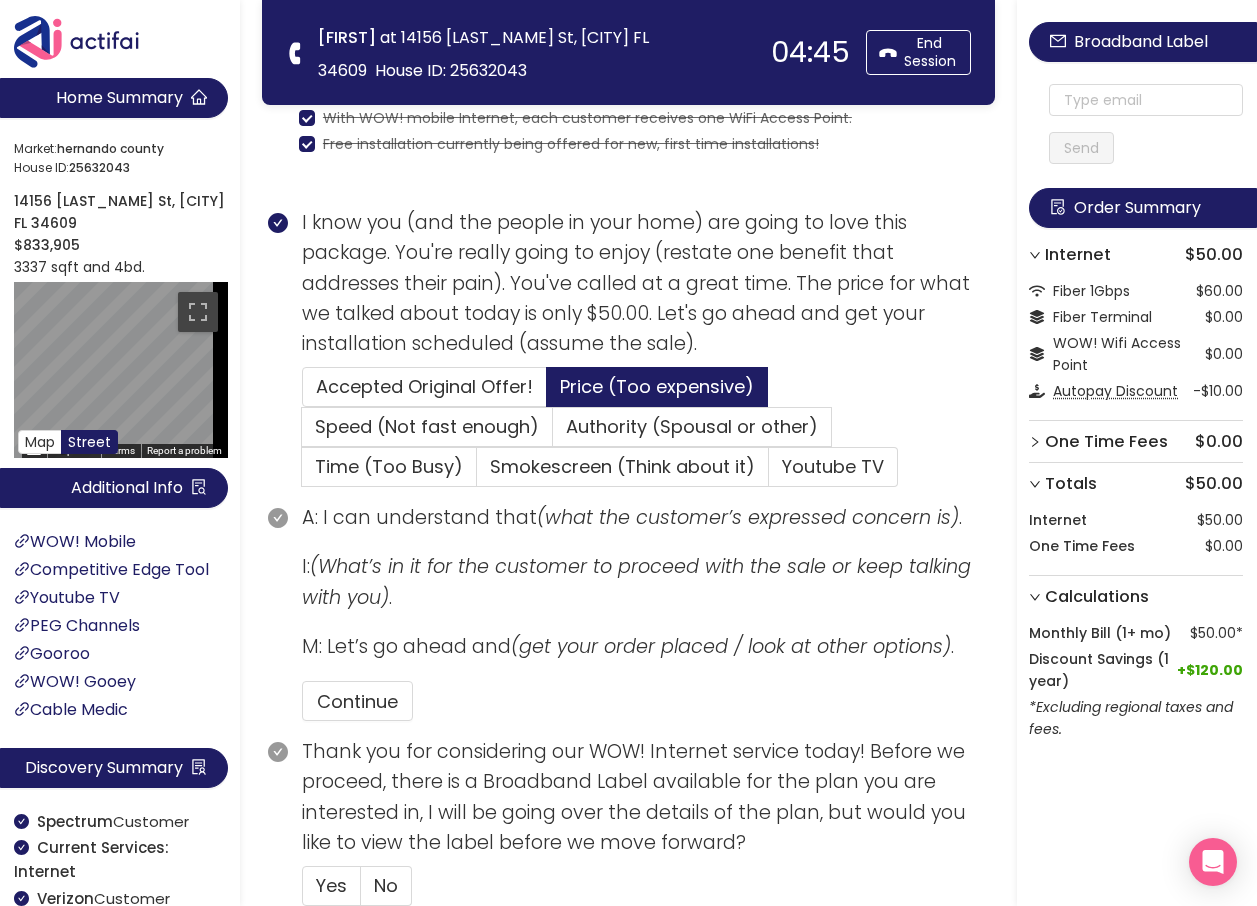 scroll, scrollTop: 639, scrollLeft: 0, axis: vertical 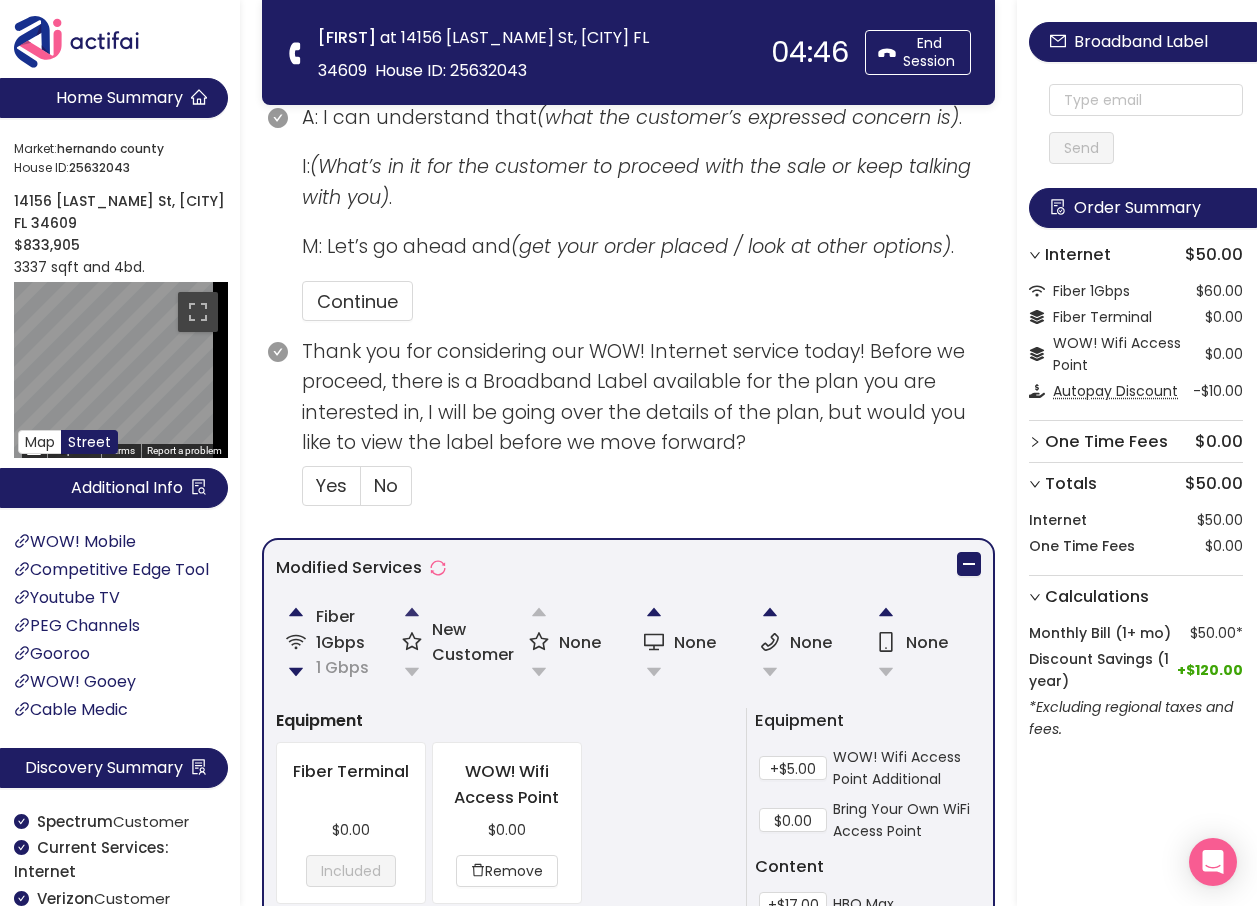 click 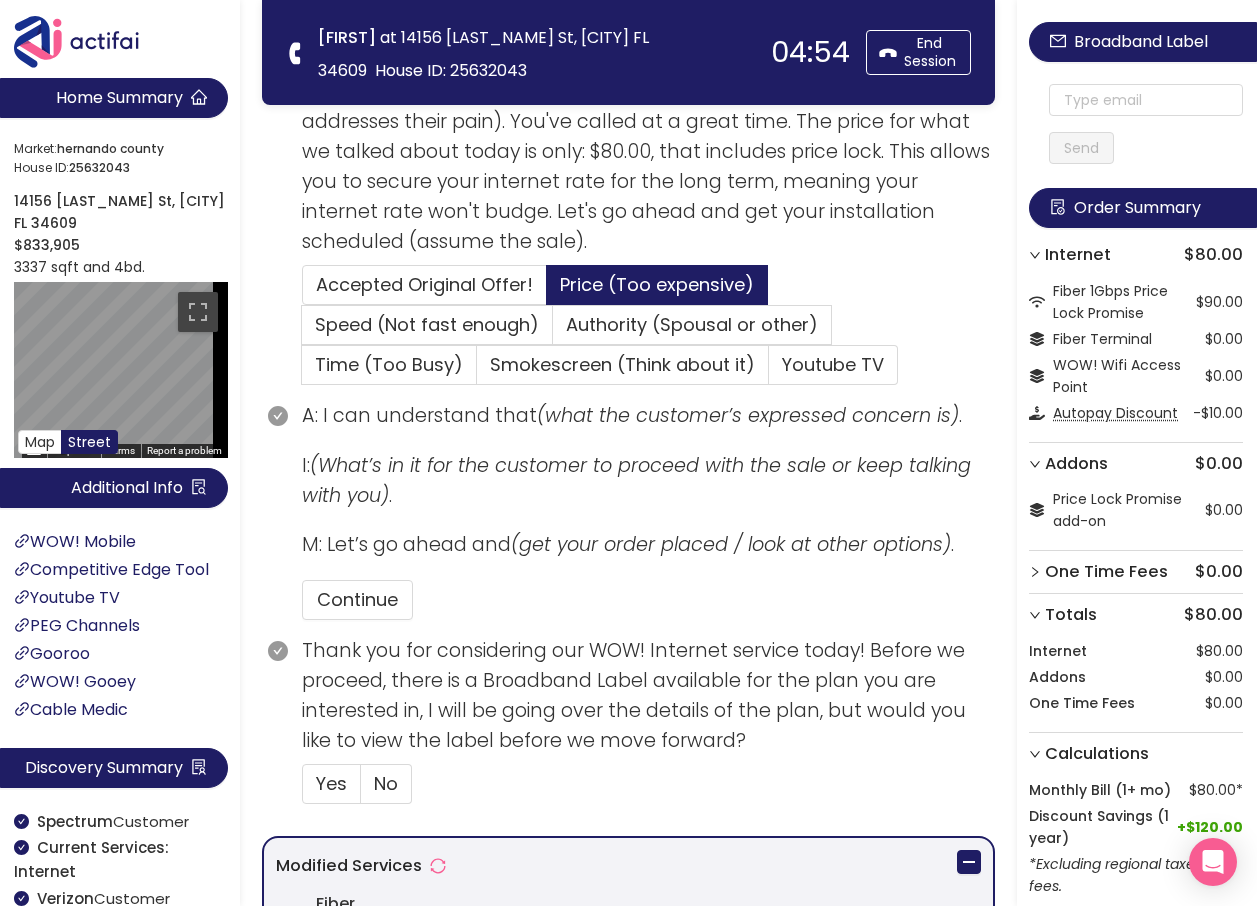 scroll, scrollTop: 399, scrollLeft: 0, axis: vertical 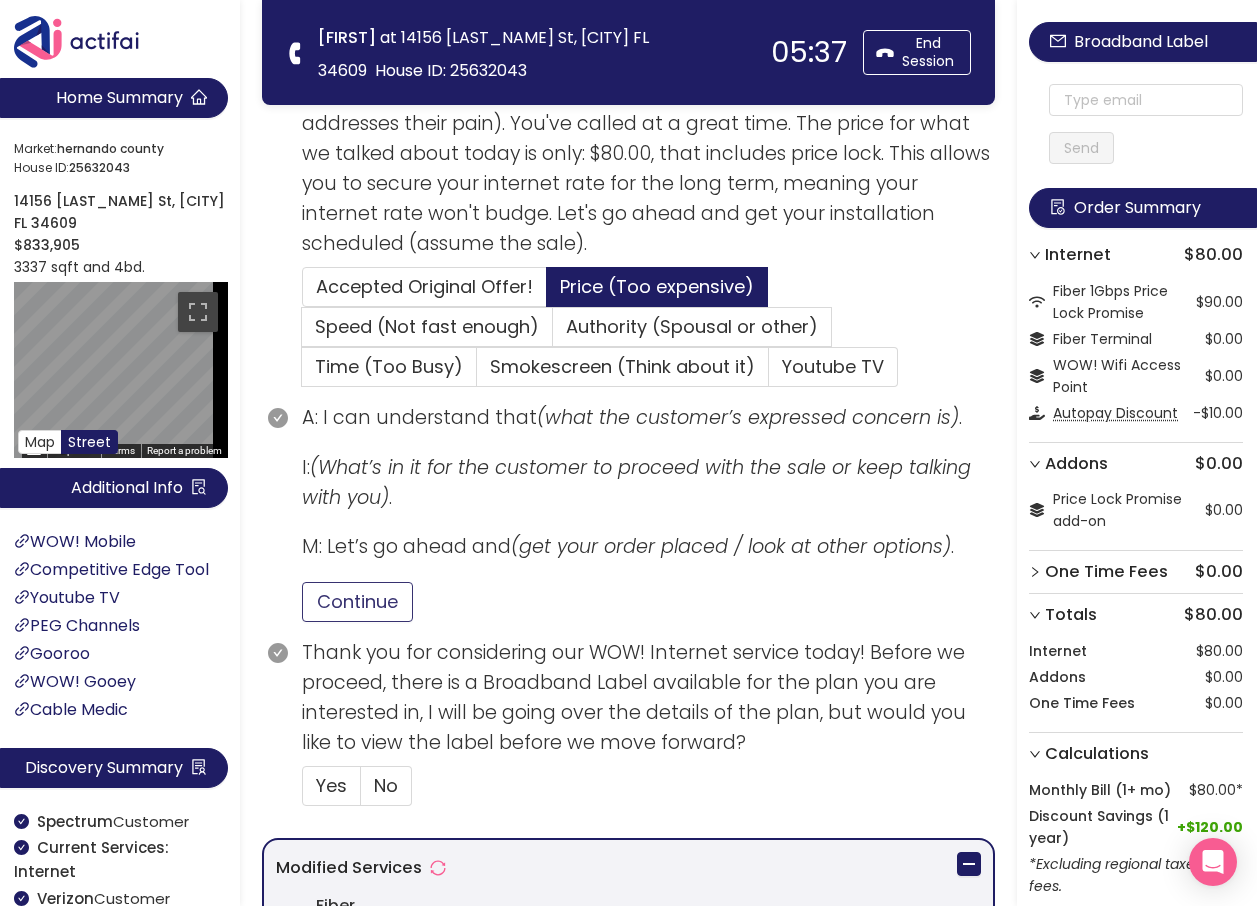 click on "Continue" at bounding box center [357, 602] 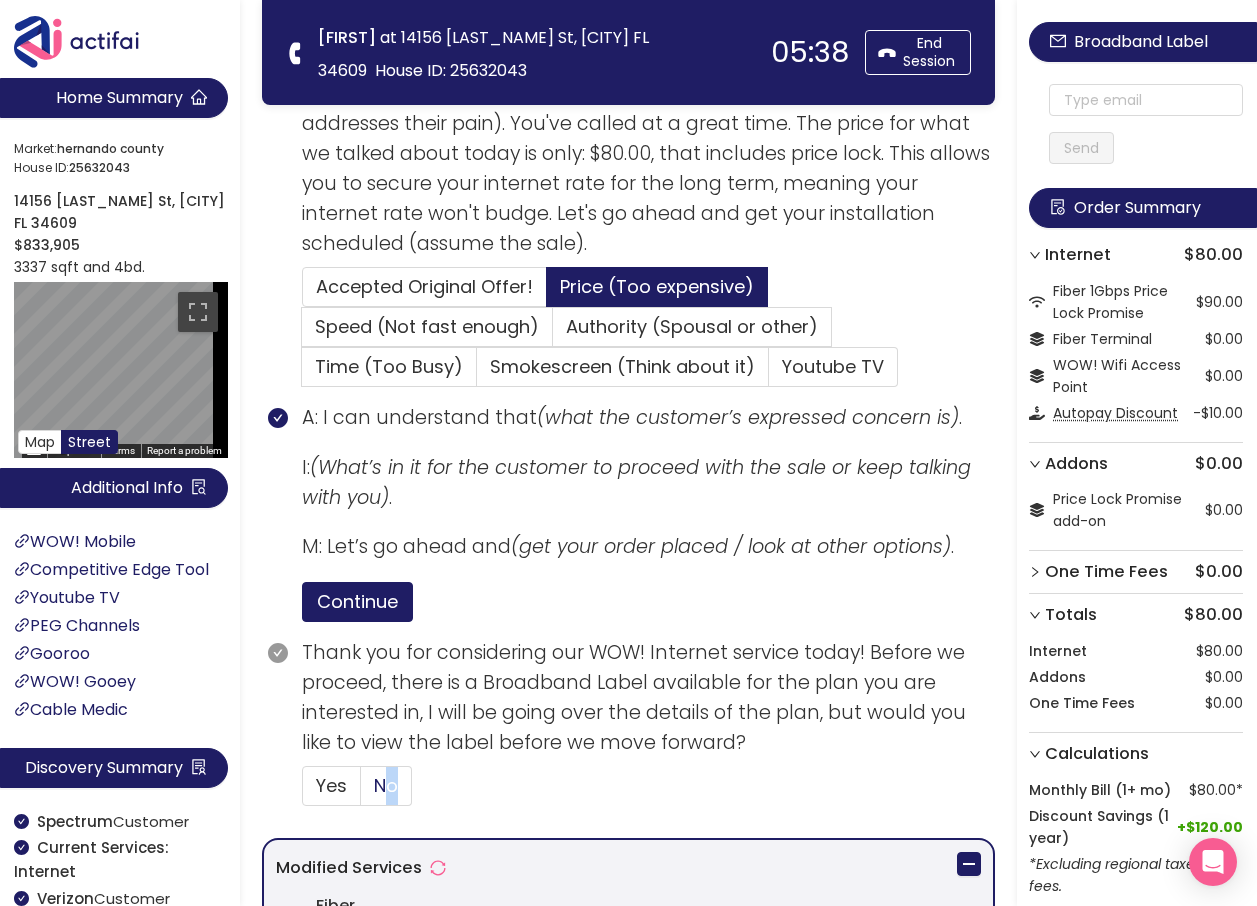 click on "No" at bounding box center (386, 785) 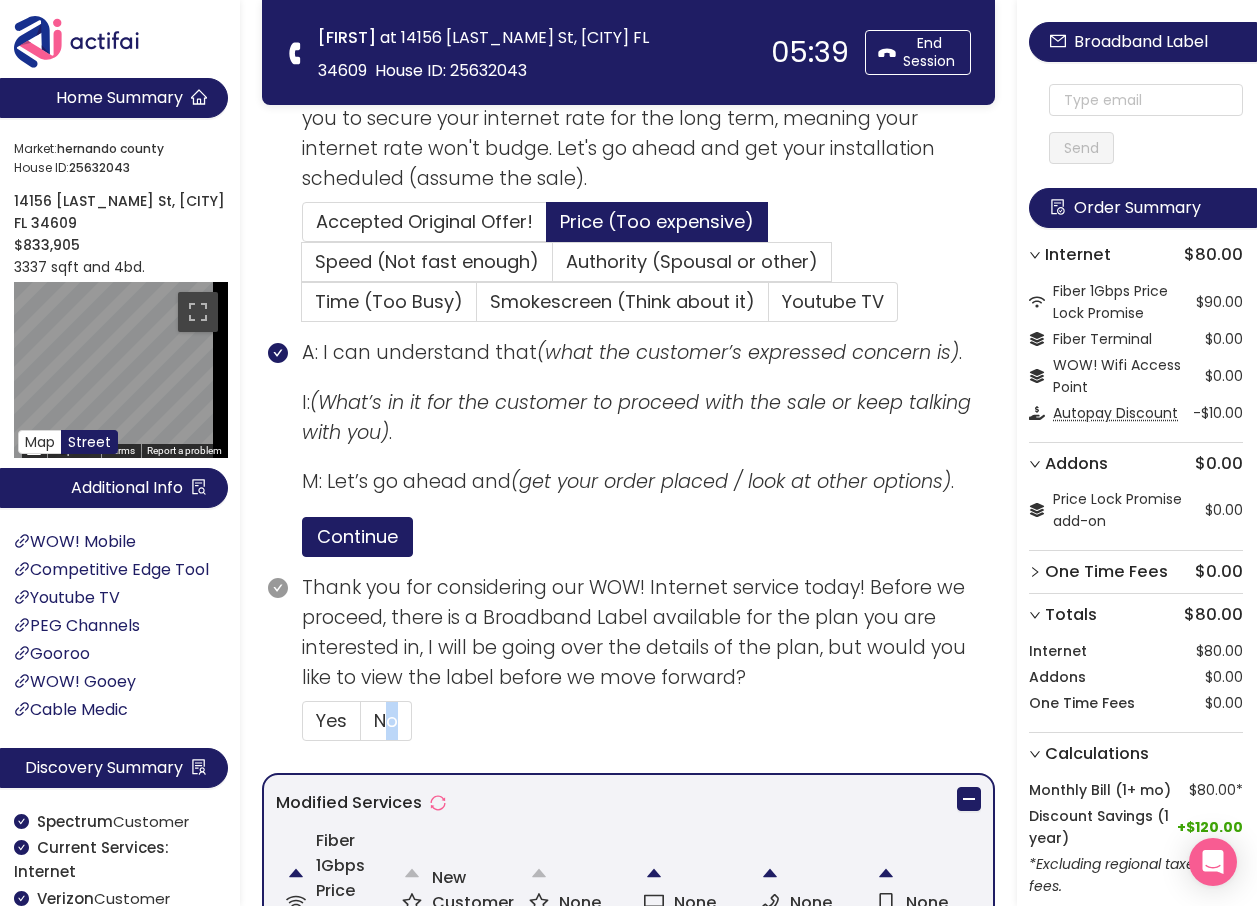 scroll, scrollTop: 499, scrollLeft: 0, axis: vertical 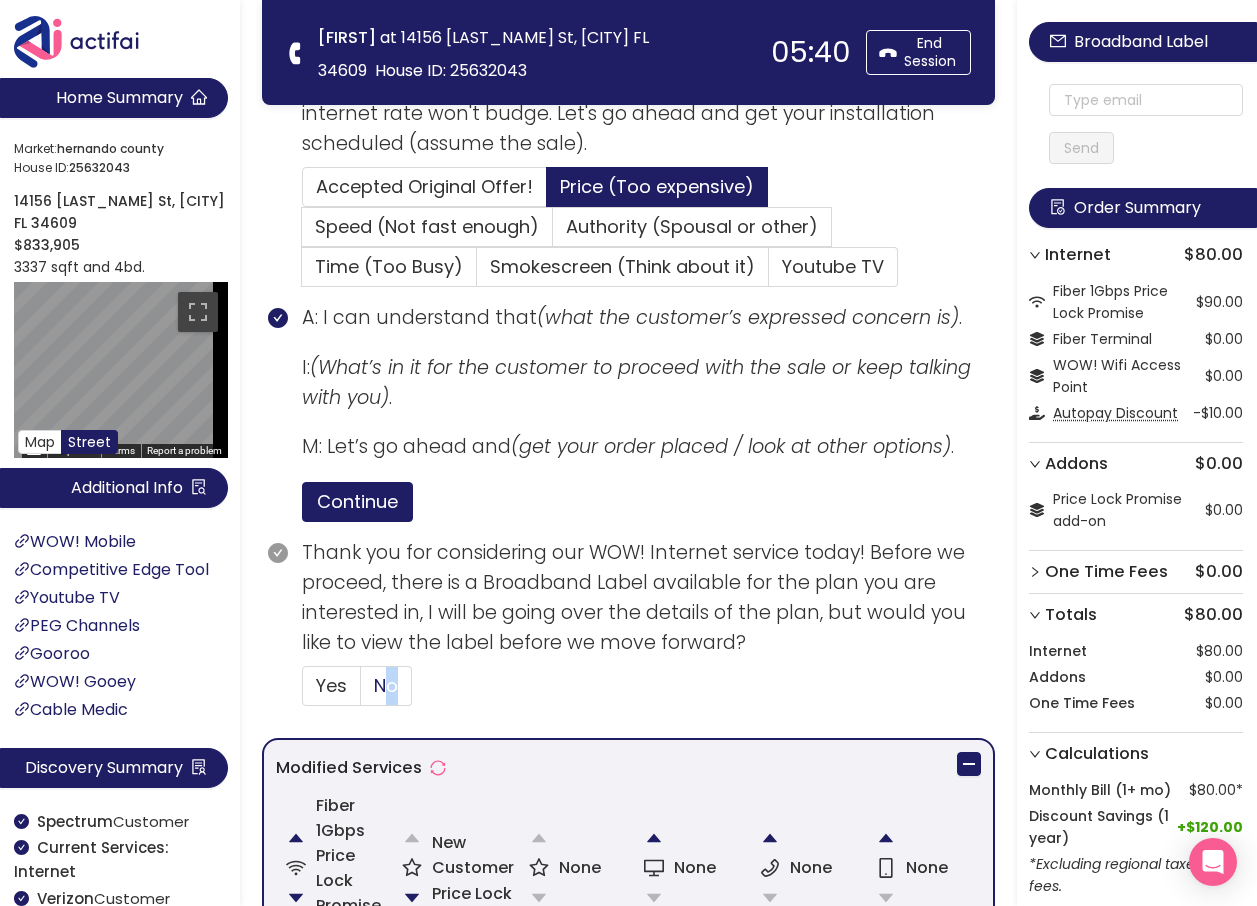 click on "No" at bounding box center [386, 685] 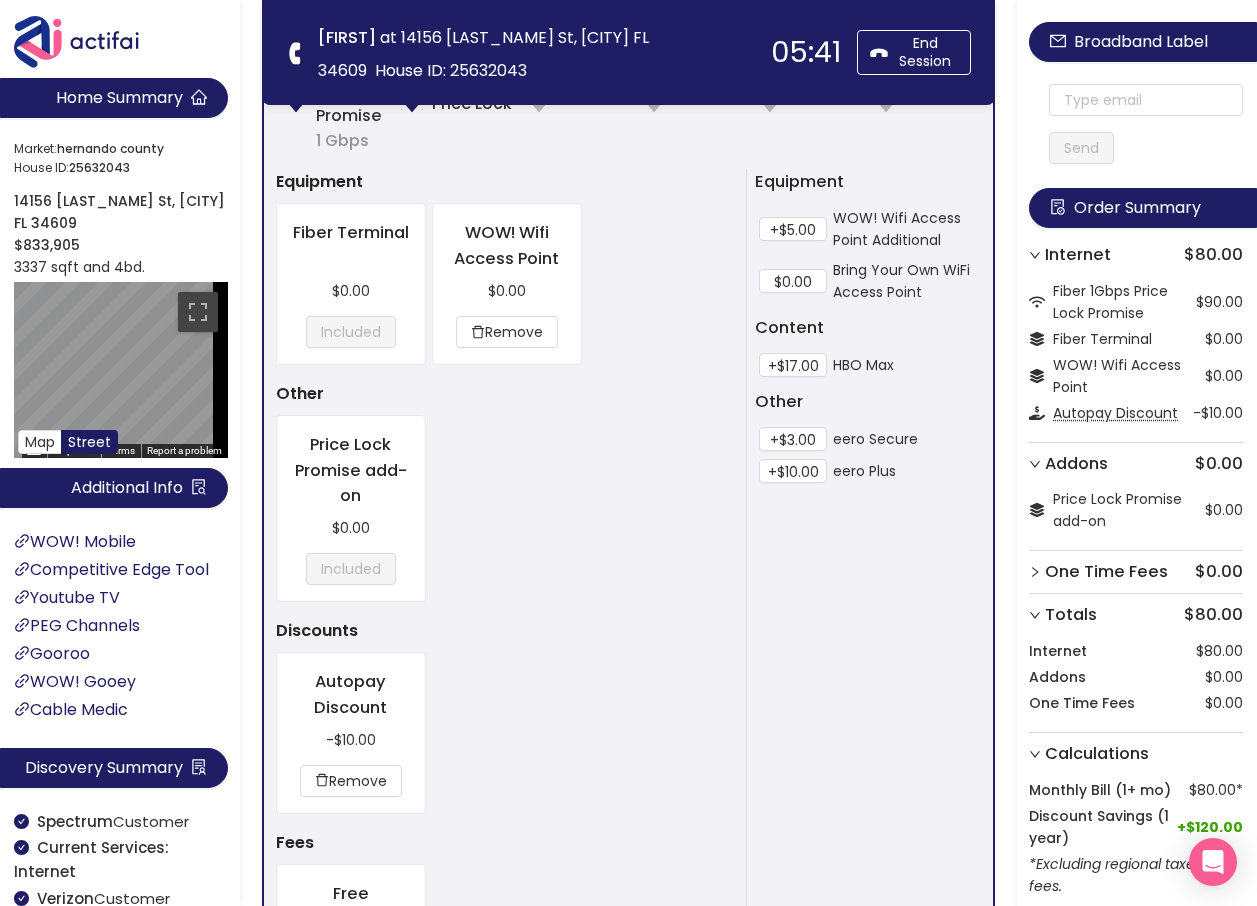 scroll, scrollTop: 1599, scrollLeft: 0, axis: vertical 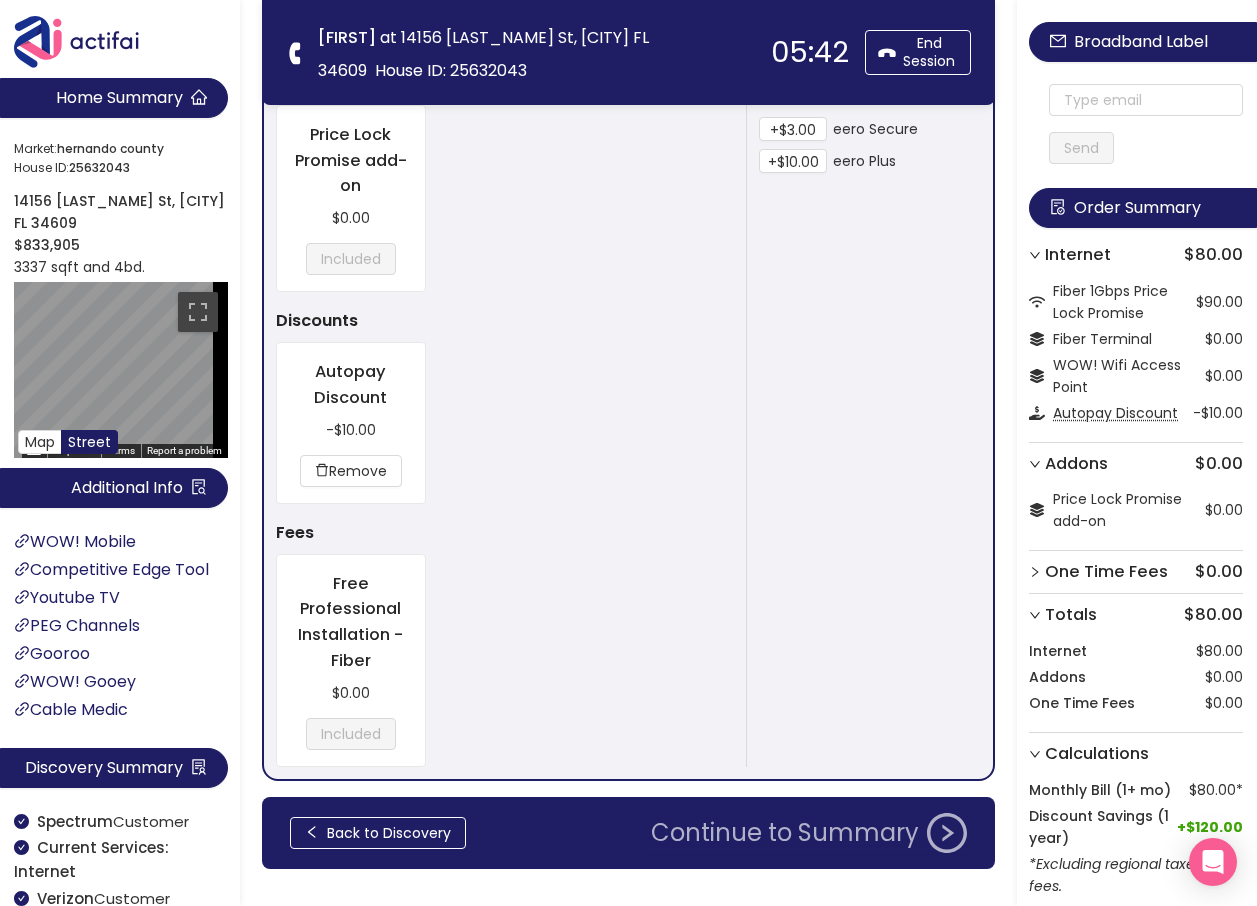 click on "Continue to Summary" 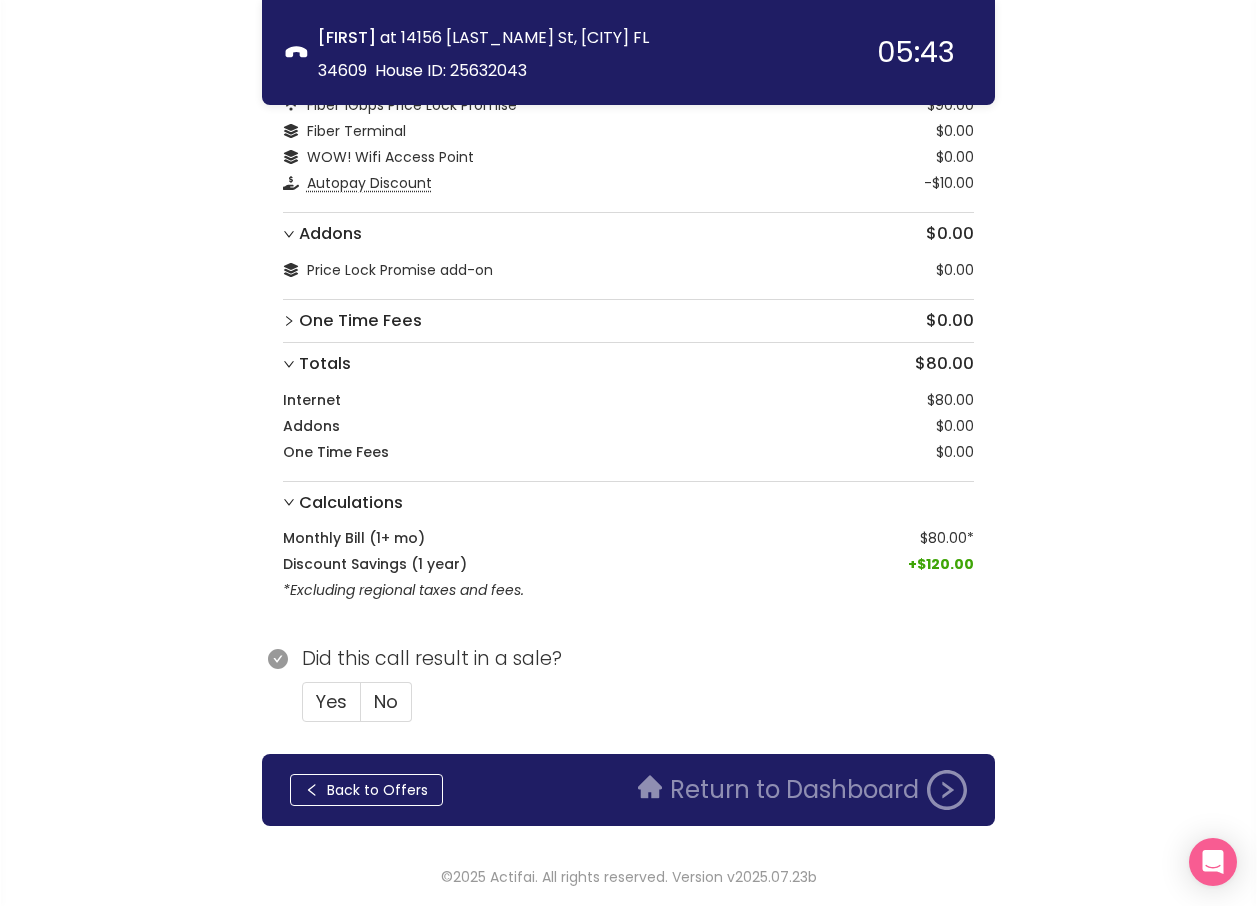 scroll, scrollTop: 124, scrollLeft: 0, axis: vertical 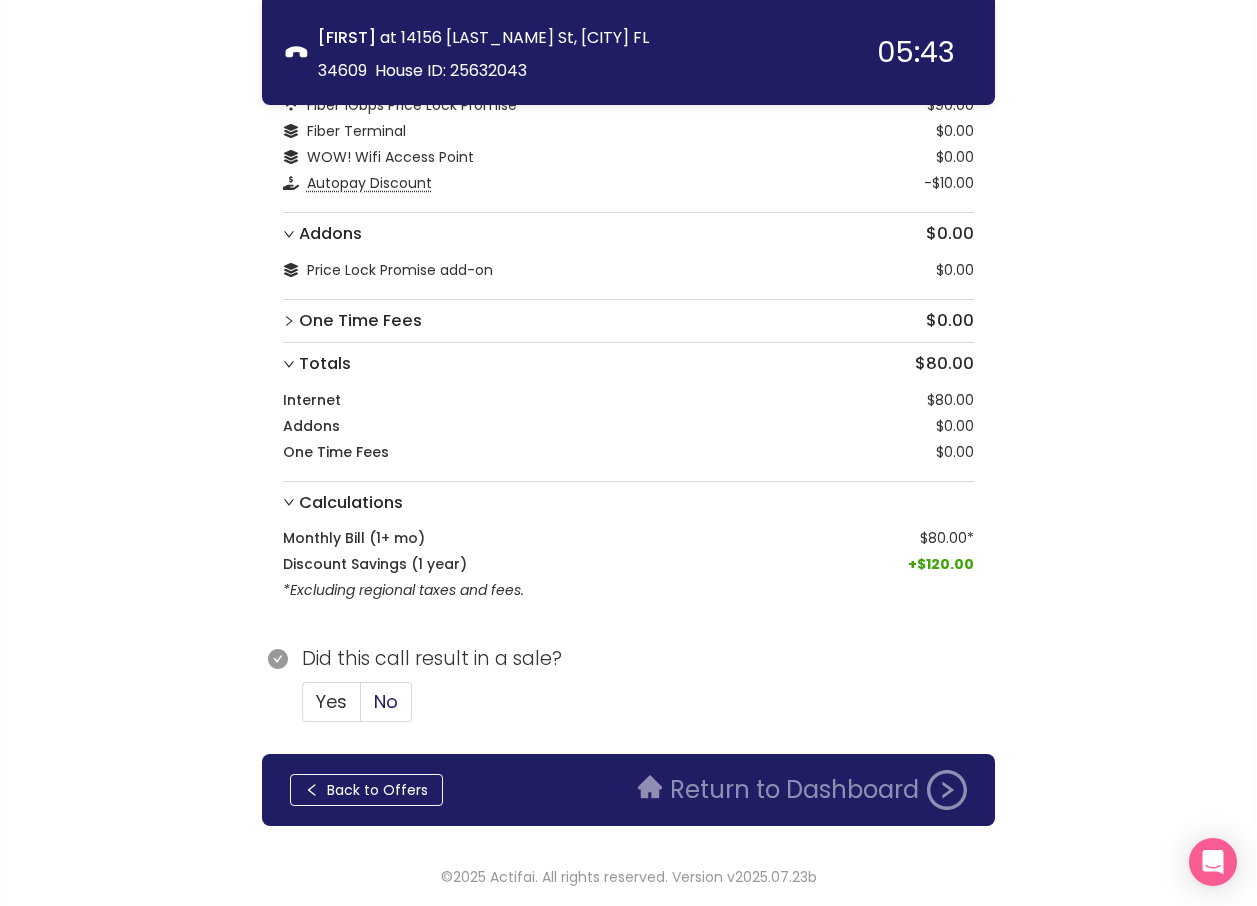 click on "No" at bounding box center [386, 701] 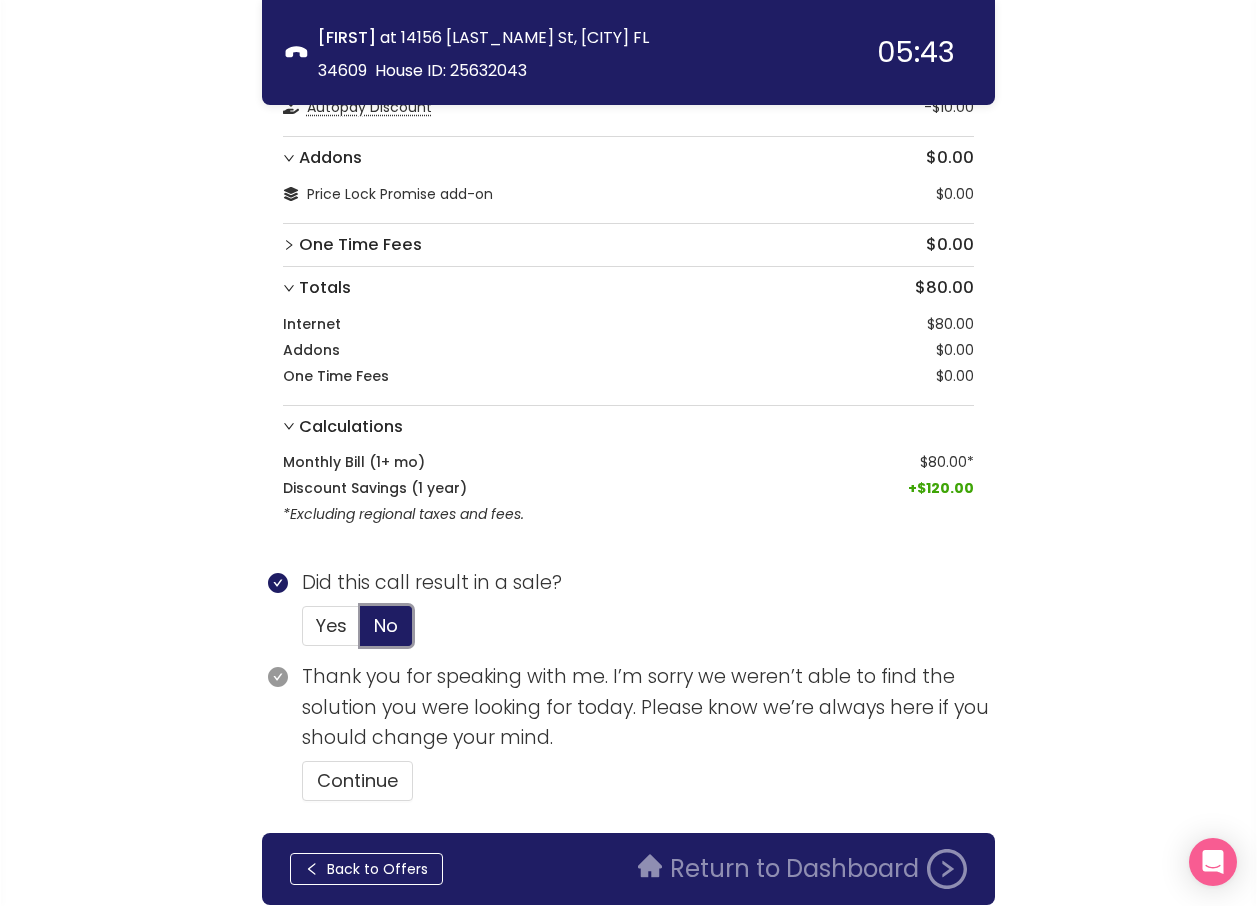 scroll, scrollTop: 279, scrollLeft: 0, axis: vertical 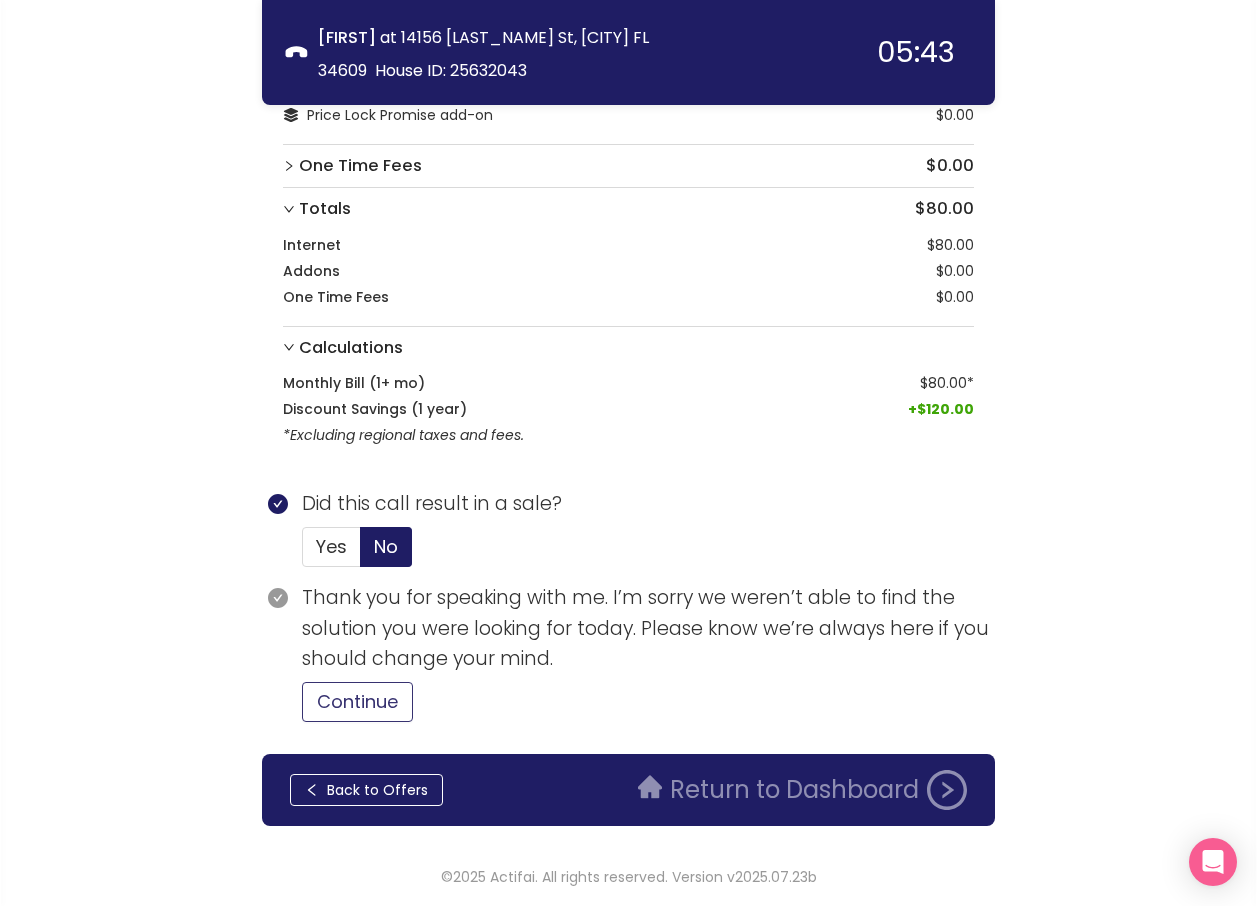 click on "Continue" at bounding box center [357, 702] 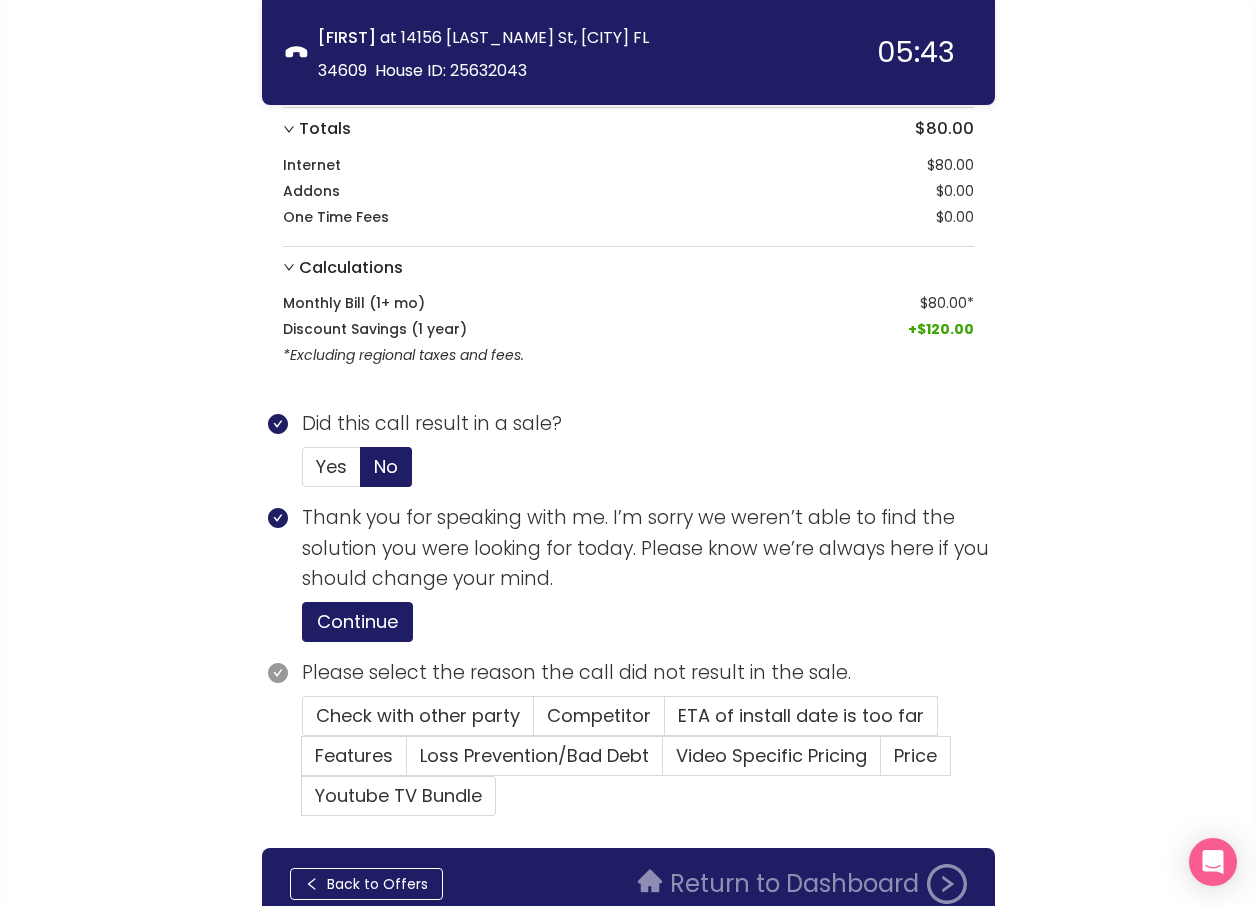 scroll, scrollTop: 453, scrollLeft: 0, axis: vertical 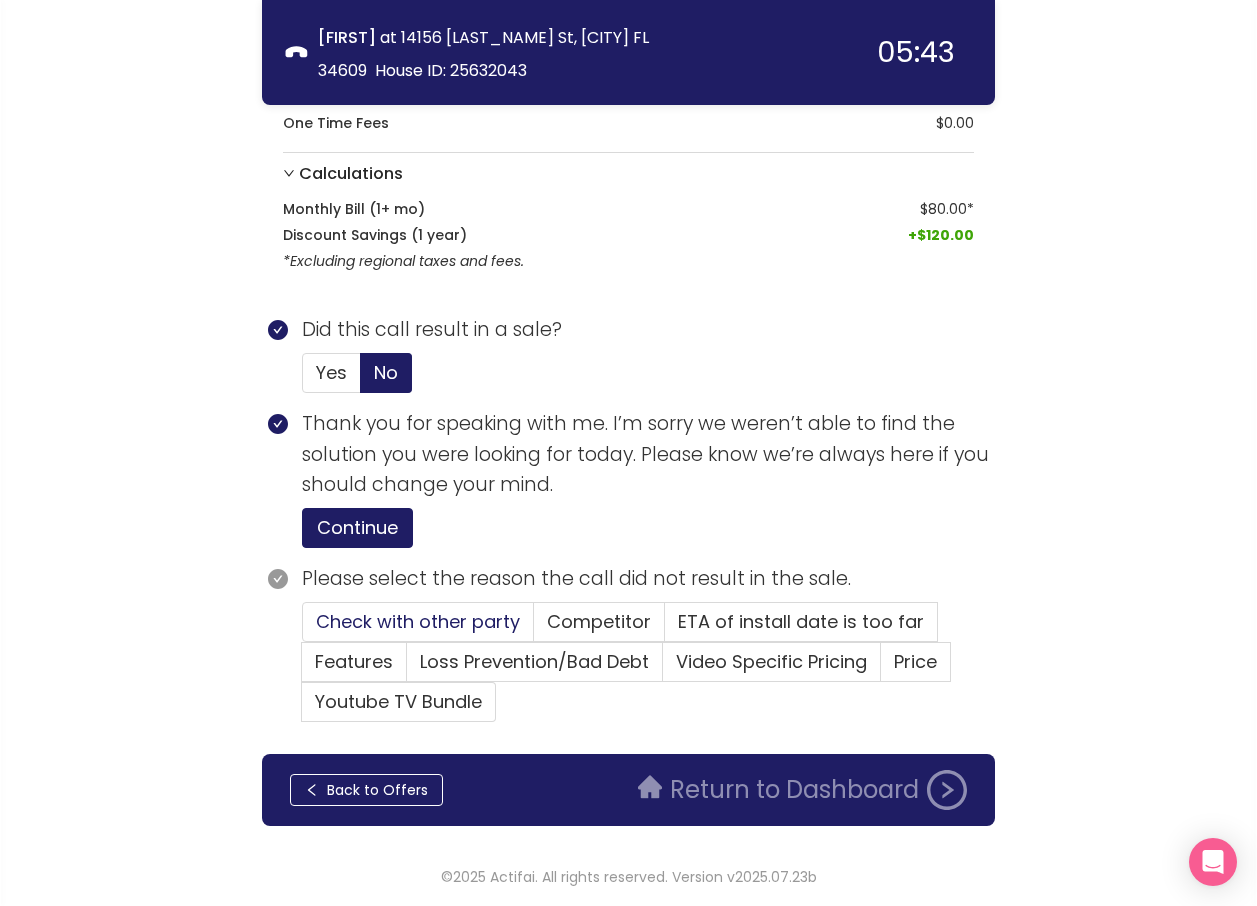 click on "Check with other party" at bounding box center [418, 621] 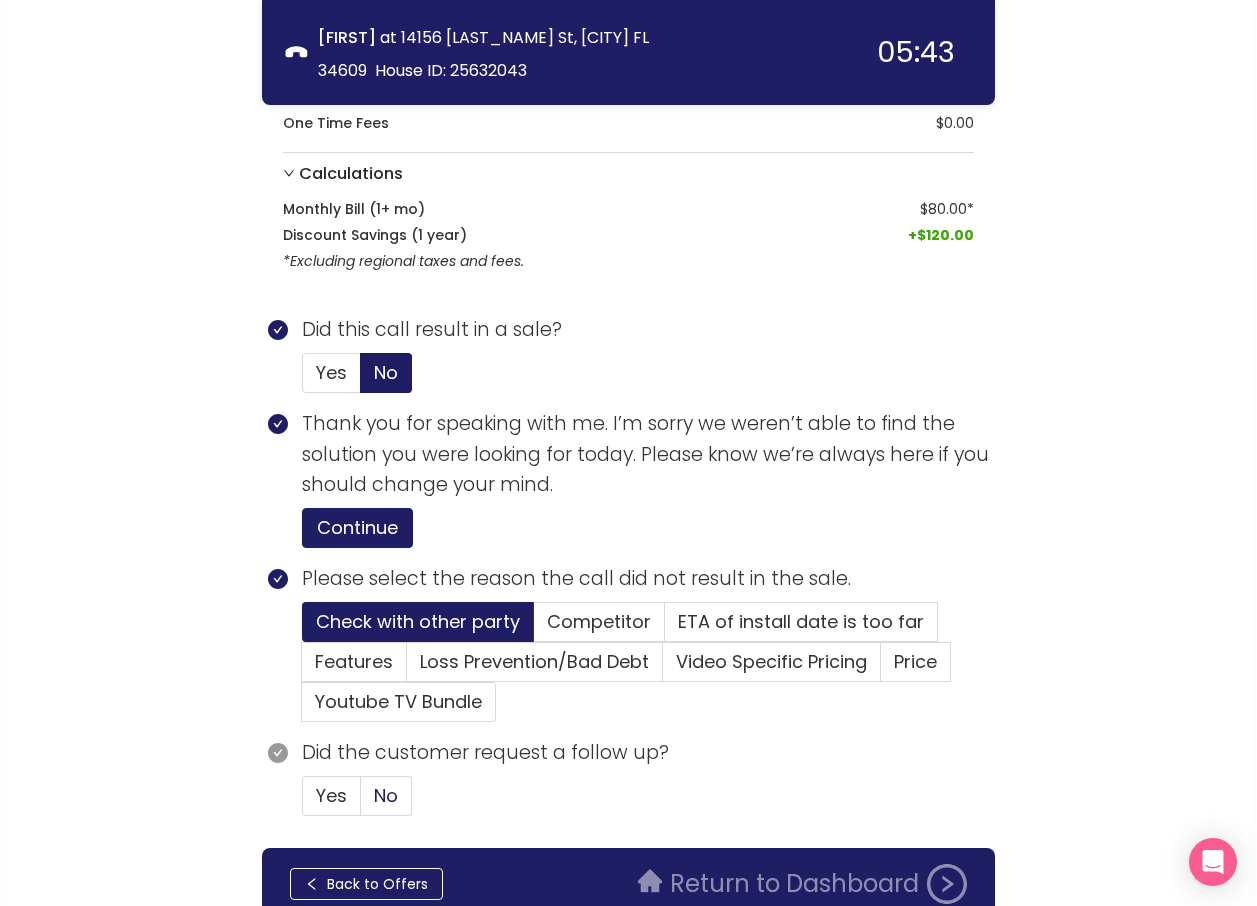 click on "No" at bounding box center (386, 795) 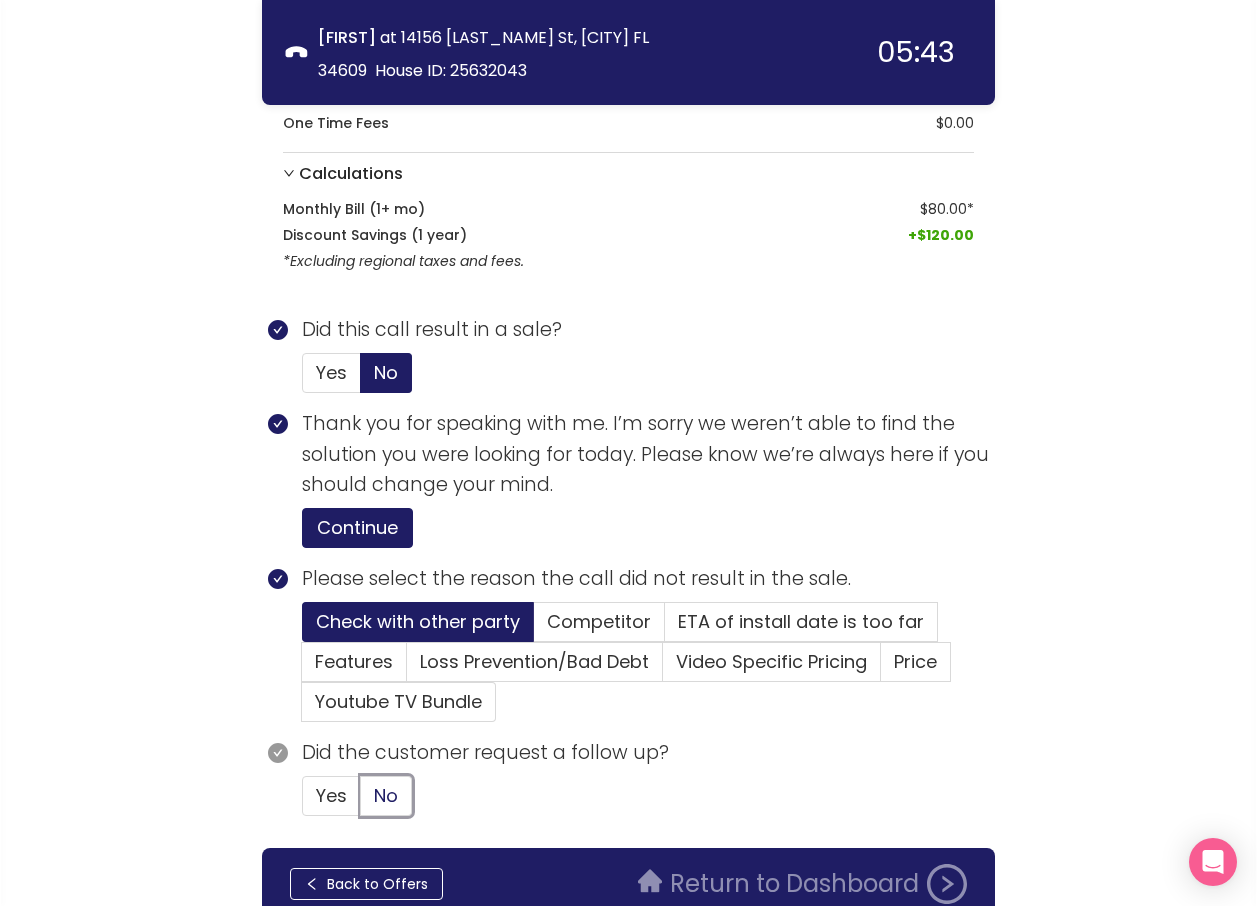 click on "No" at bounding box center [361, 802] 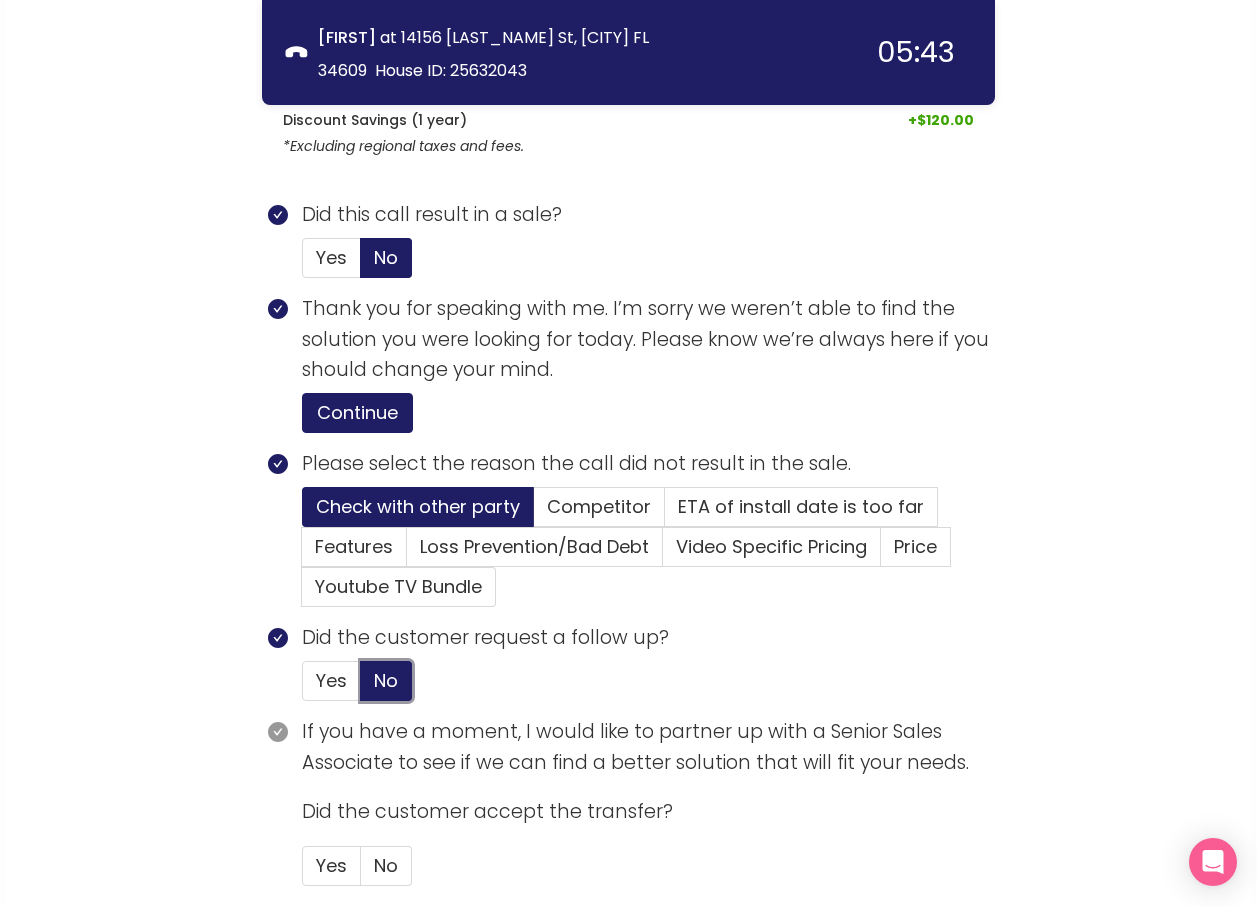 scroll, scrollTop: 732, scrollLeft: 0, axis: vertical 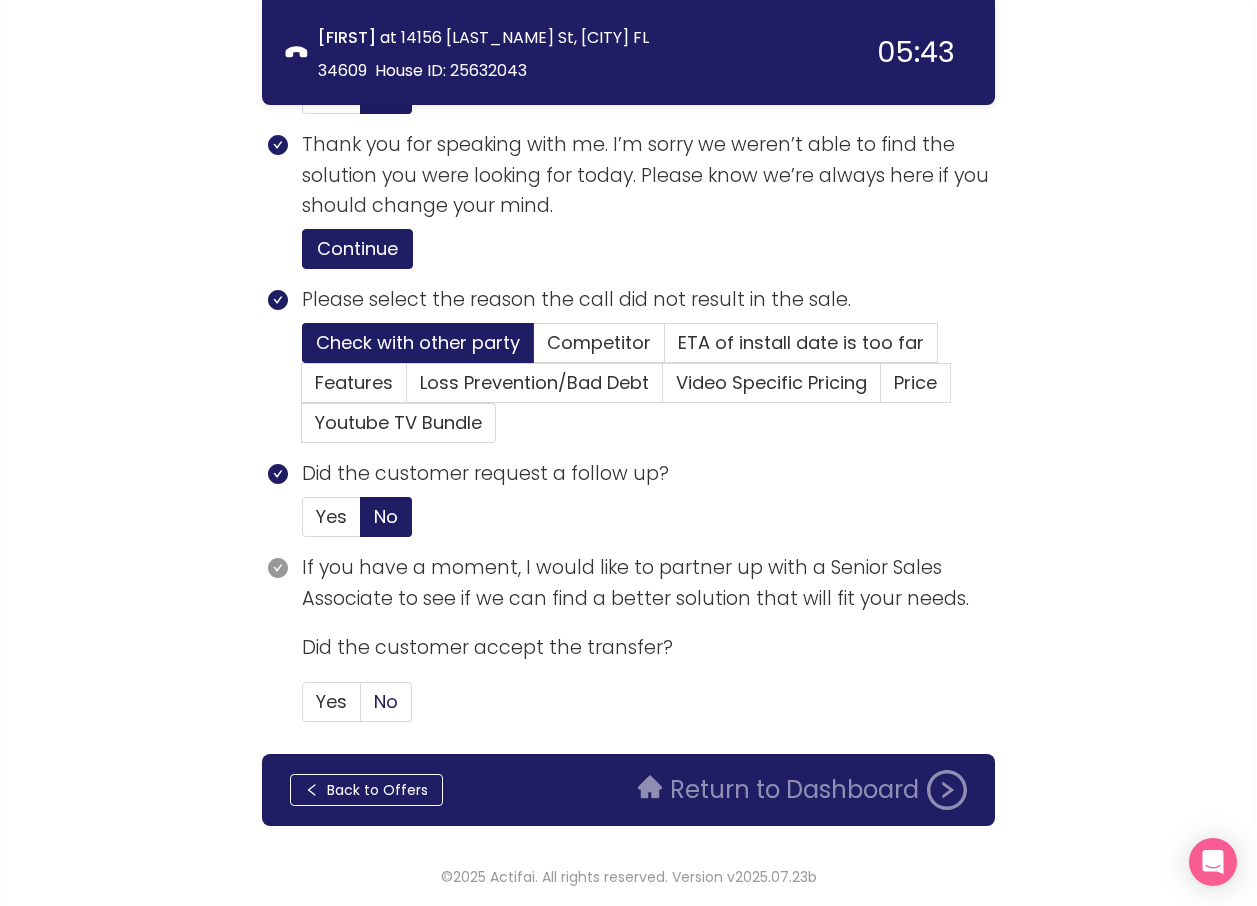 click on "No" at bounding box center (386, 701) 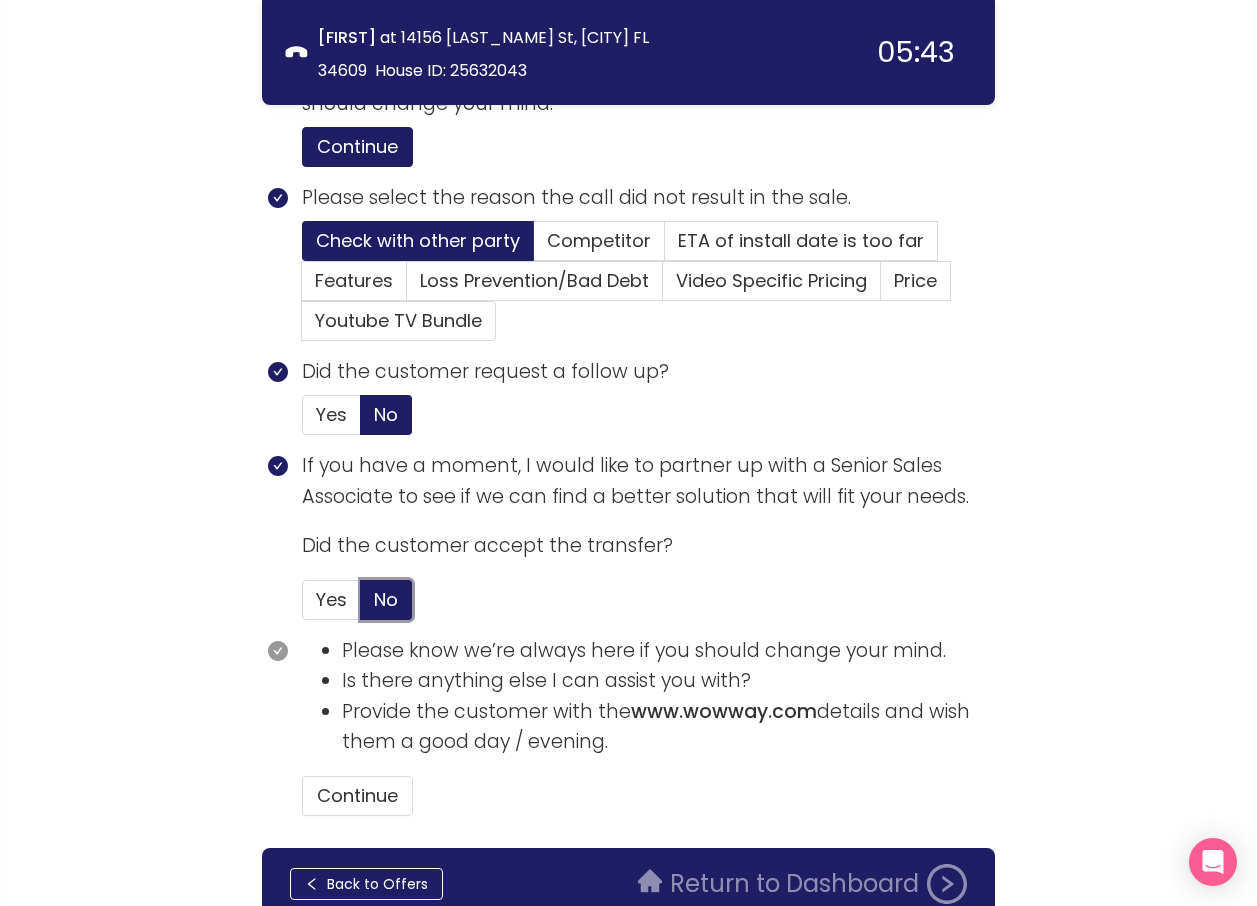 scroll, scrollTop: 928, scrollLeft: 0, axis: vertical 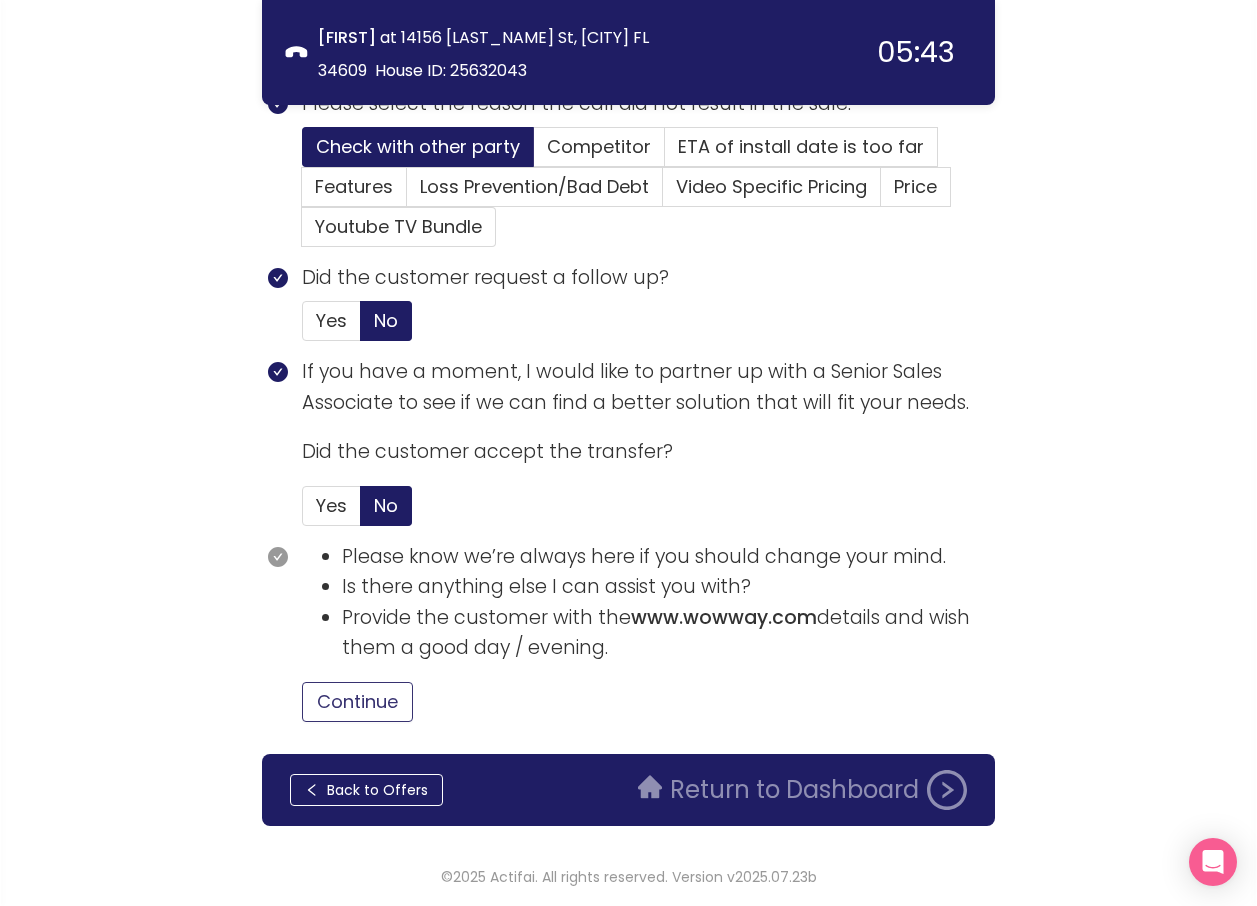 click on "Continue" at bounding box center (357, 702) 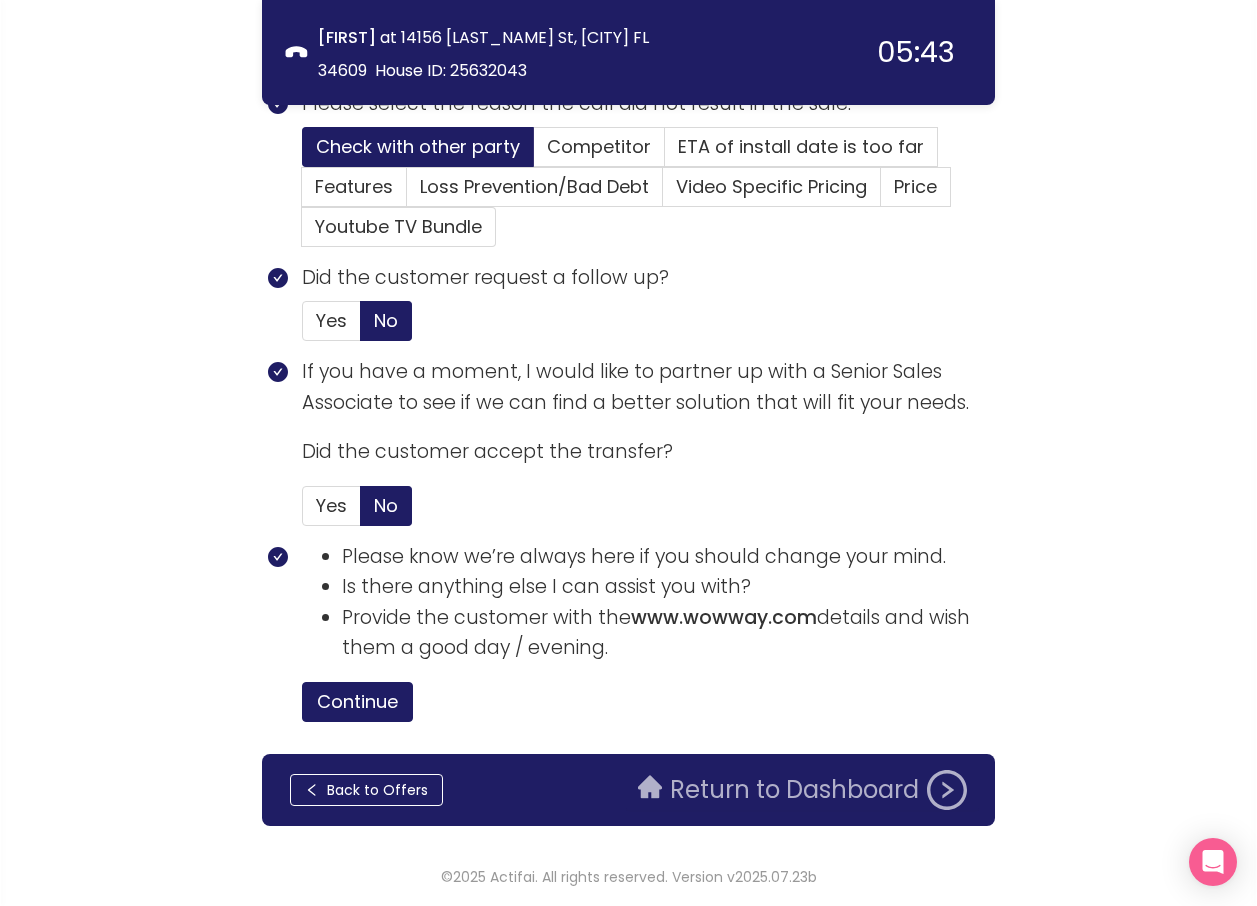 click on "Return to Dashboard" 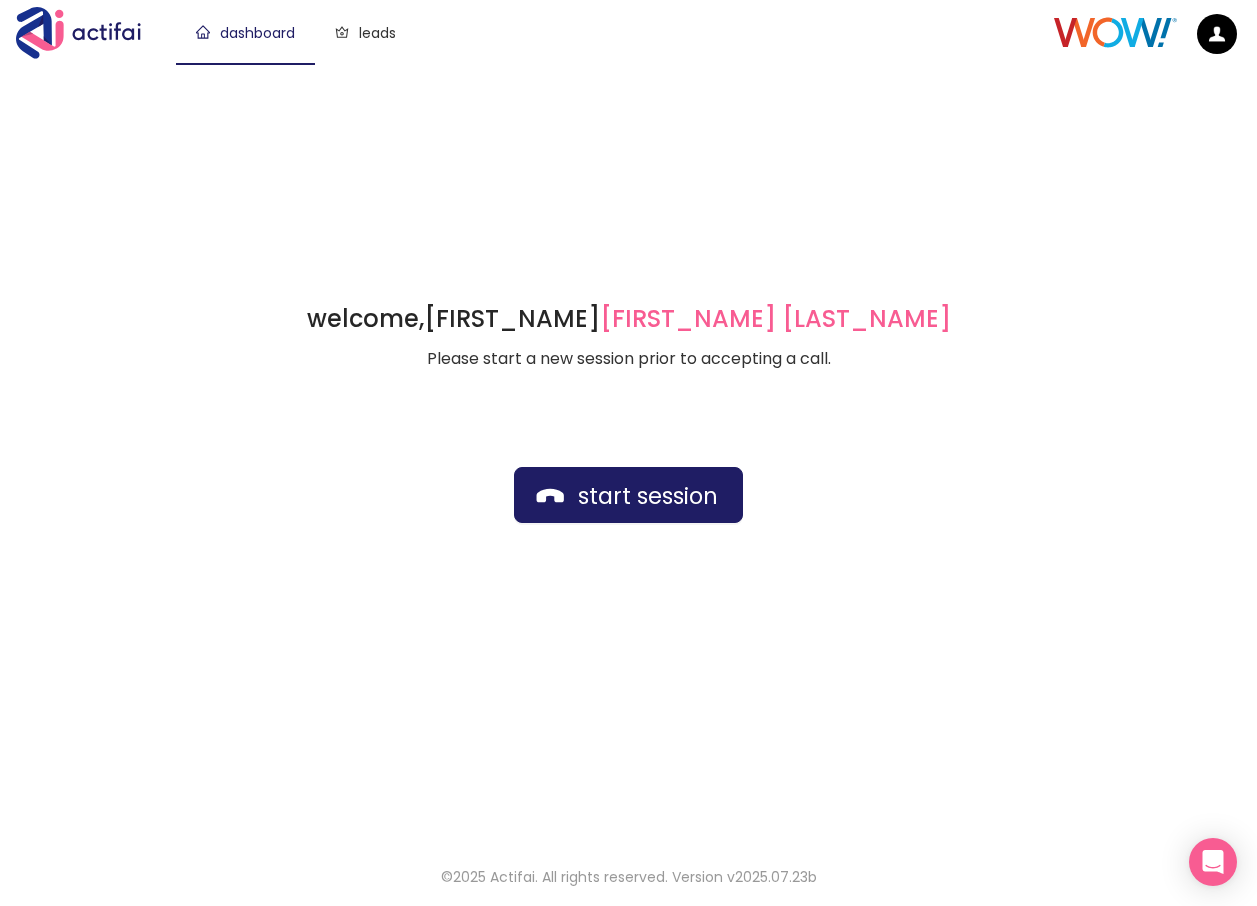 scroll, scrollTop: 0, scrollLeft: 0, axis: both 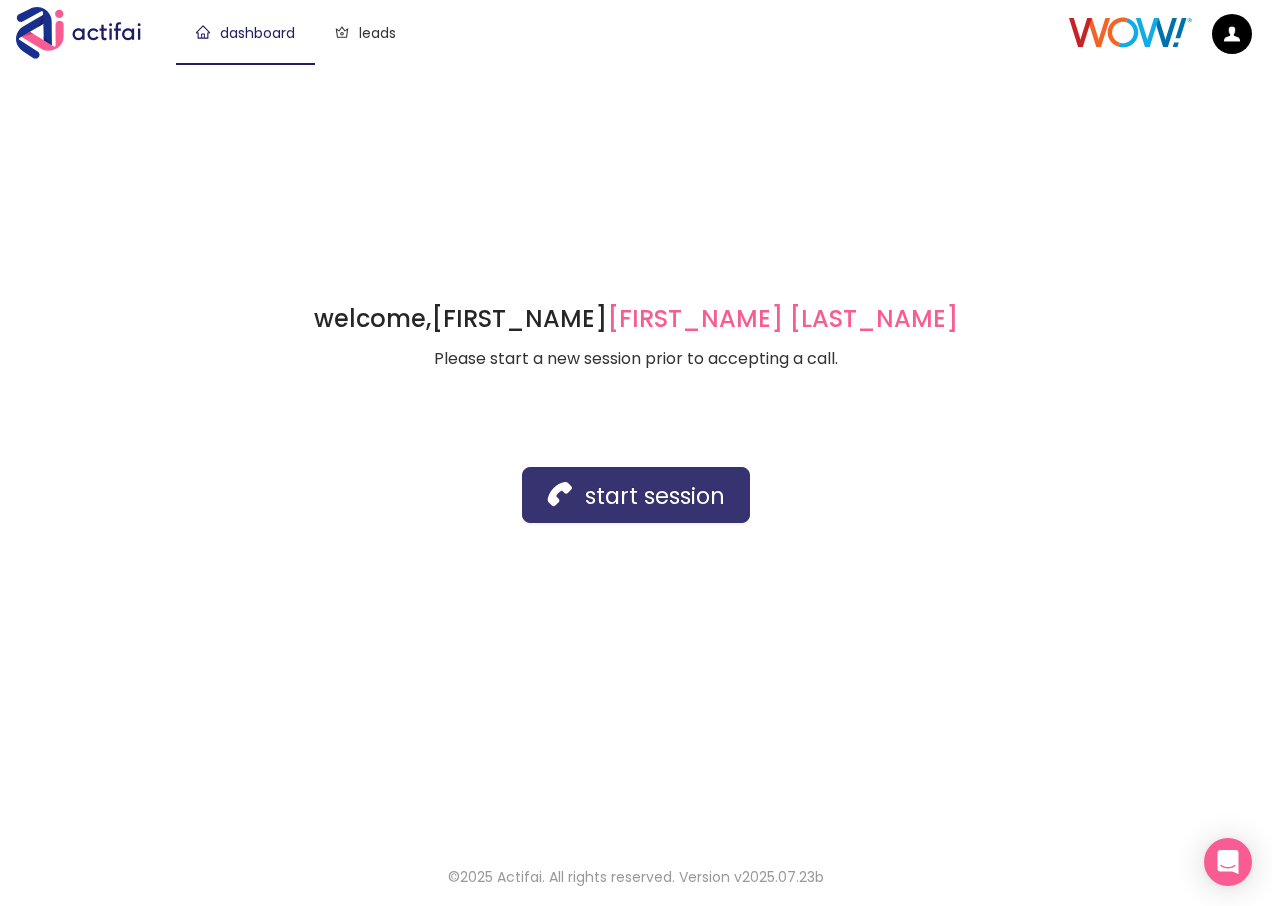 click on "start session" at bounding box center [636, 495] 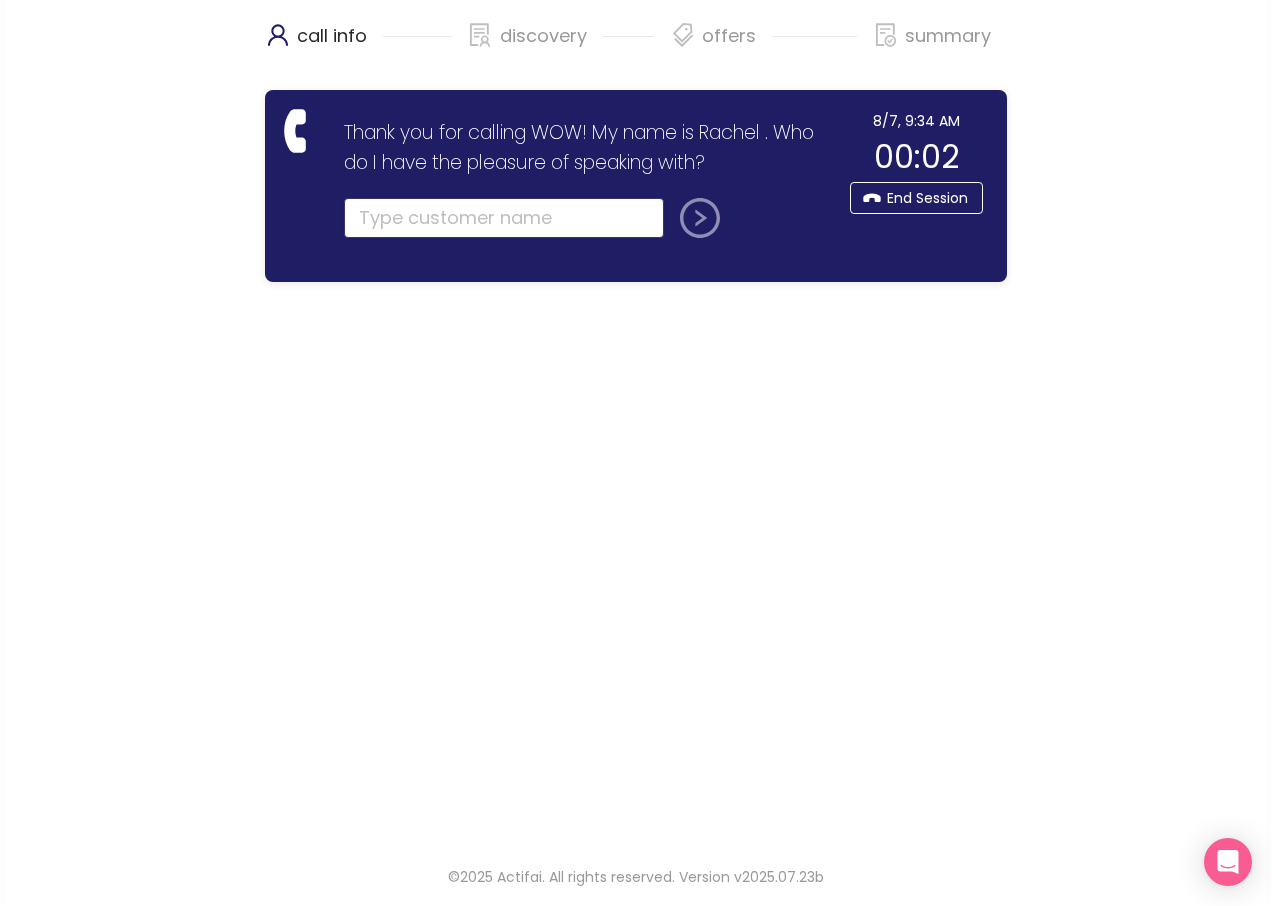 click 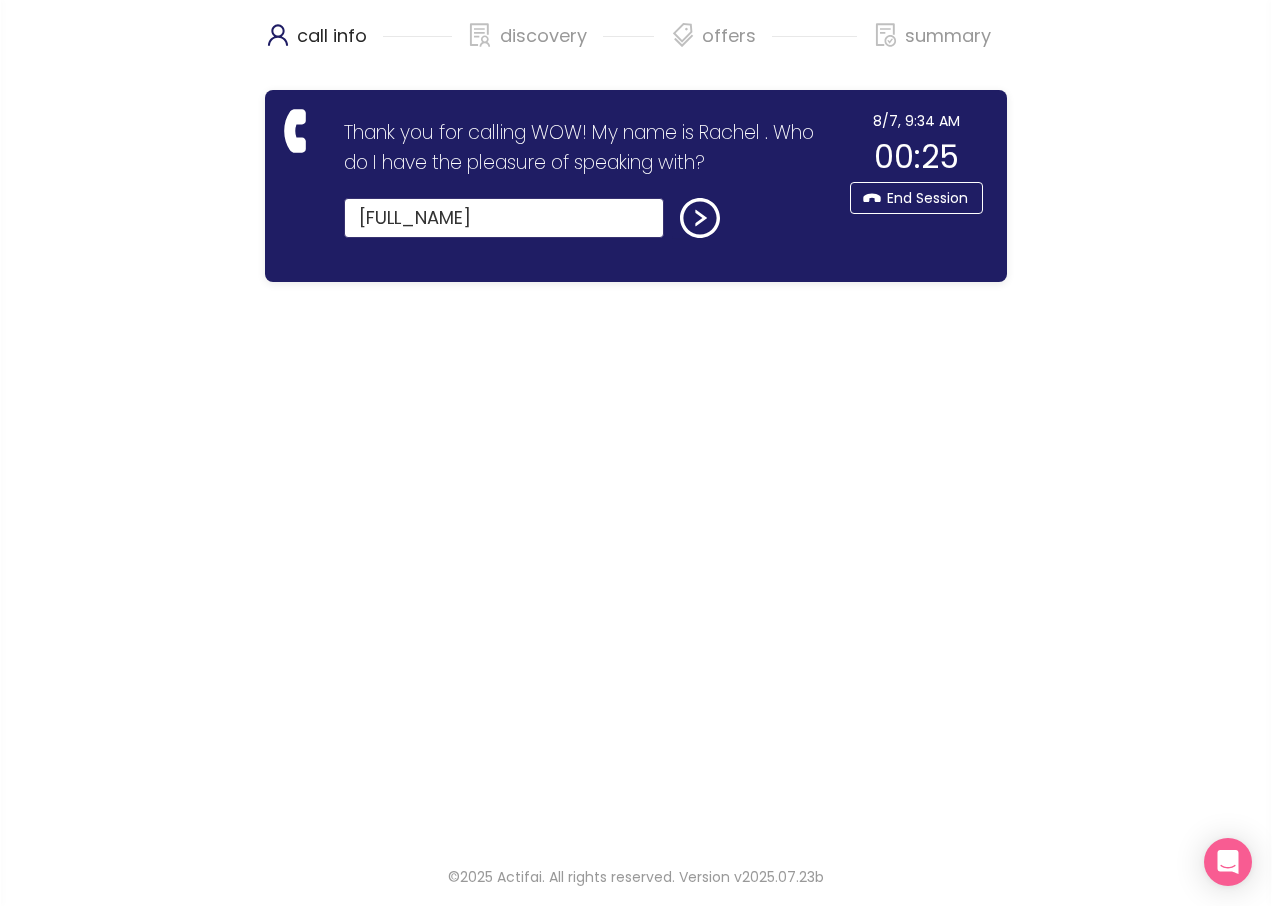 type on "[FULL_NAME]" 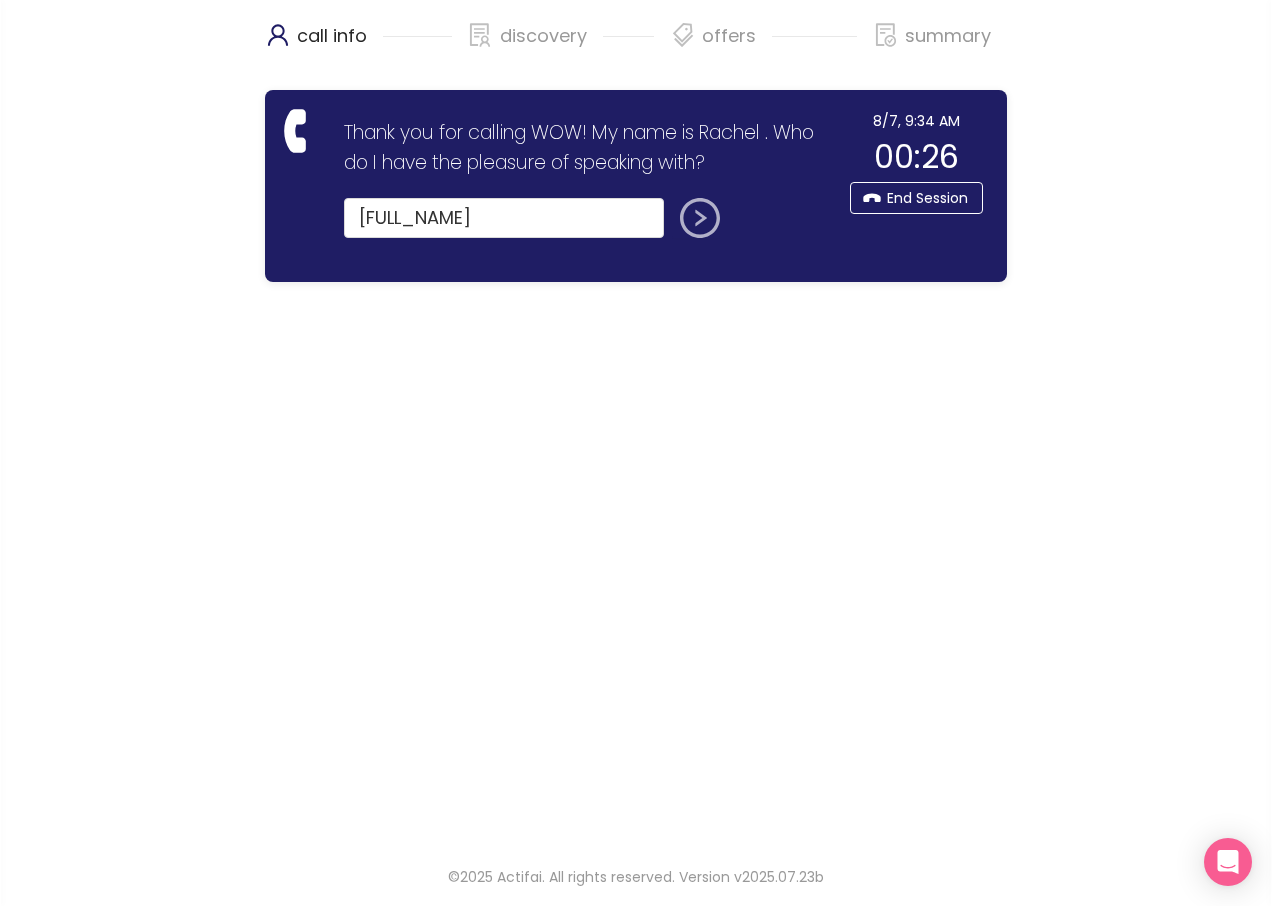 drag, startPoint x: 691, startPoint y: 272, endPoint x: 699, endPoint y: 224, distance: 48.6621 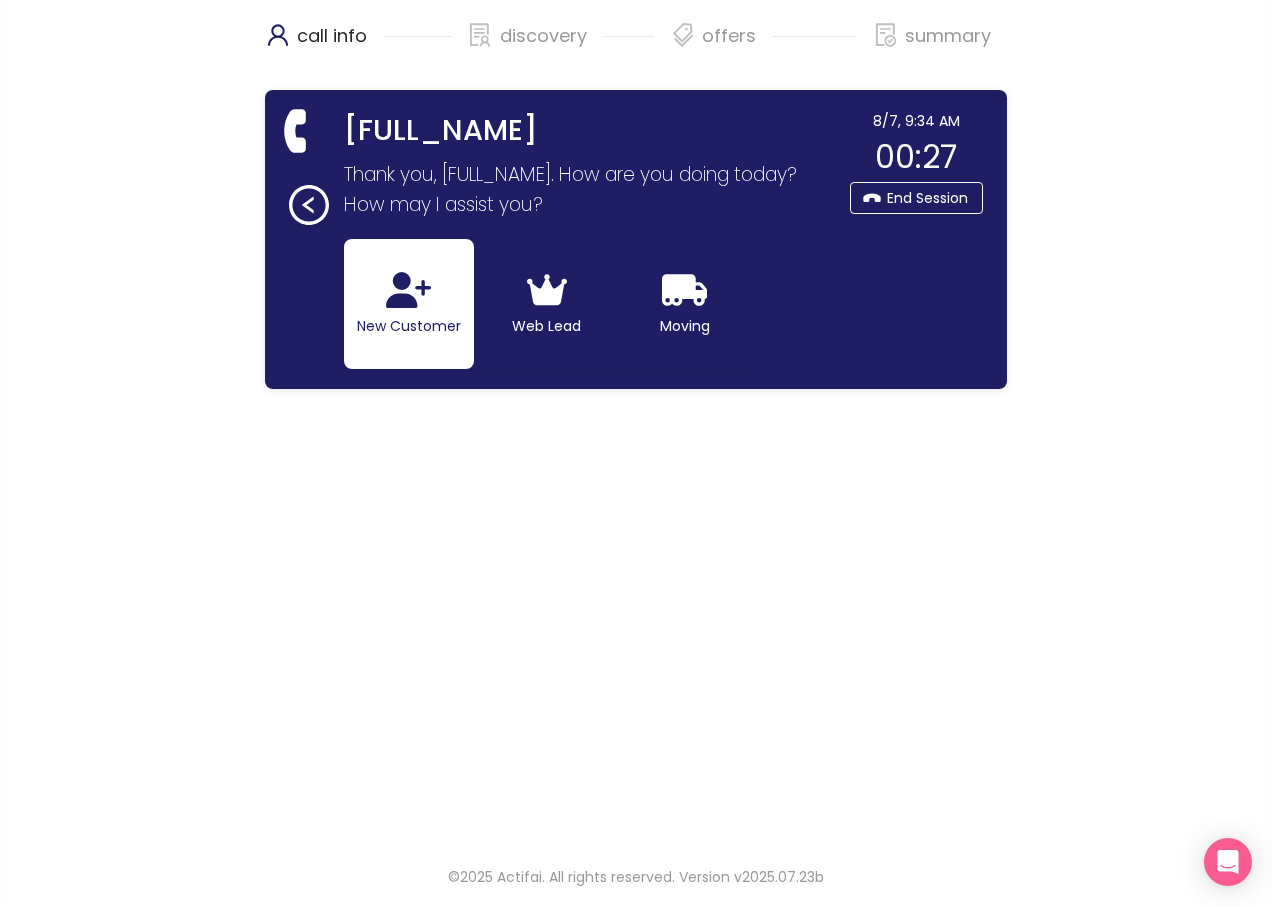 click 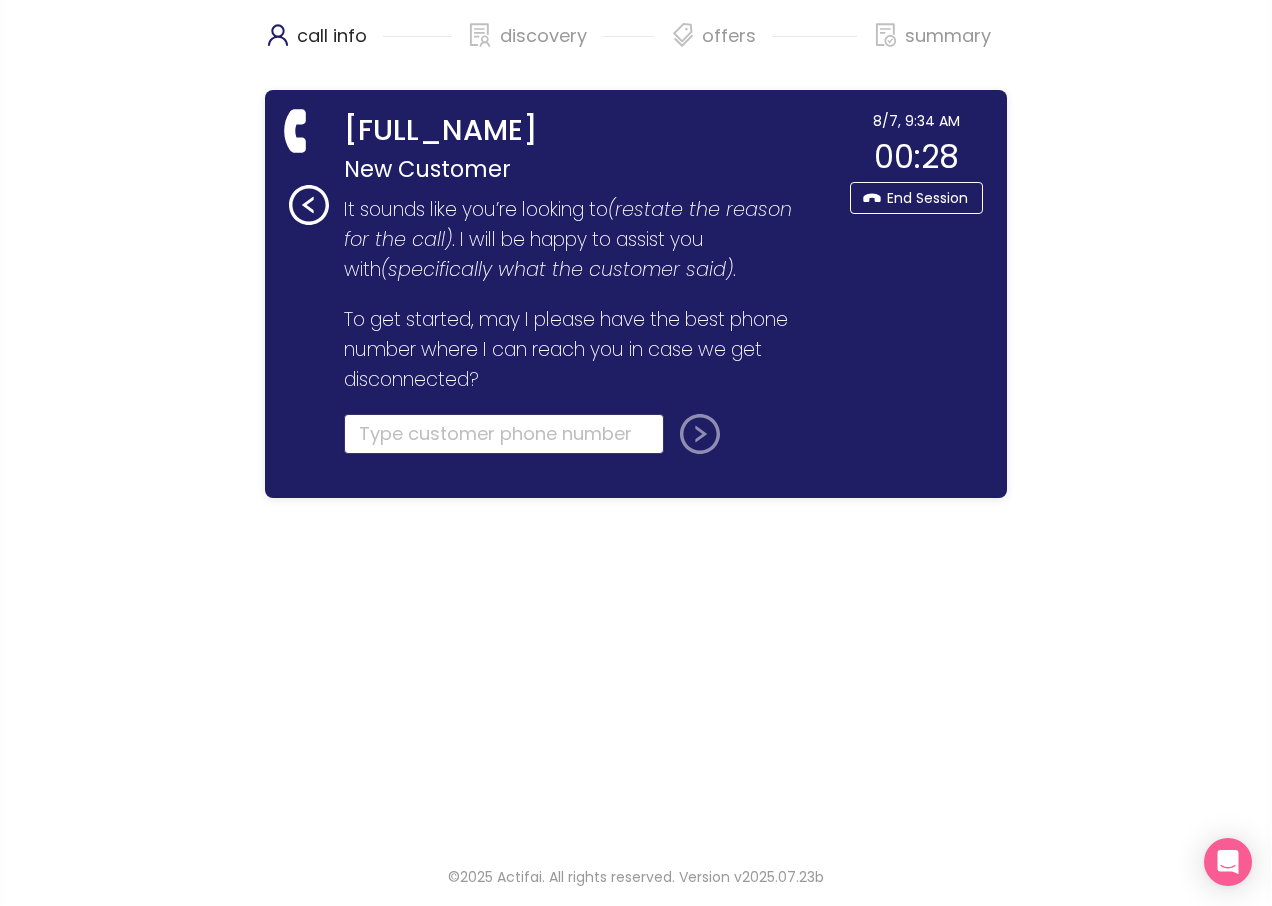 click 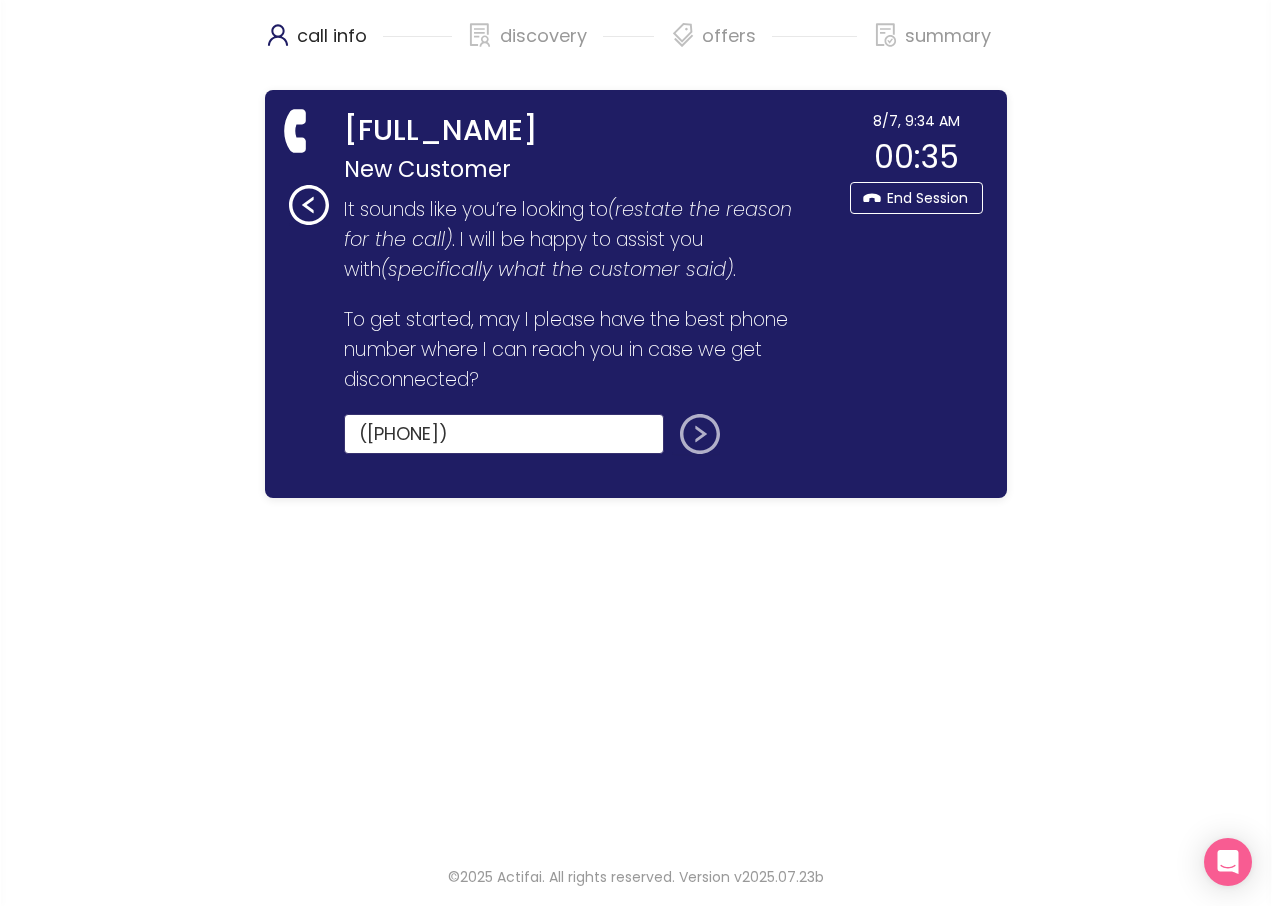type on "([PHONE])" 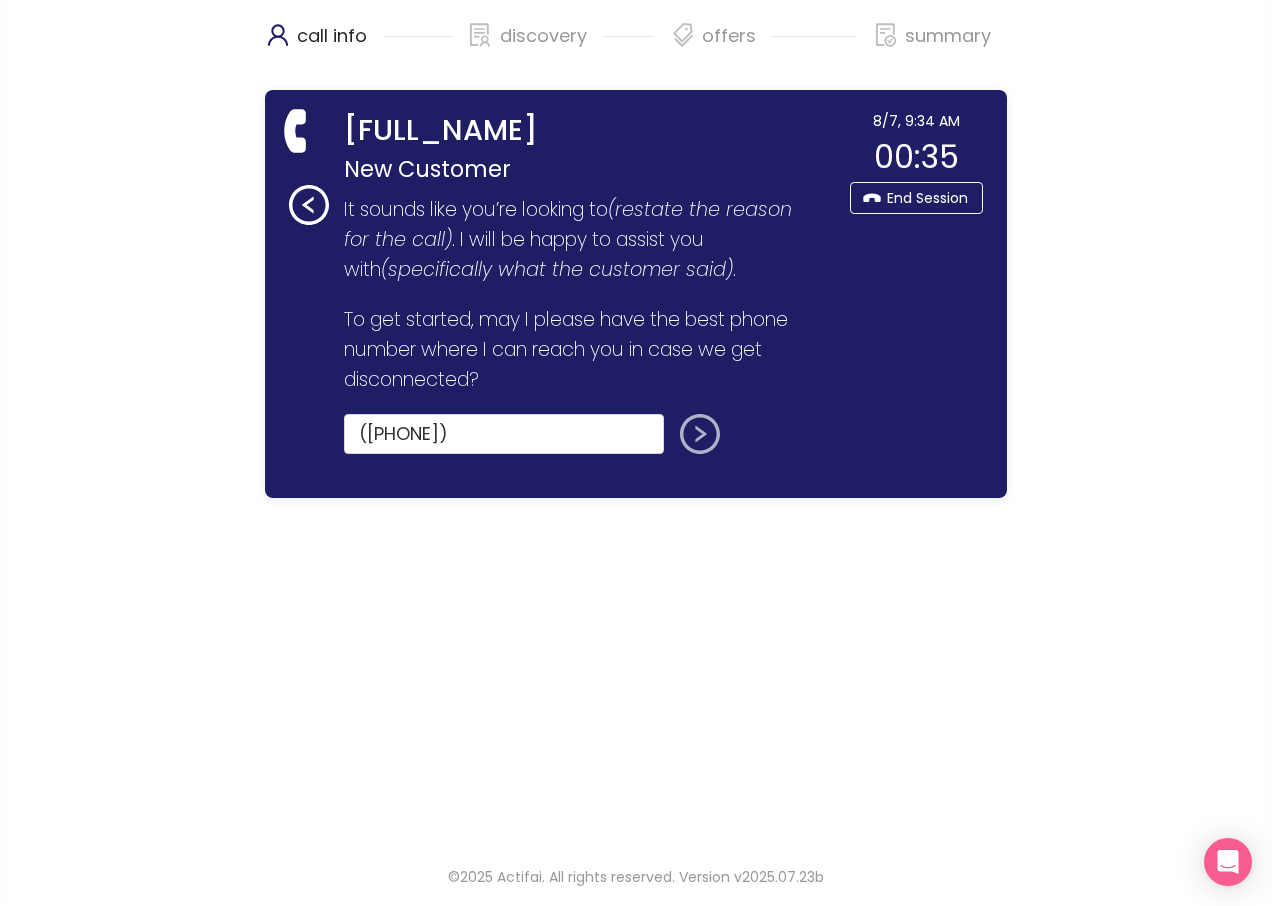 click 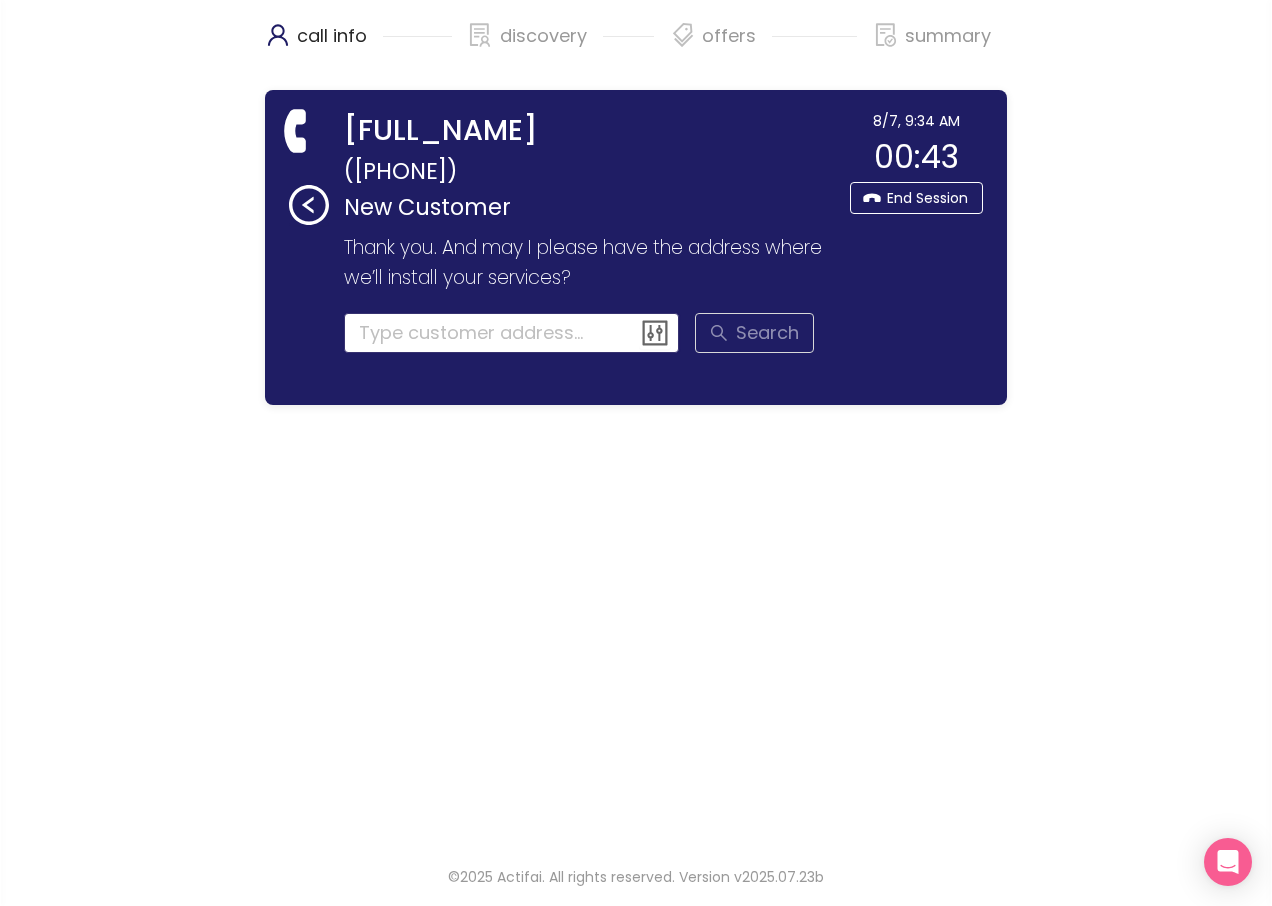 click at bounding box center [512, 333] 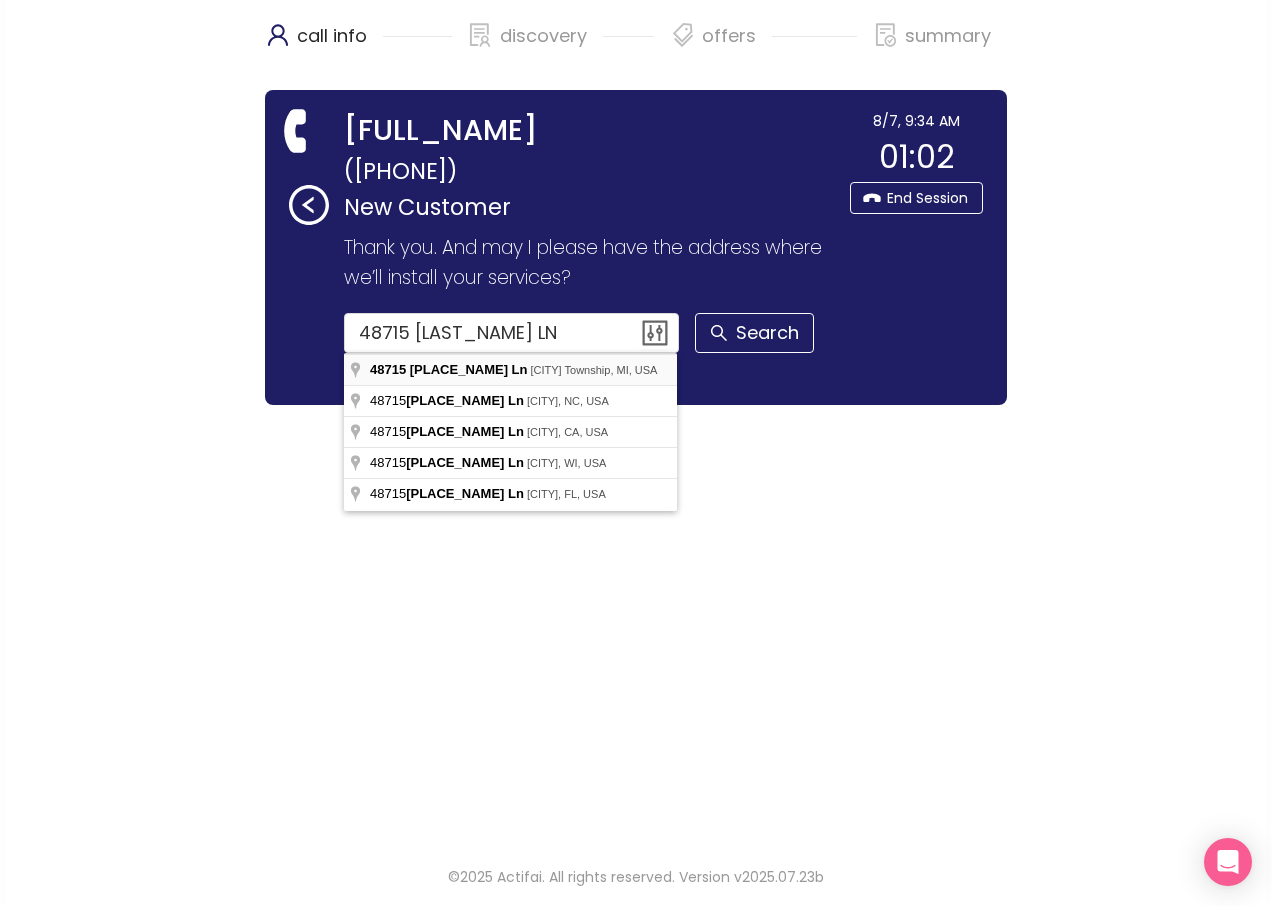 type on "48715 [LAST_NAME] Ln, [CITY], MI, USA" 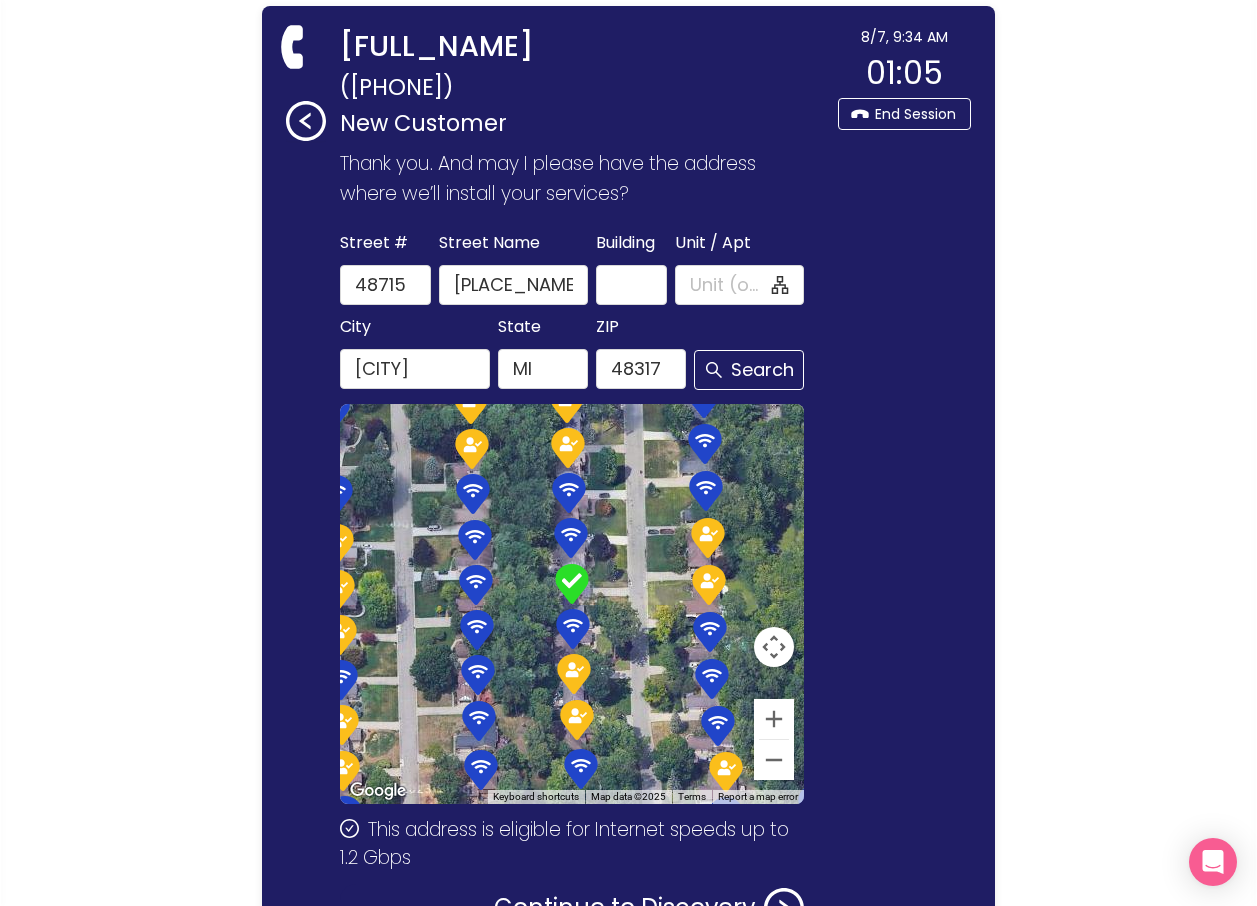 scroll, scrollTop: 230, scrollLeft: 0, axis: vertical 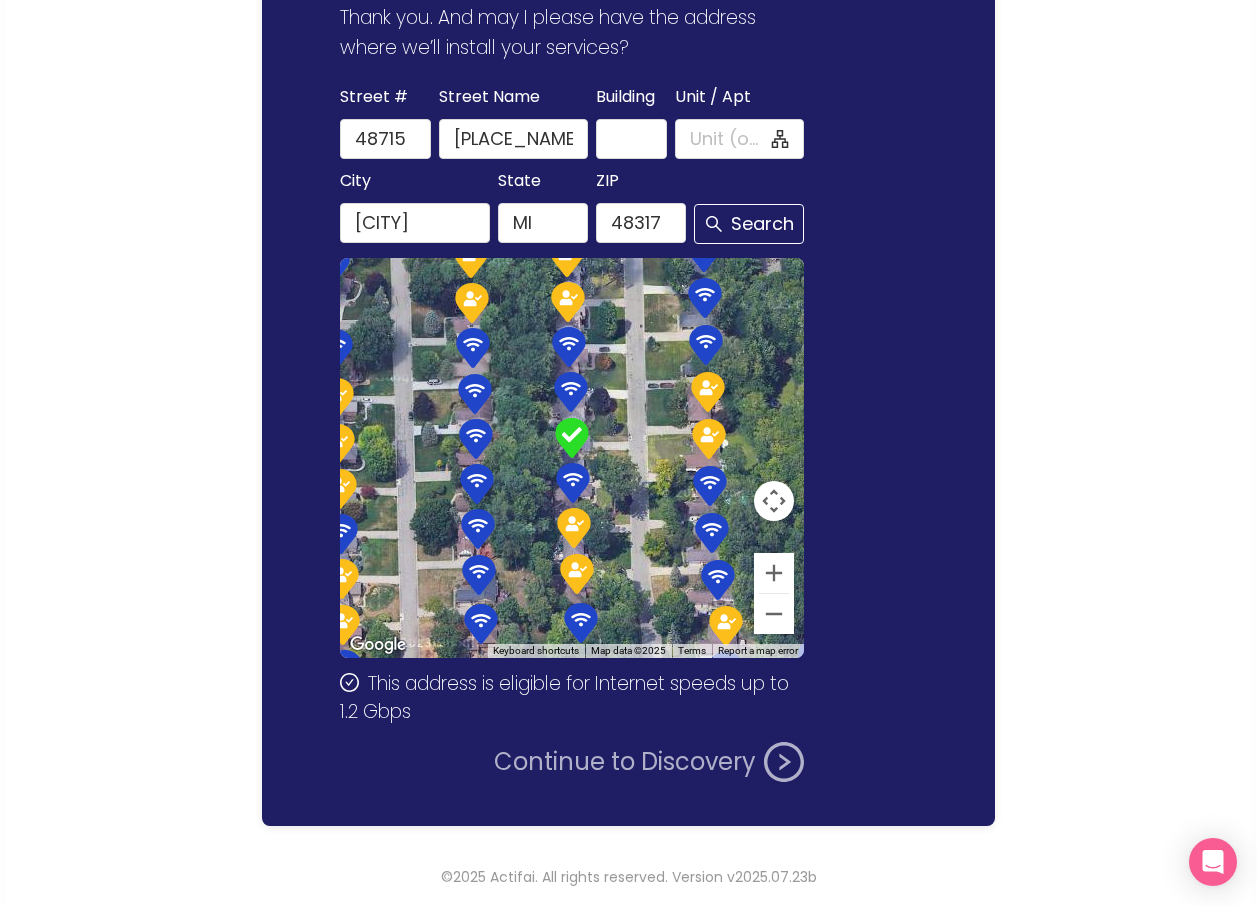 click on "Continue to Discovery" 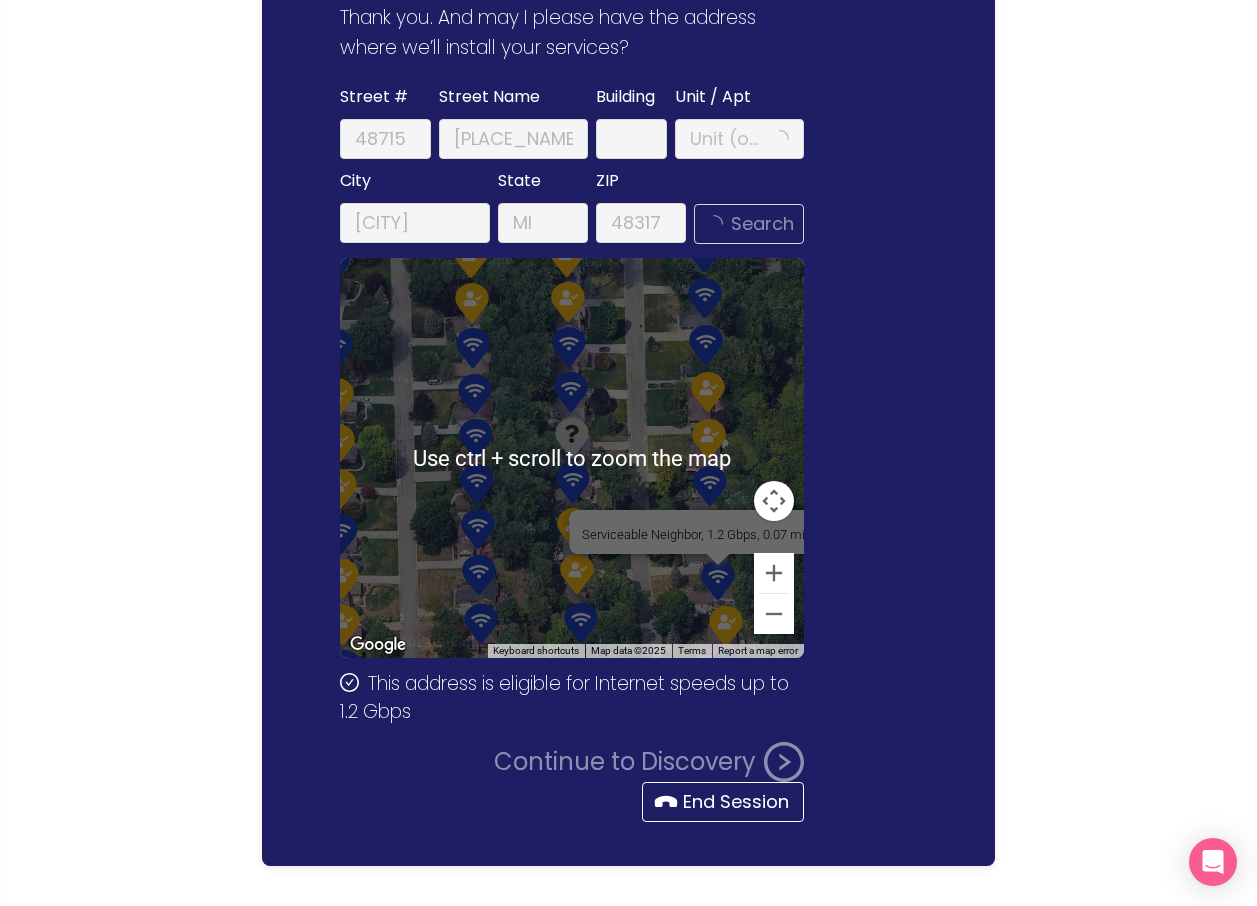 scroll, scrollTop: 270, scrollLeft: 0, axis: vertical 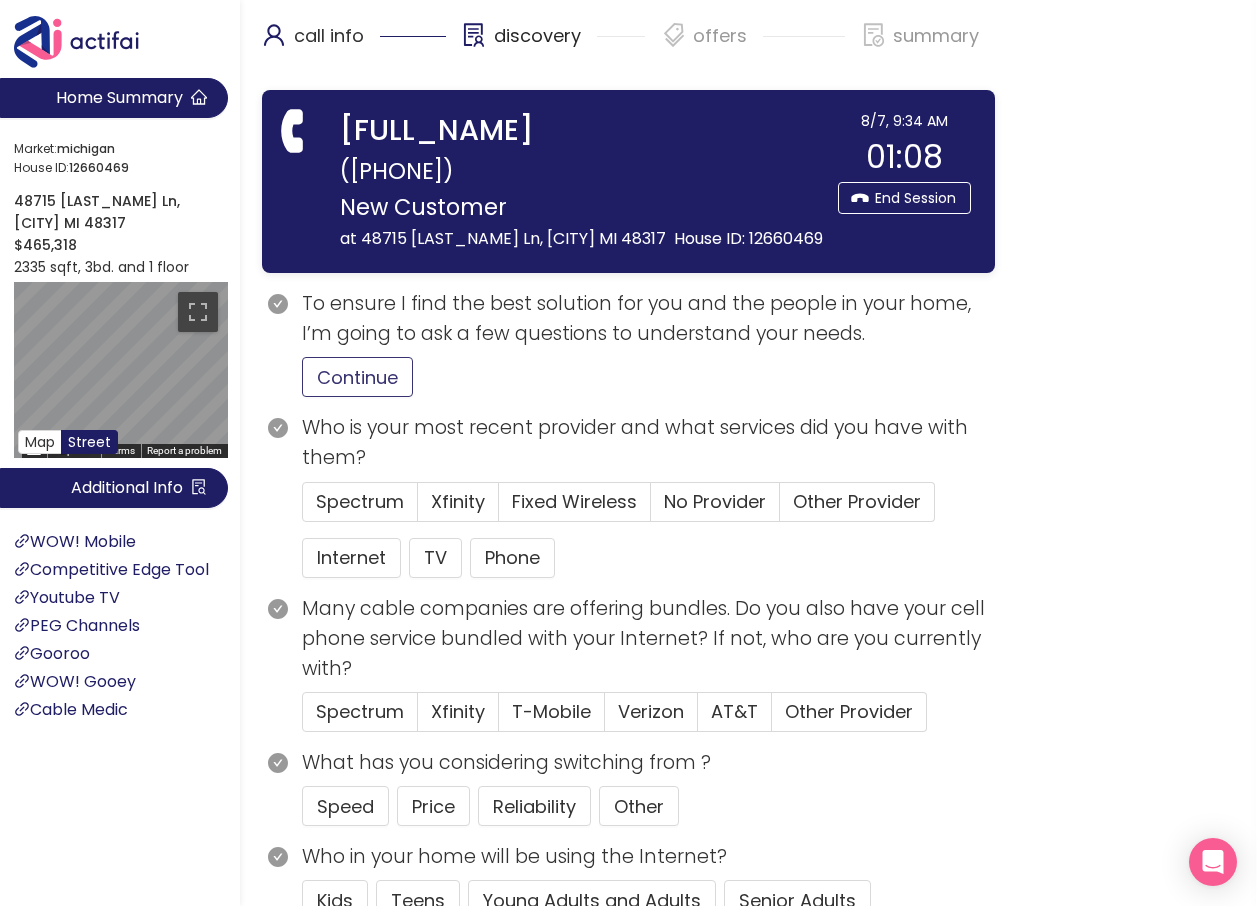 click on "Continue" at bounding box center [357, 377] 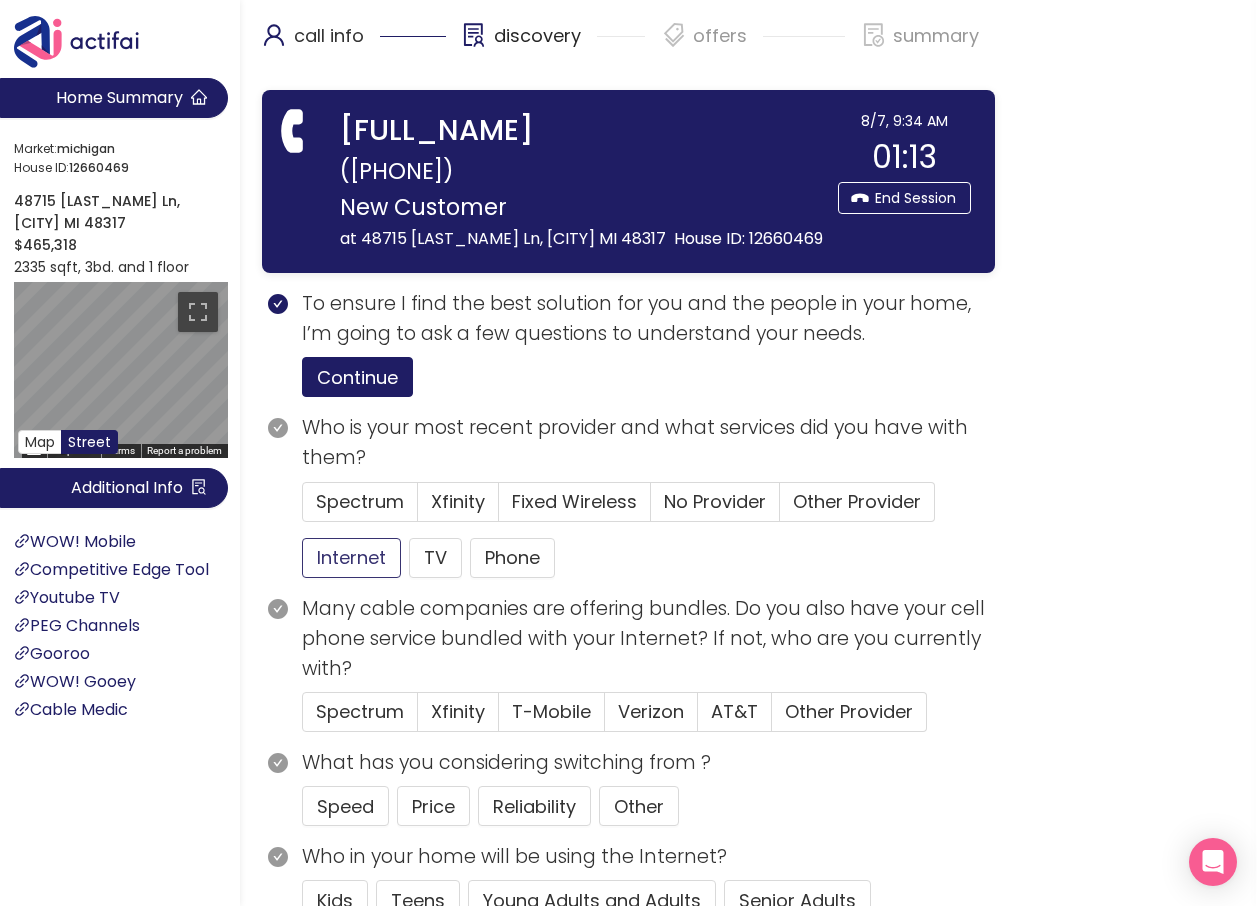 click on "Internet" 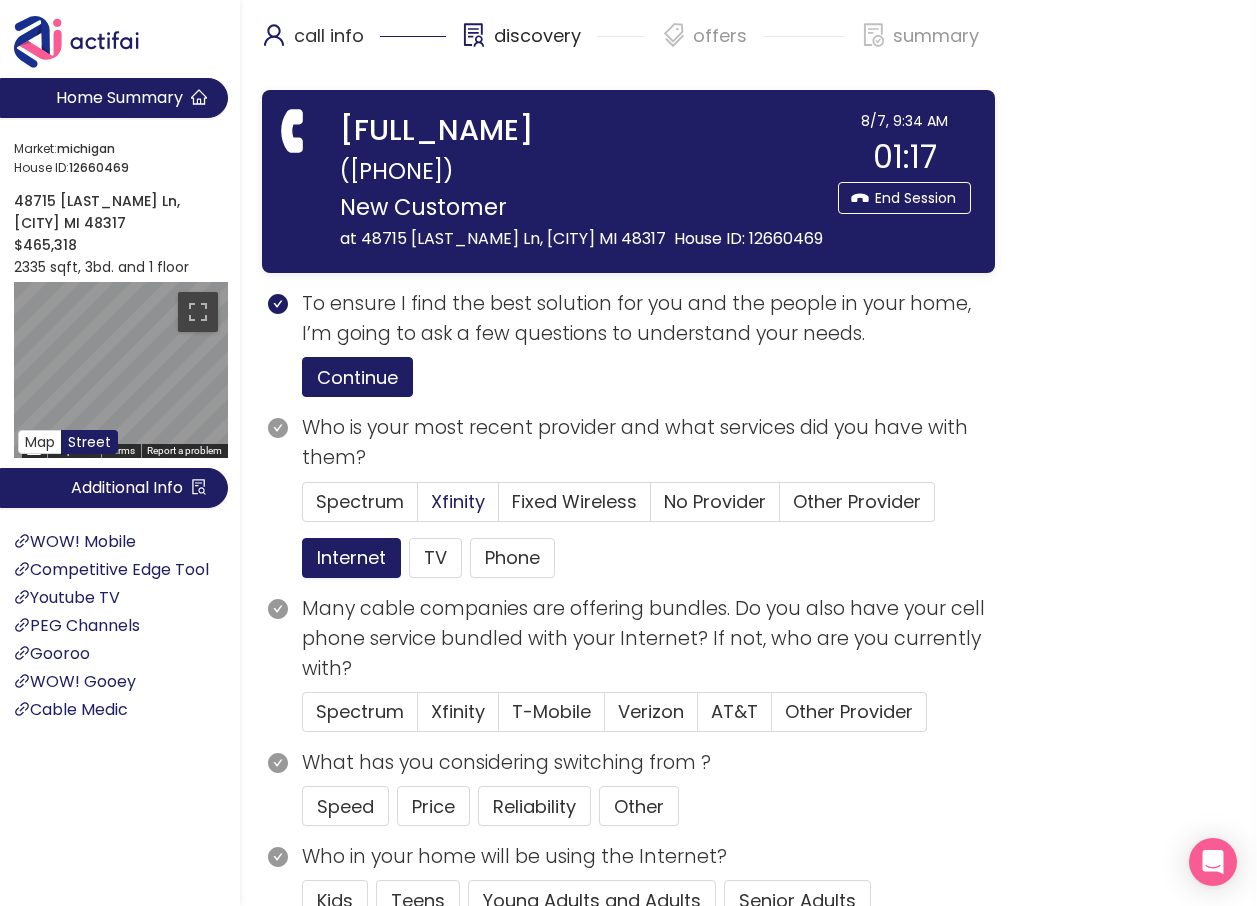 click on "Xfinity" at bounding box center [458, 501] 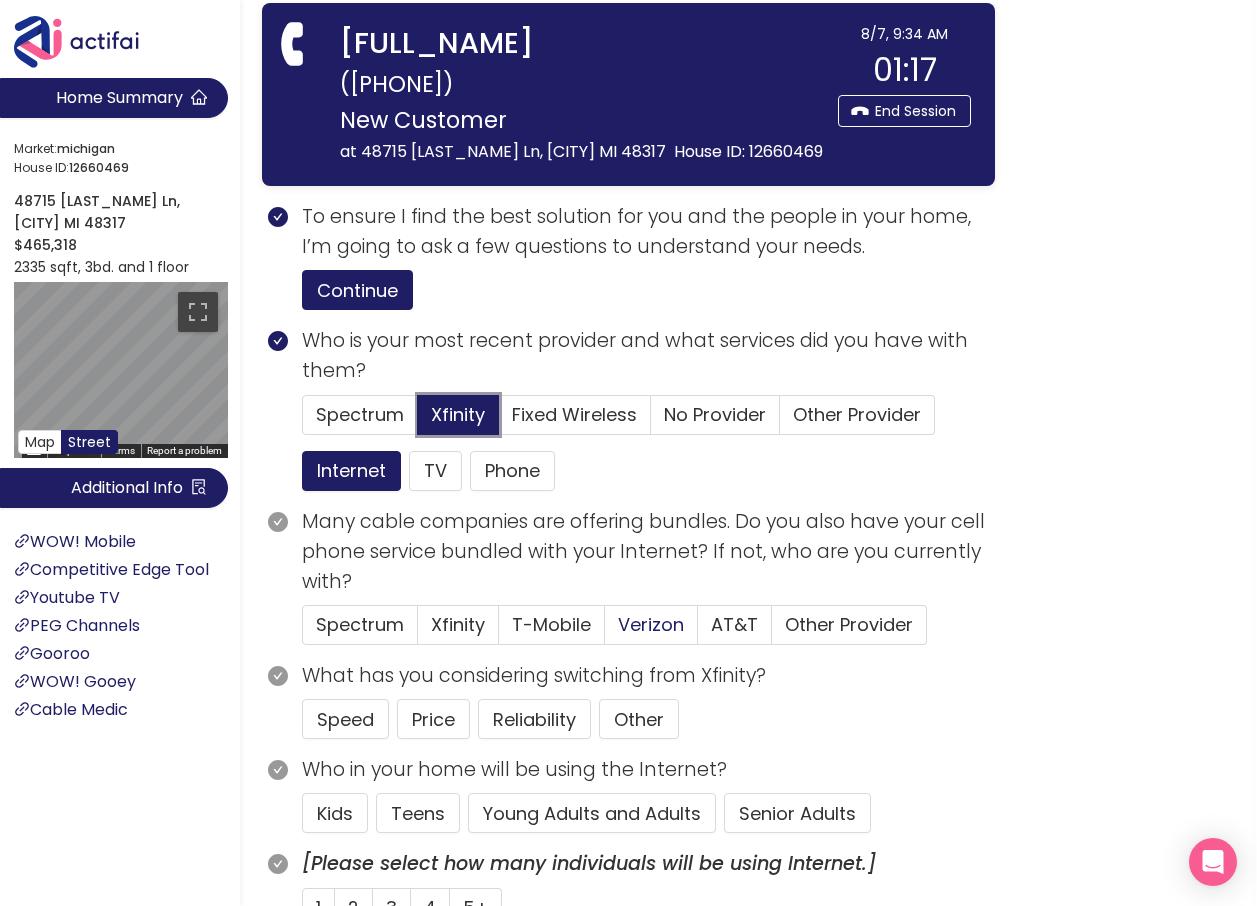 scroll, scrollTop: 200, scrollLeft: 0, axis: vertical 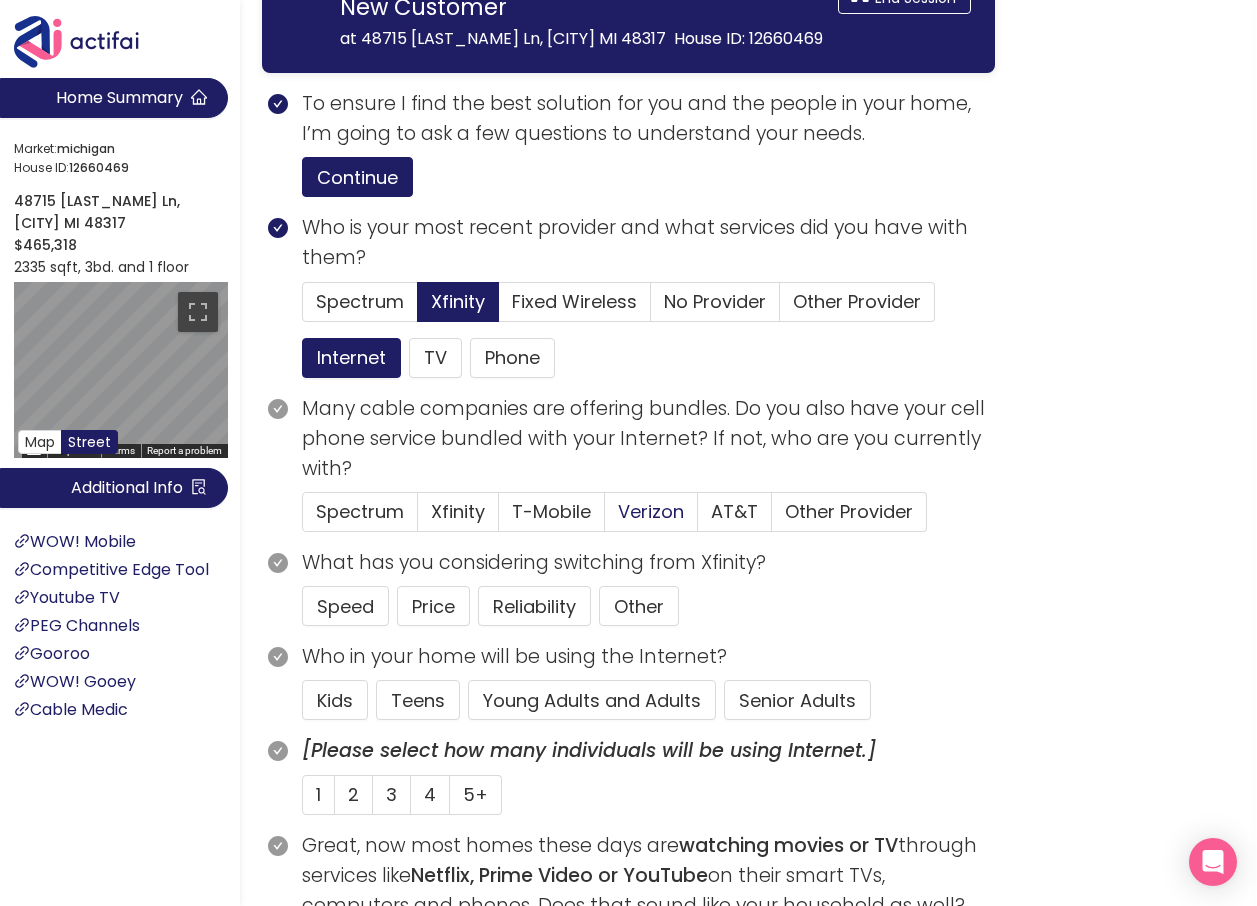 click on "Verizon" at bounding box center (651, 511) 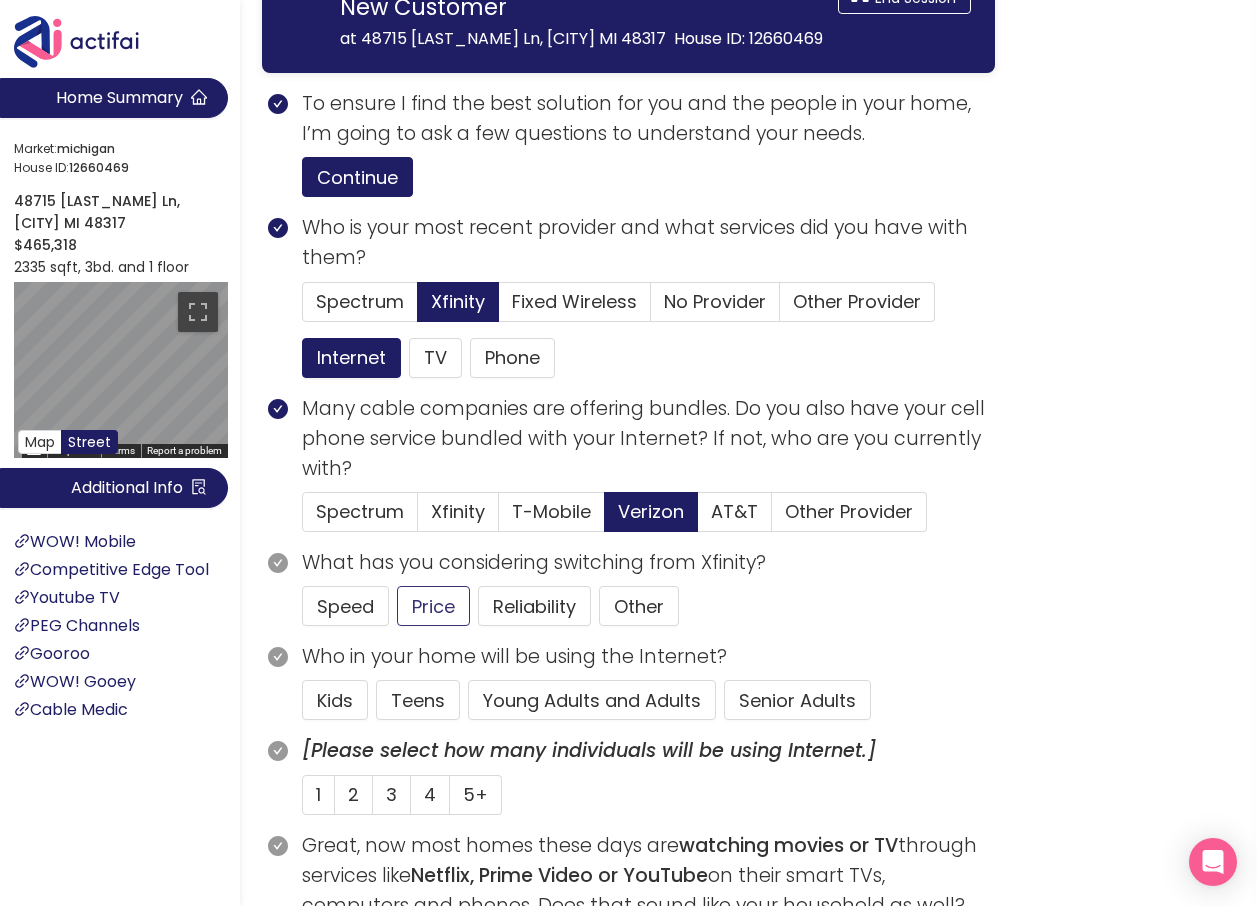 click on "Price" 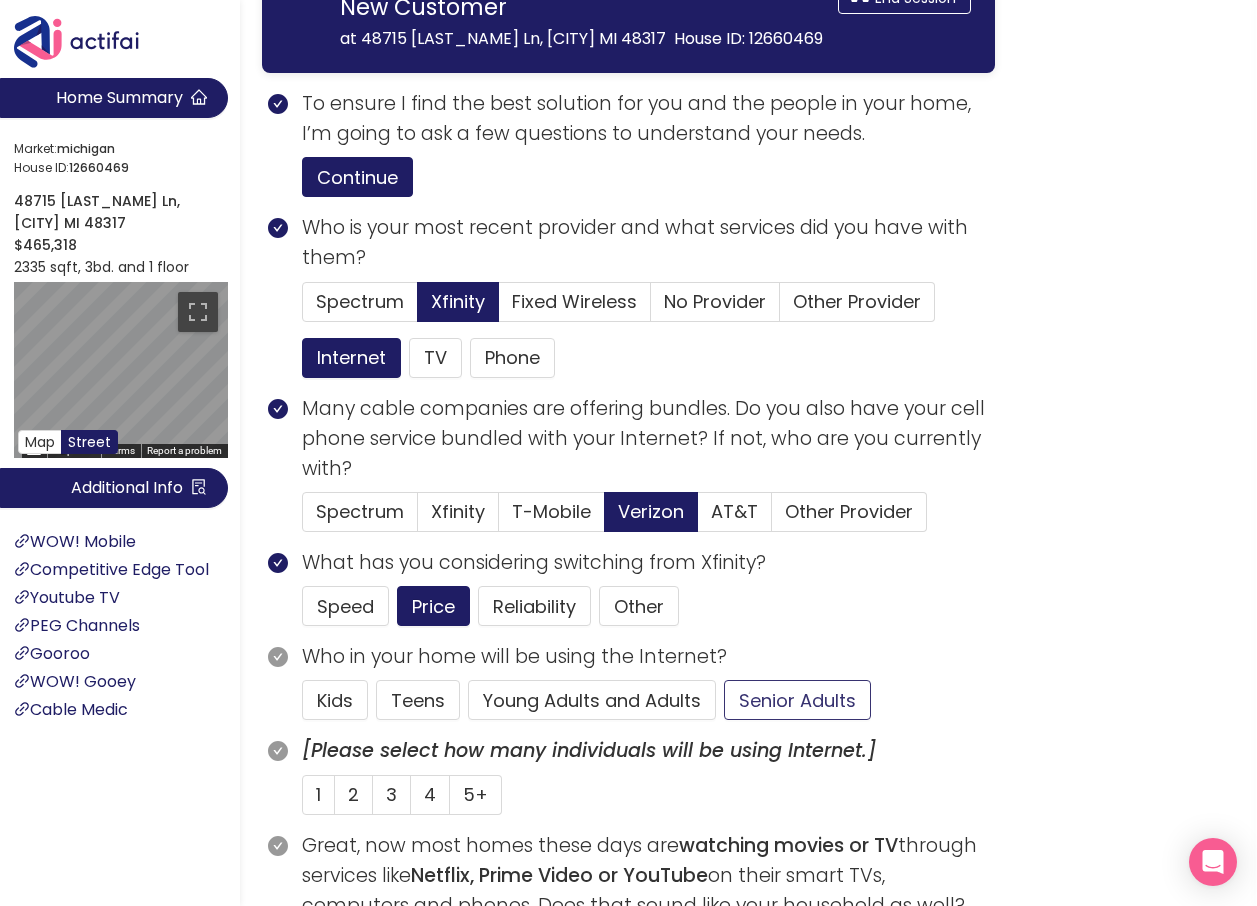 click on "Senior Adults" 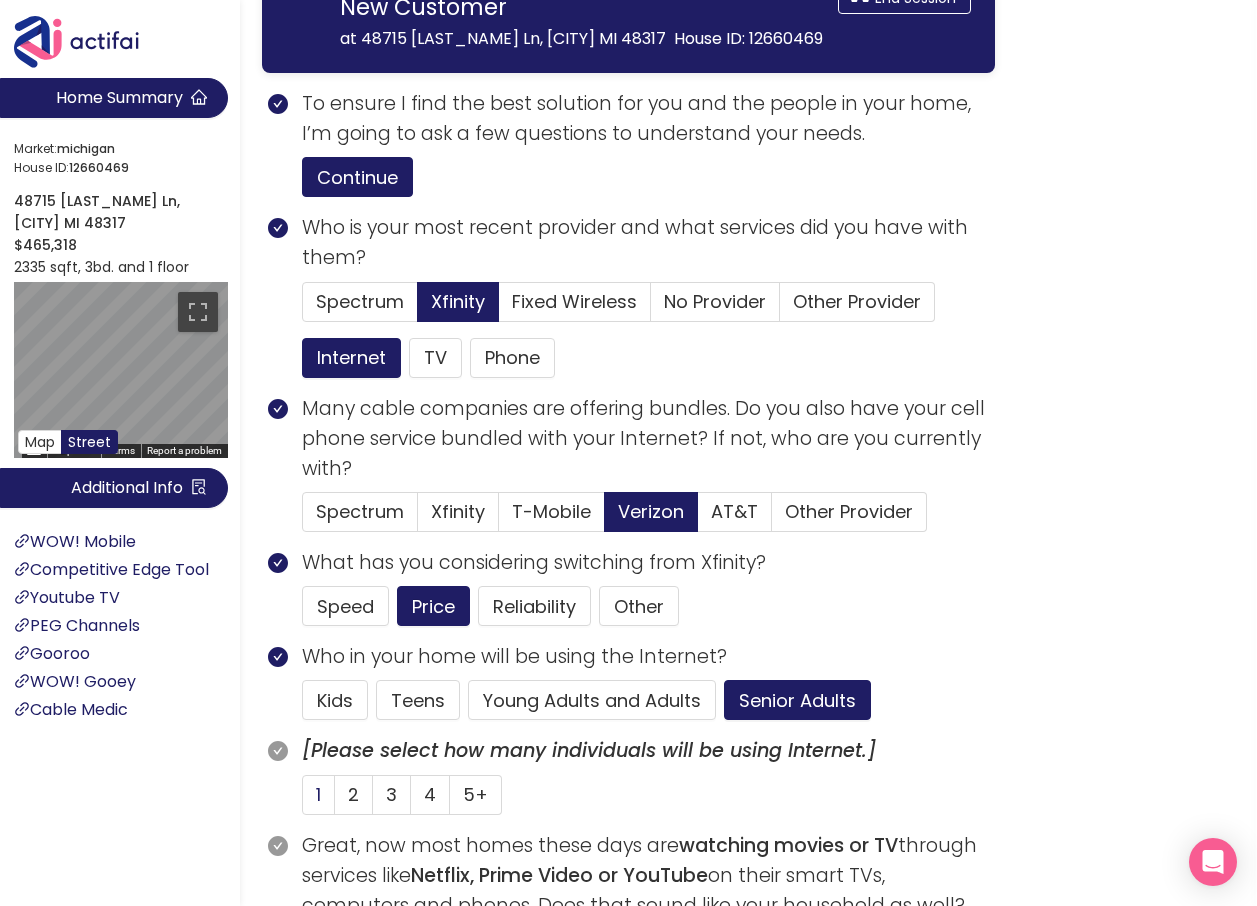click on "1" 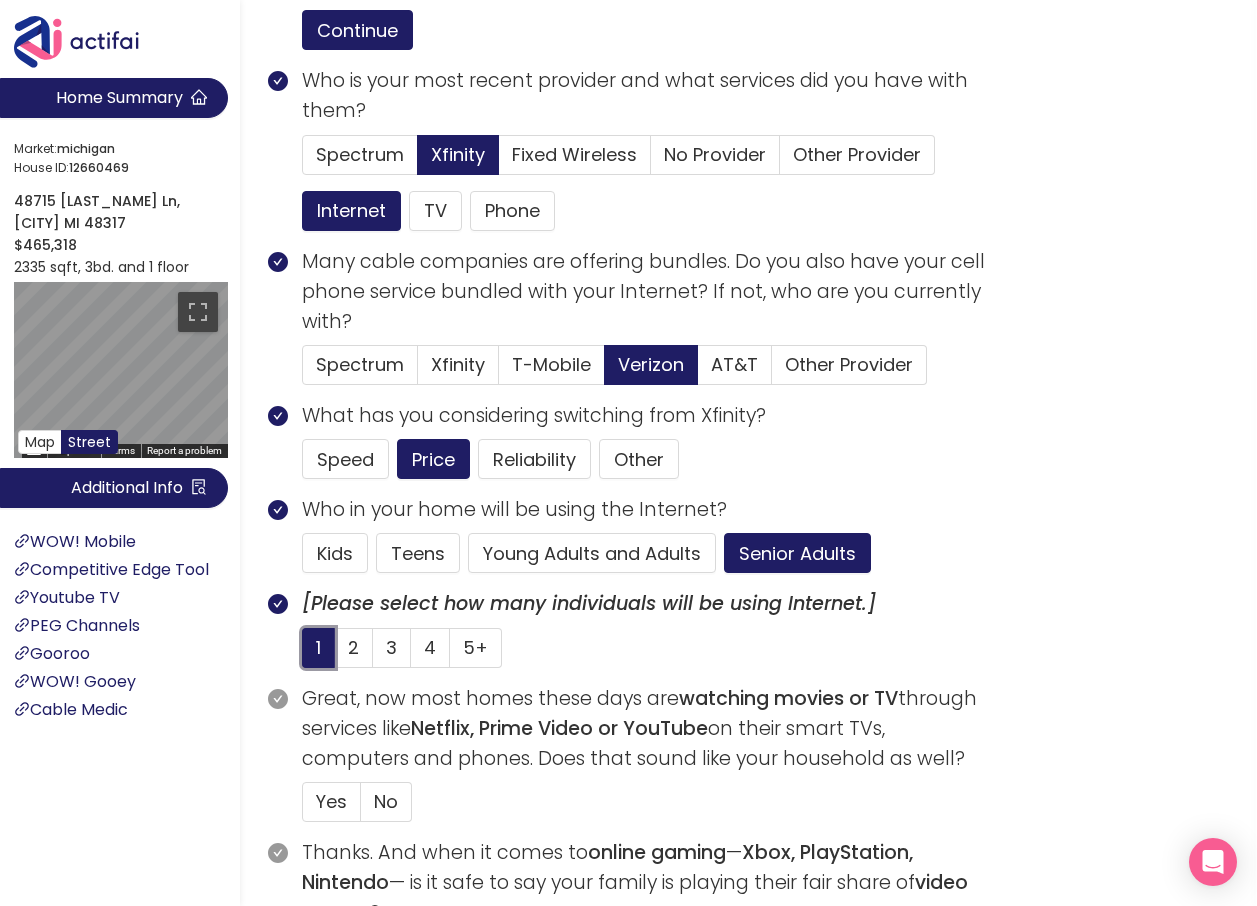 scroll, scrollTop: 500, scrollLeft: 0, axis: vertical 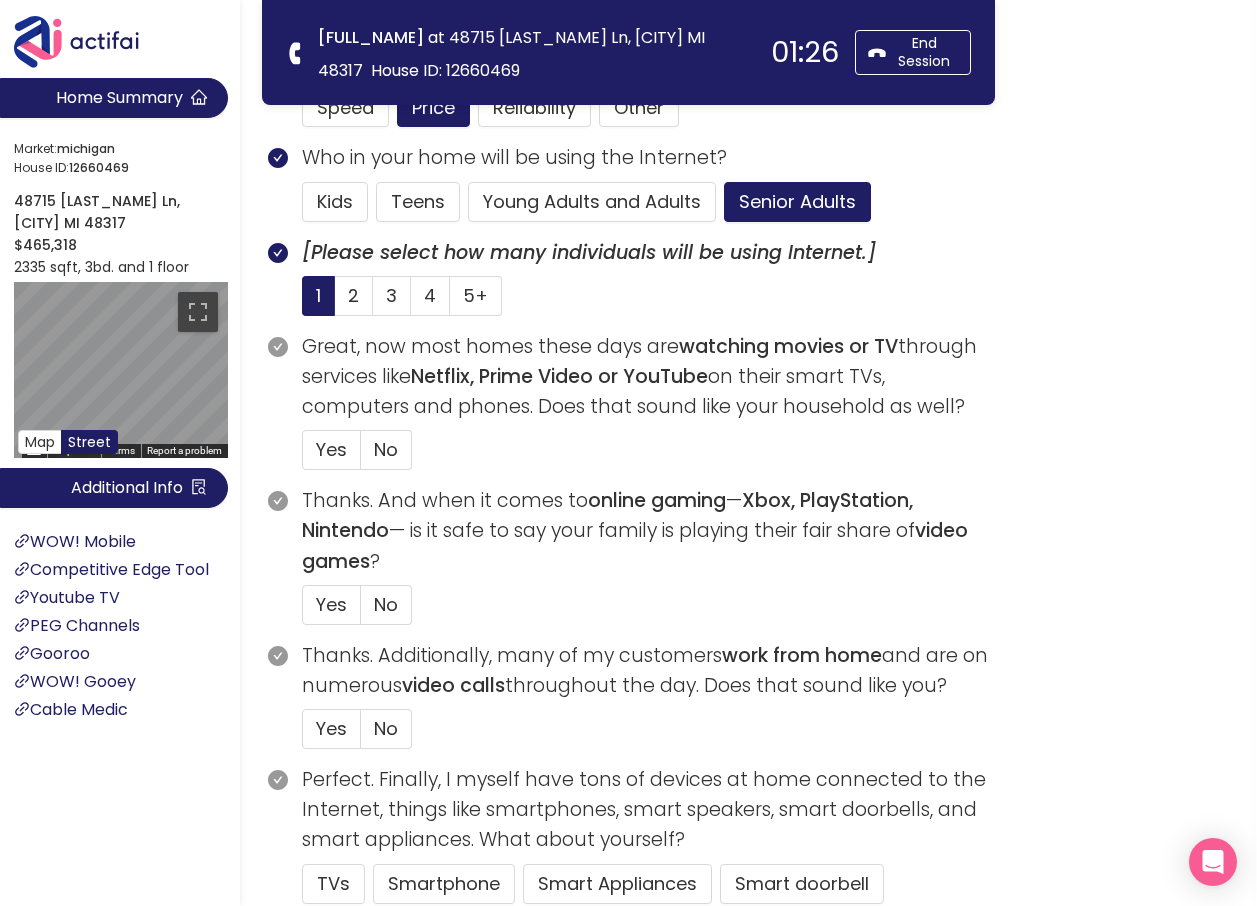 drag, startPoint x: 330, startPoint y: 447, endPoint x: 355, endPoint y: 483, distance: 43.829212 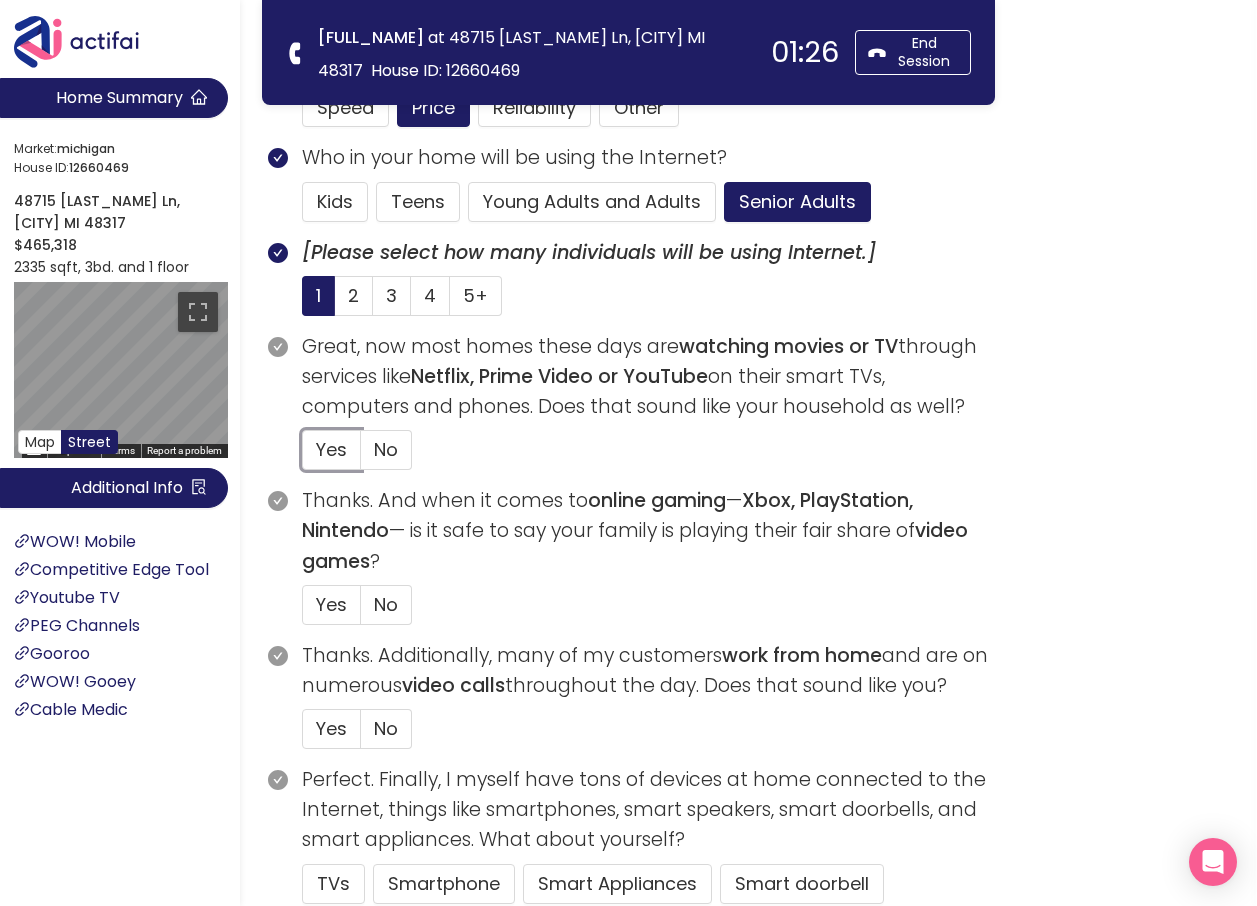 click on "Yes" at bounding box center (303, 456) 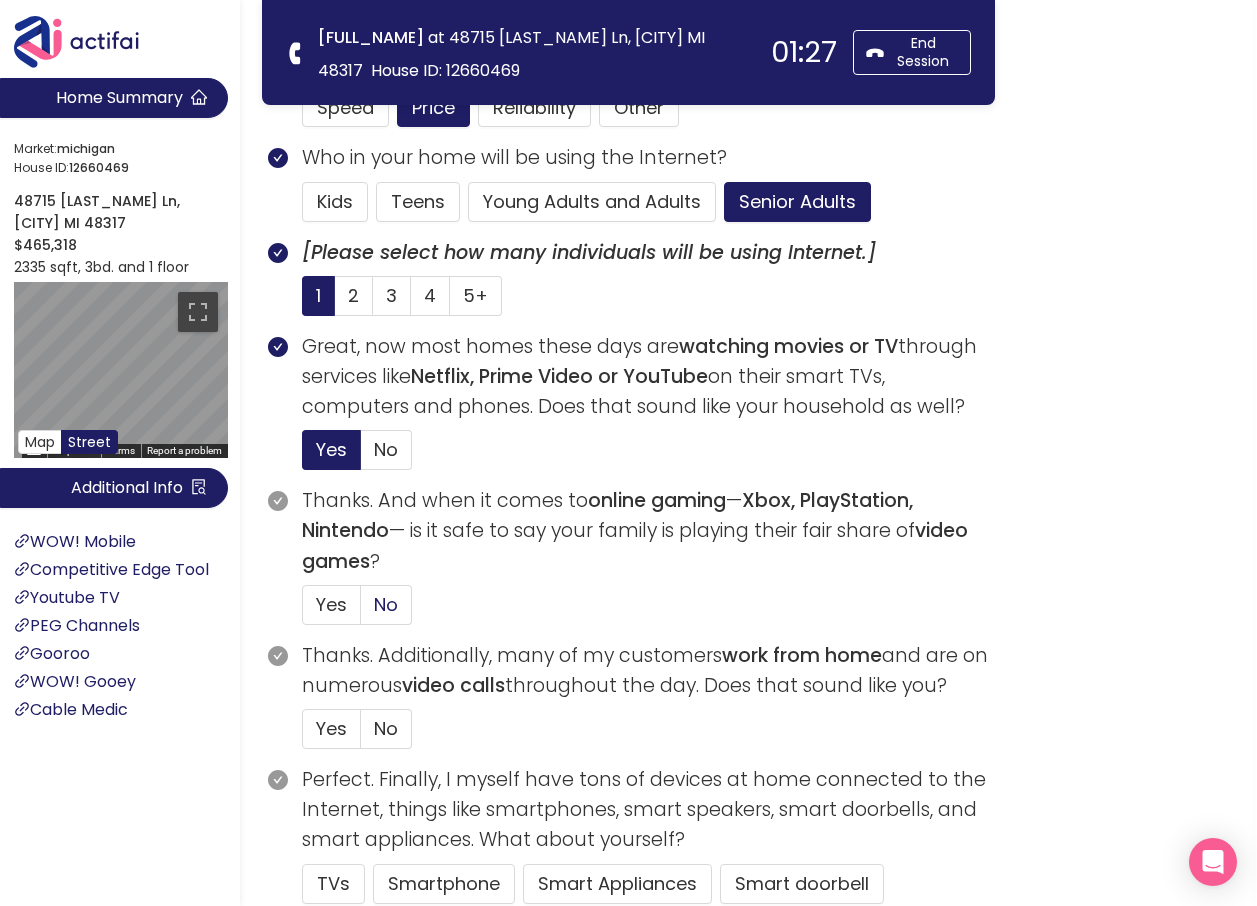 click on "No" at bounding box center (386, 604) 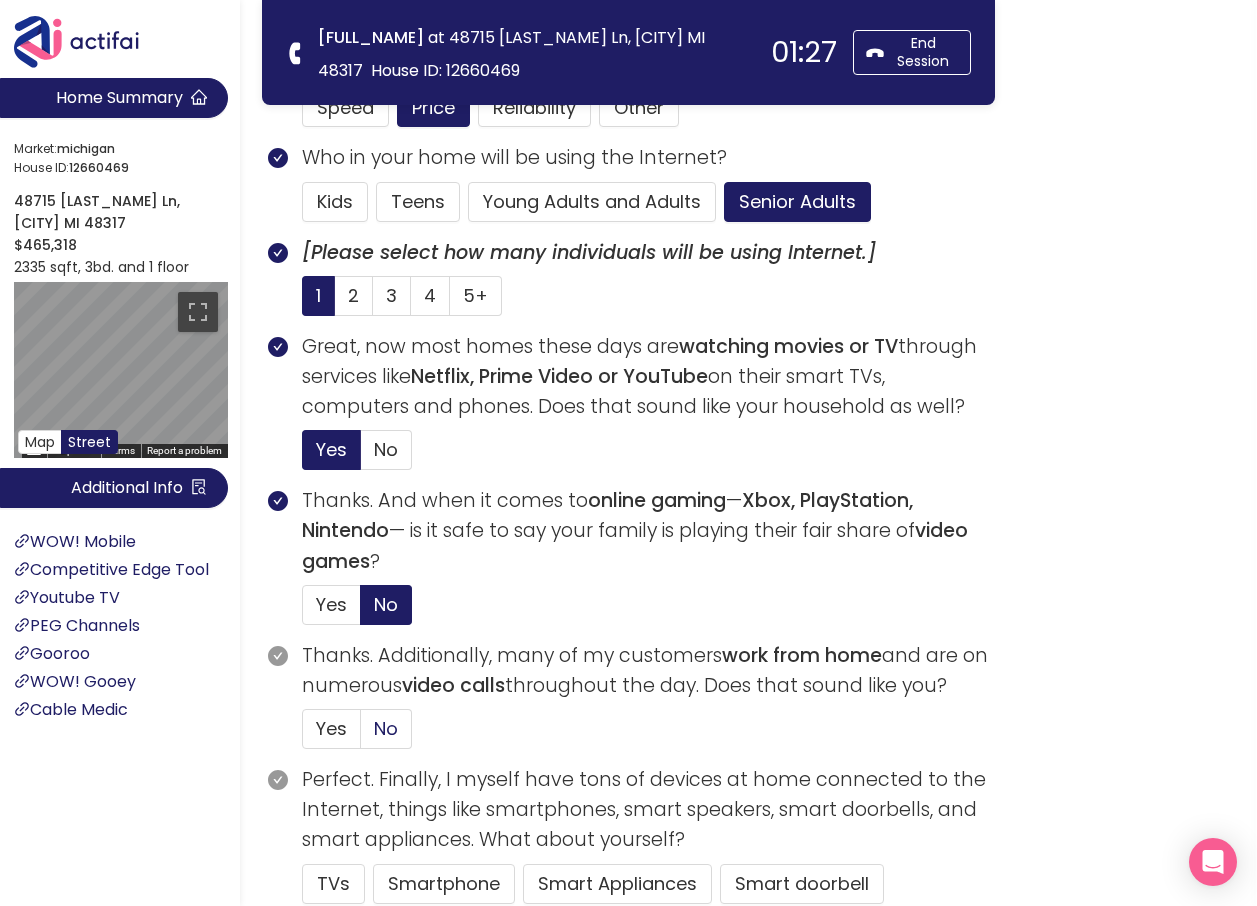 click on "No" 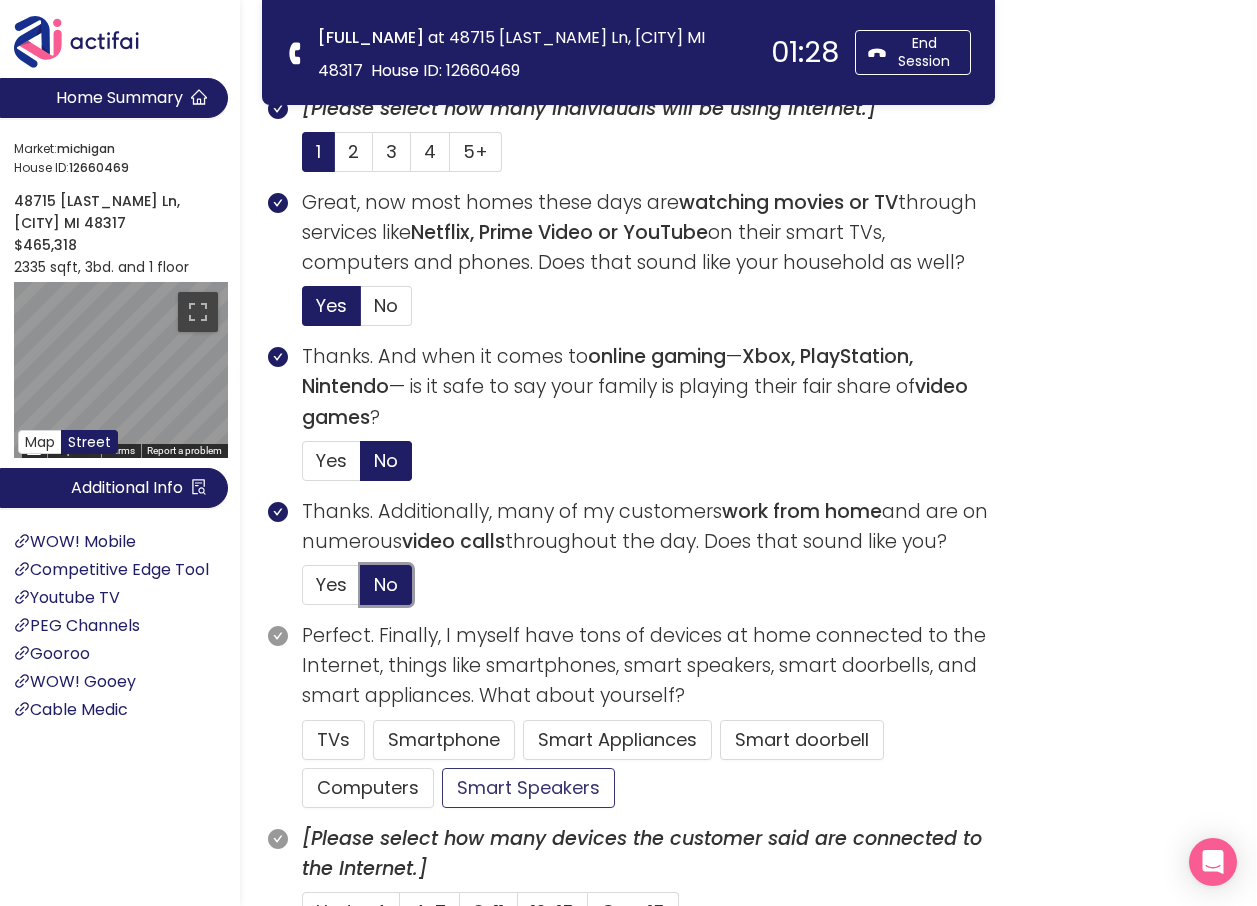 scroll, scrollTop: 800, scrollLeft: 0, axis: vertical 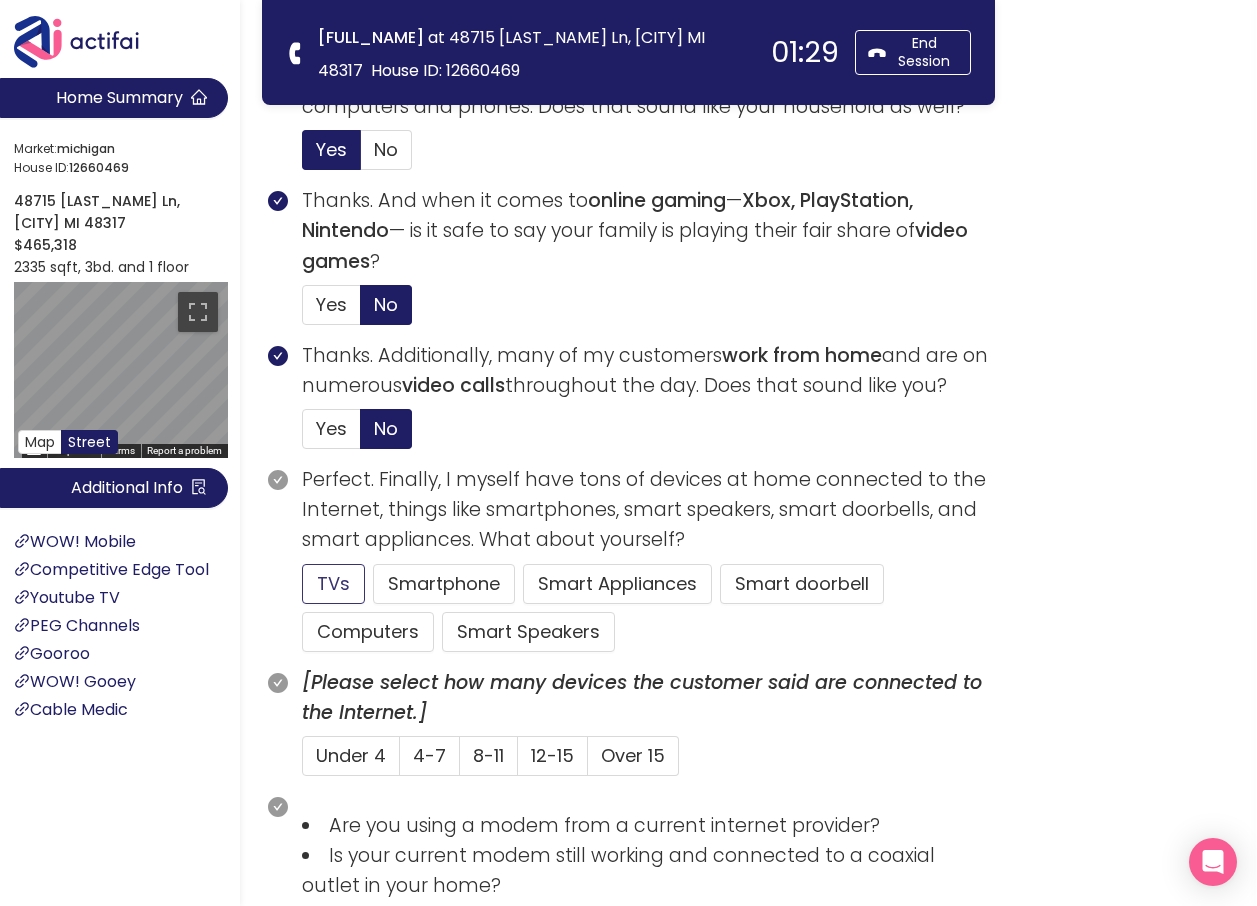 click on "TVs" 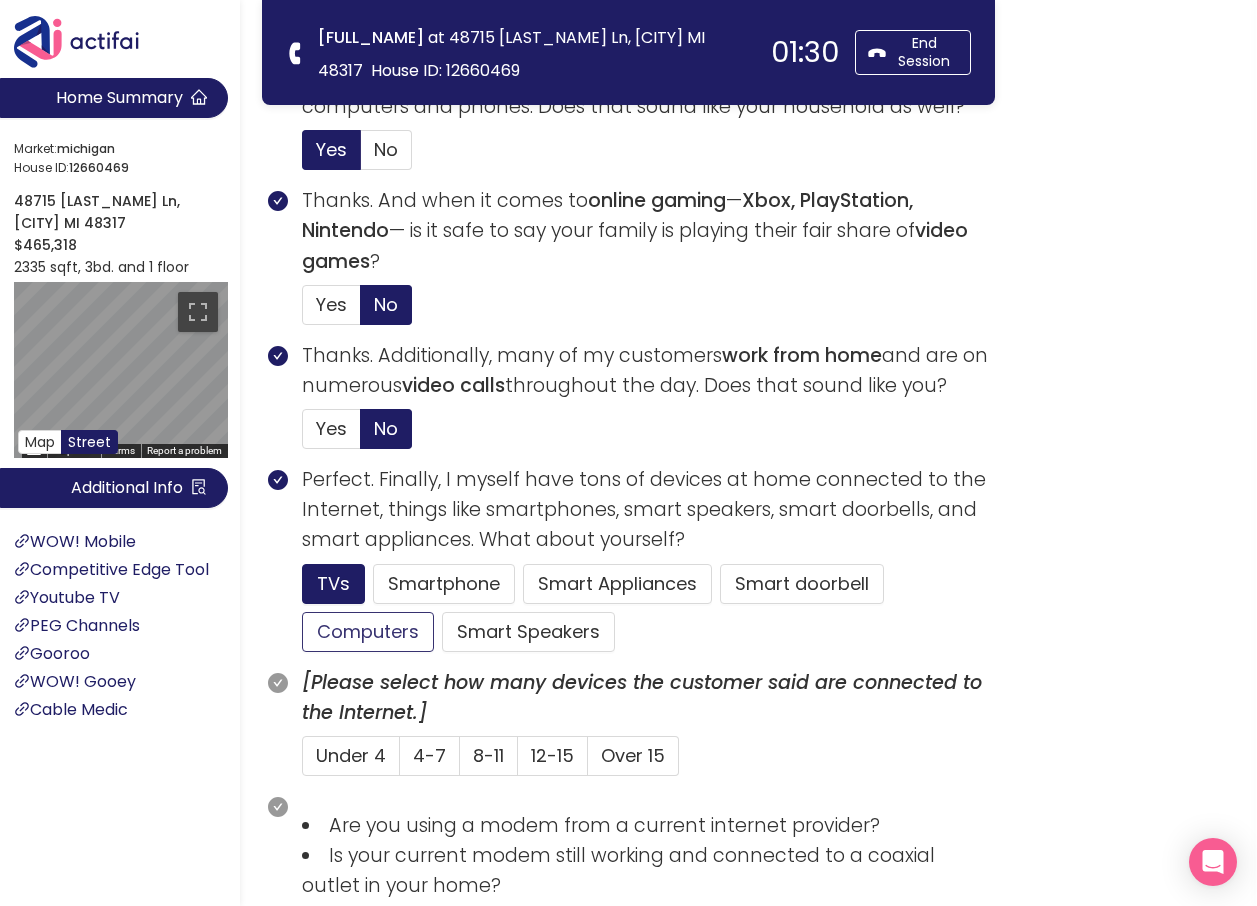 drag, startPoint x: 380, startPoint y: 628, endPoint x: 395, endPoint y: 641, distance: 19.849434 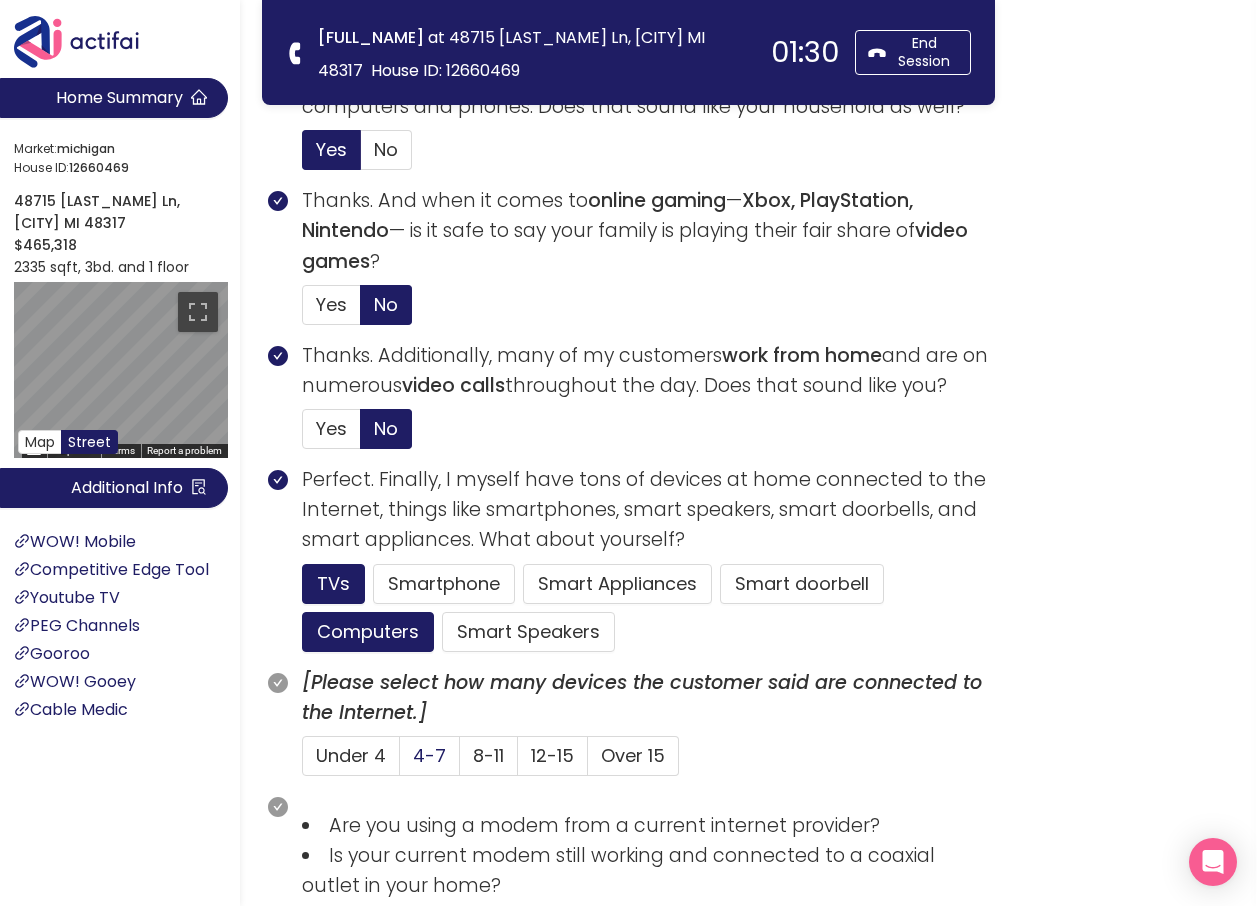 click on "4-7" at bounding box center (429, 755) 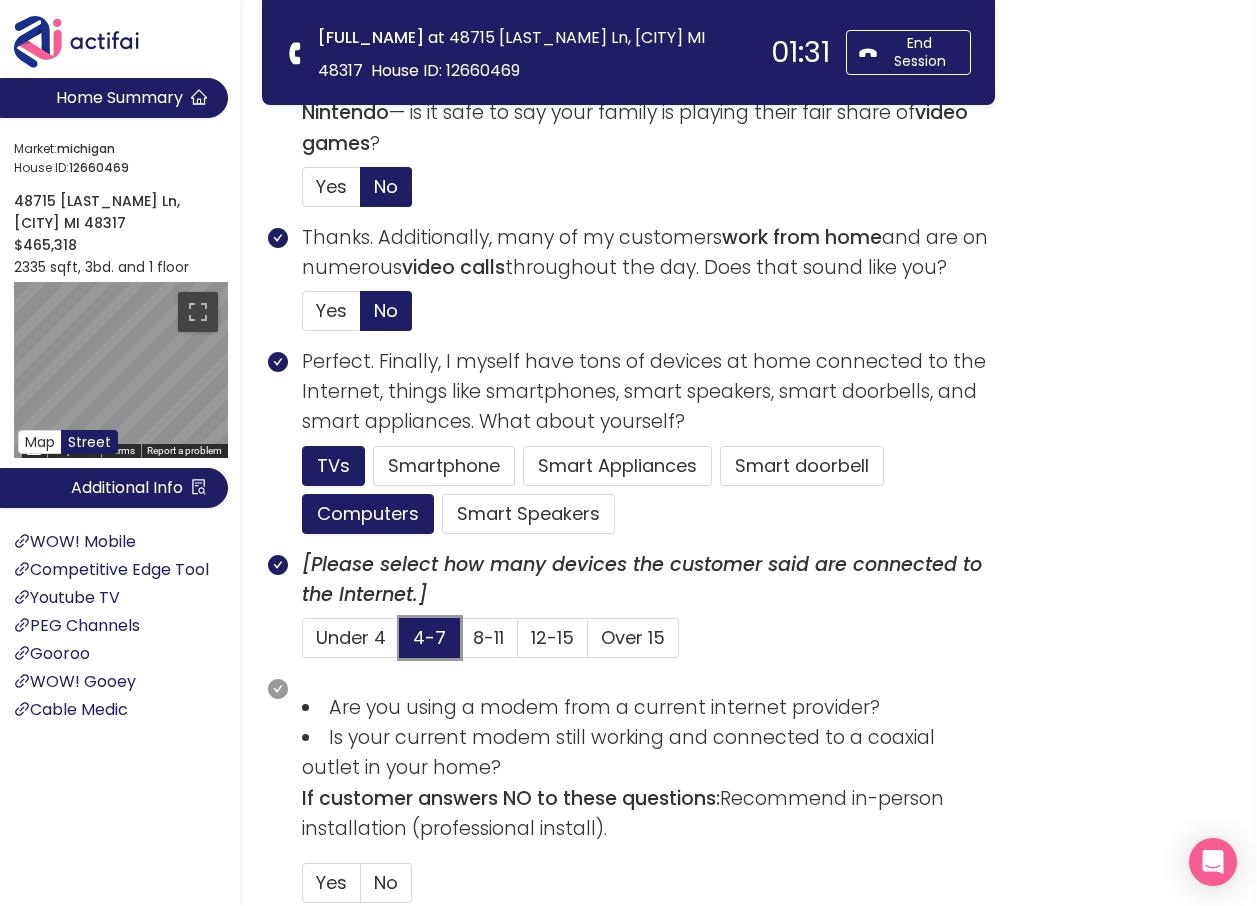 scroll, scrollTop: 1100, scrollLeft: 0, axis: vertical 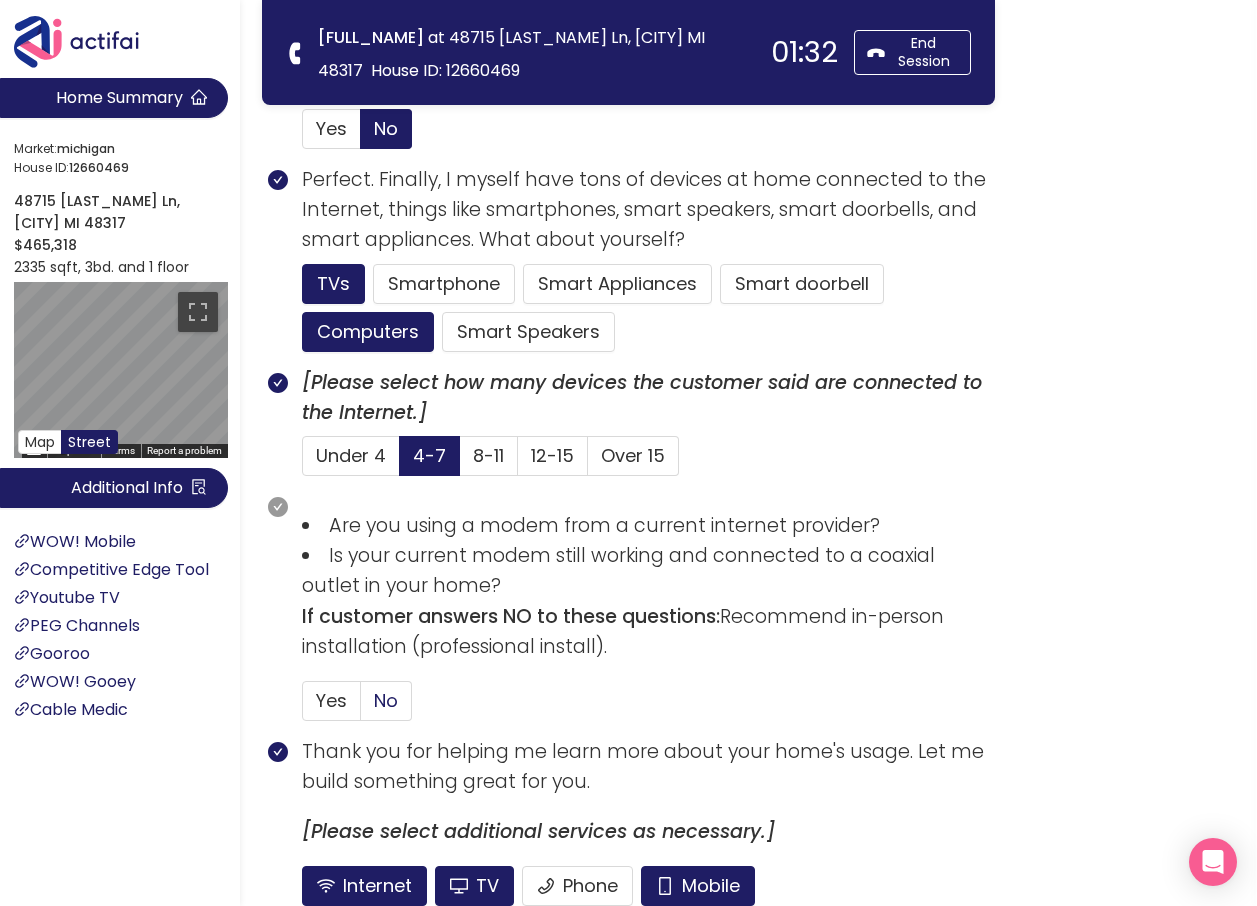 click on "No" at bounding box center (386, 700) 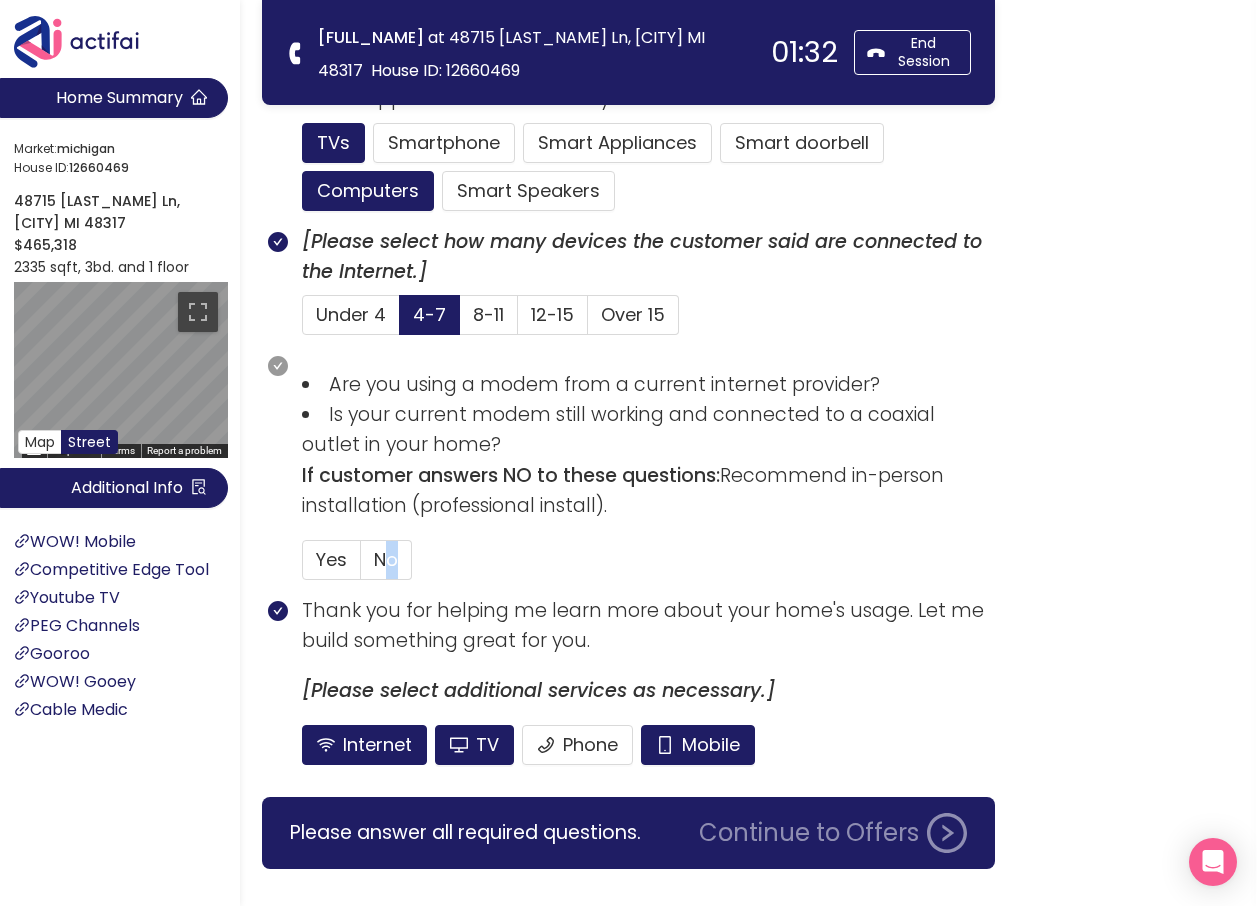 scroll, scrollTop: 1284, scrollLeft: 0, axis: vertical 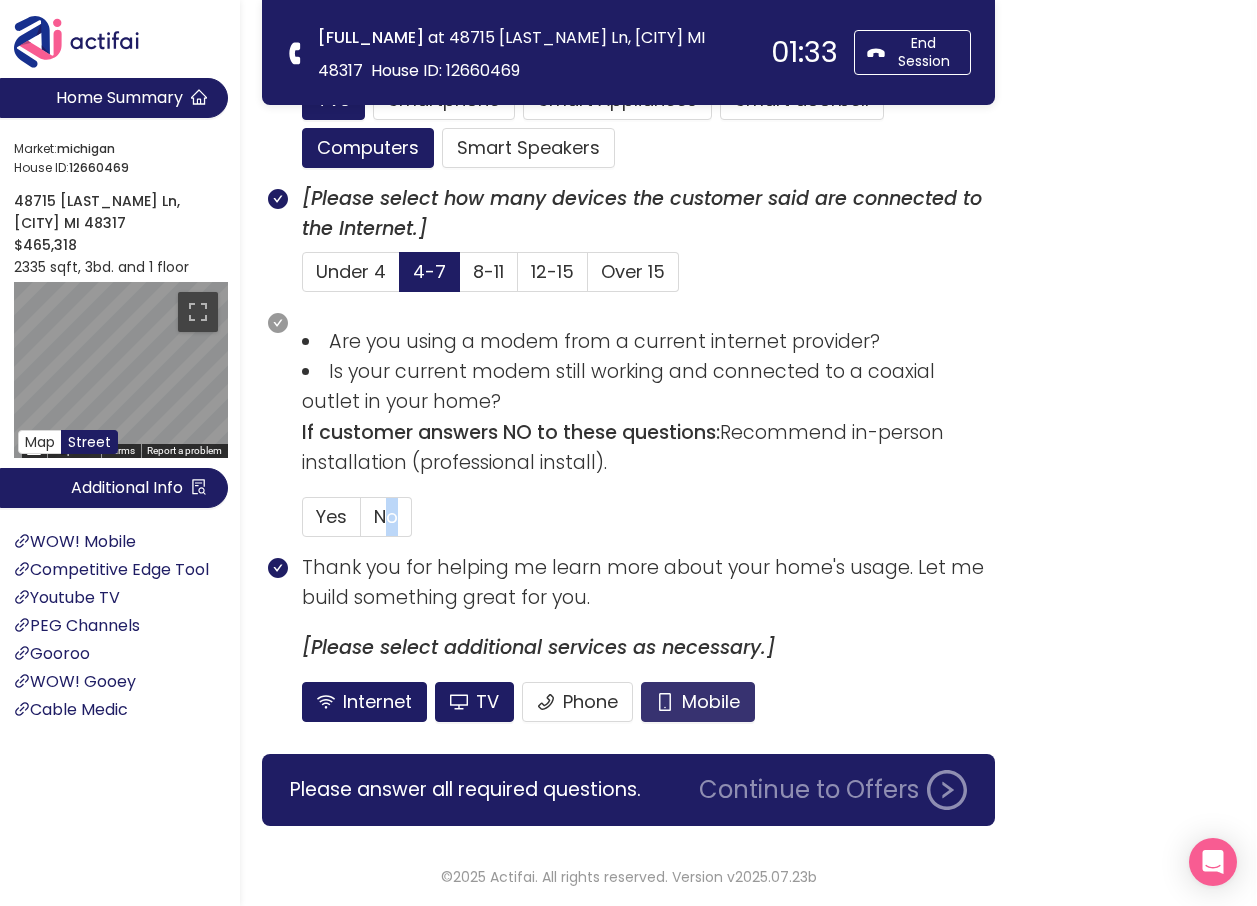 click on "Mobile" 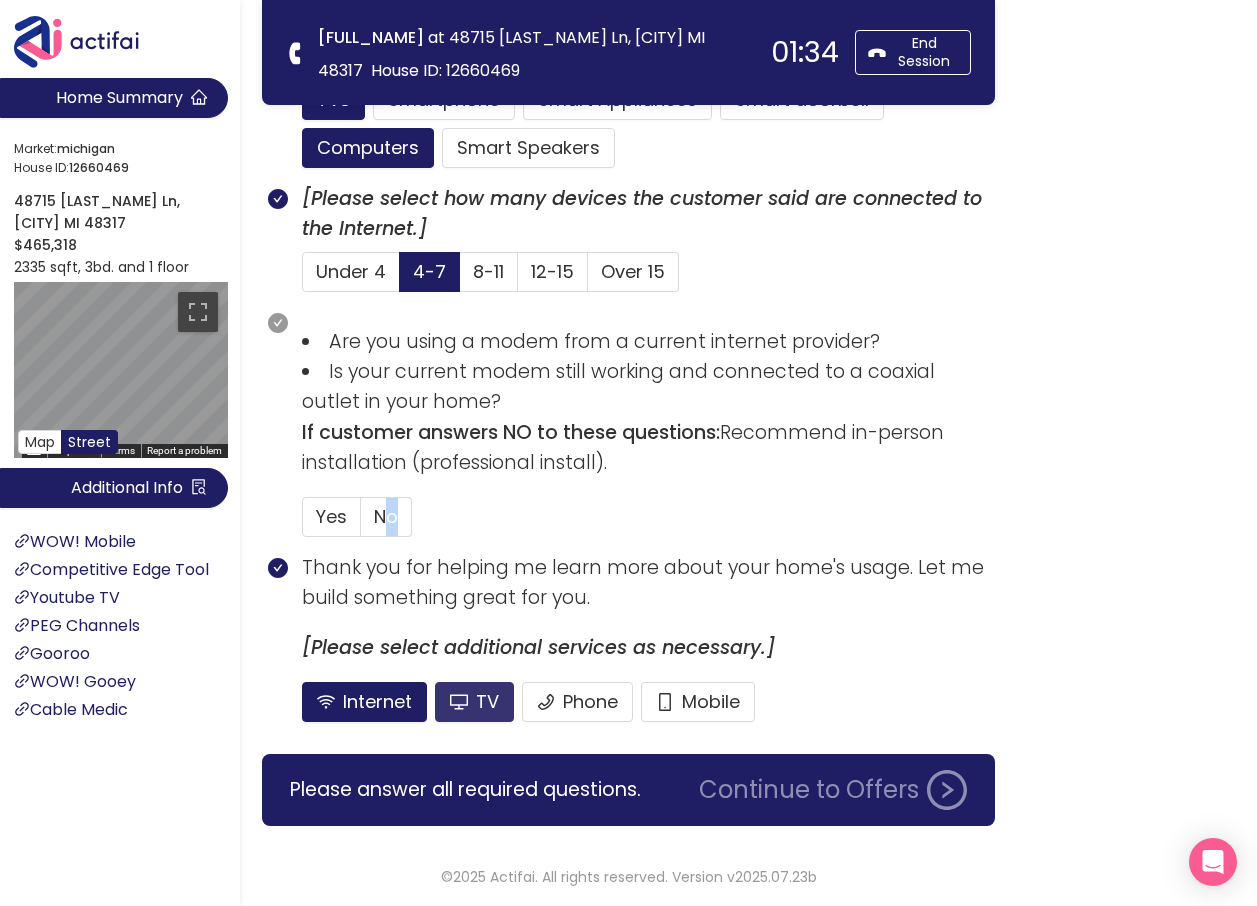 click on "TV" 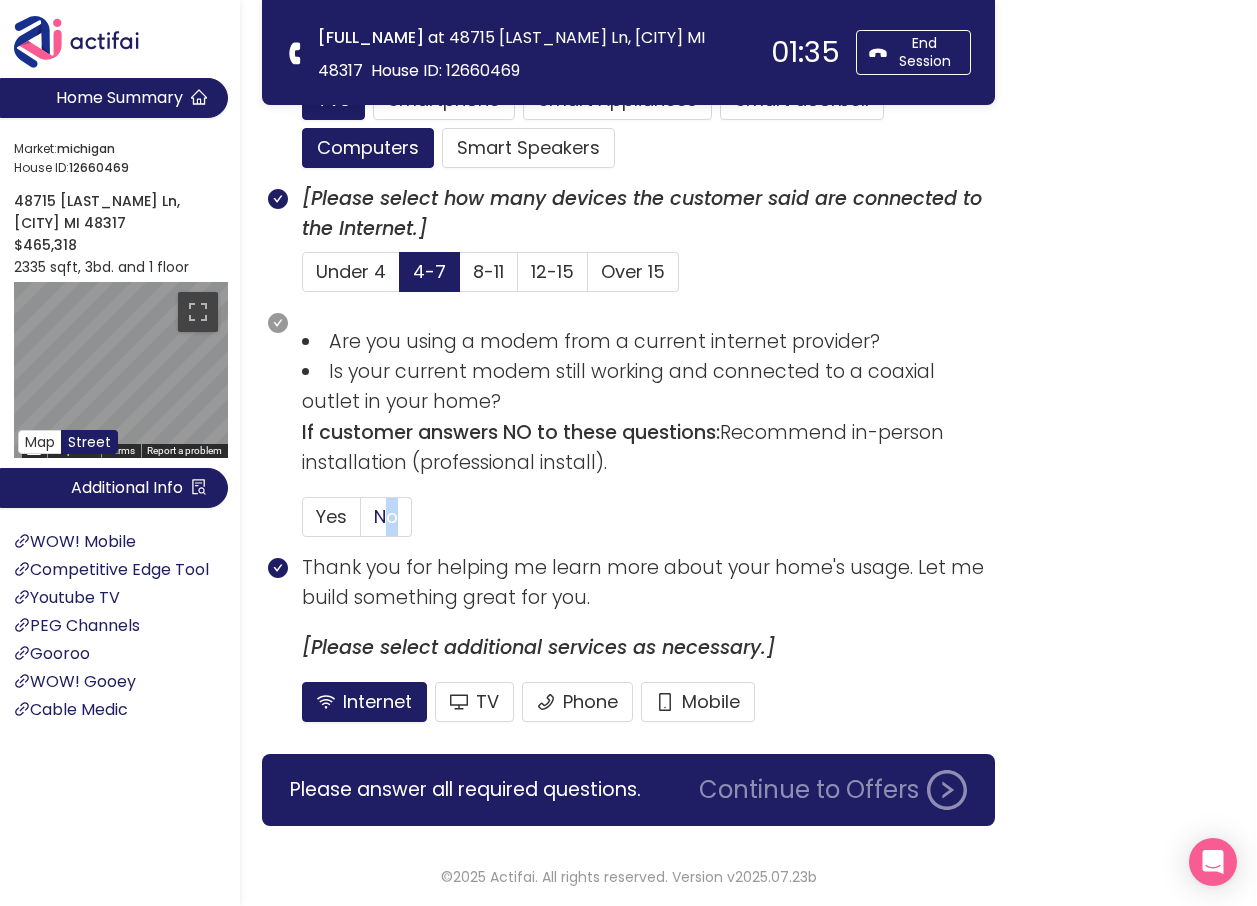 click on "No" at bounding box center [386, 516] 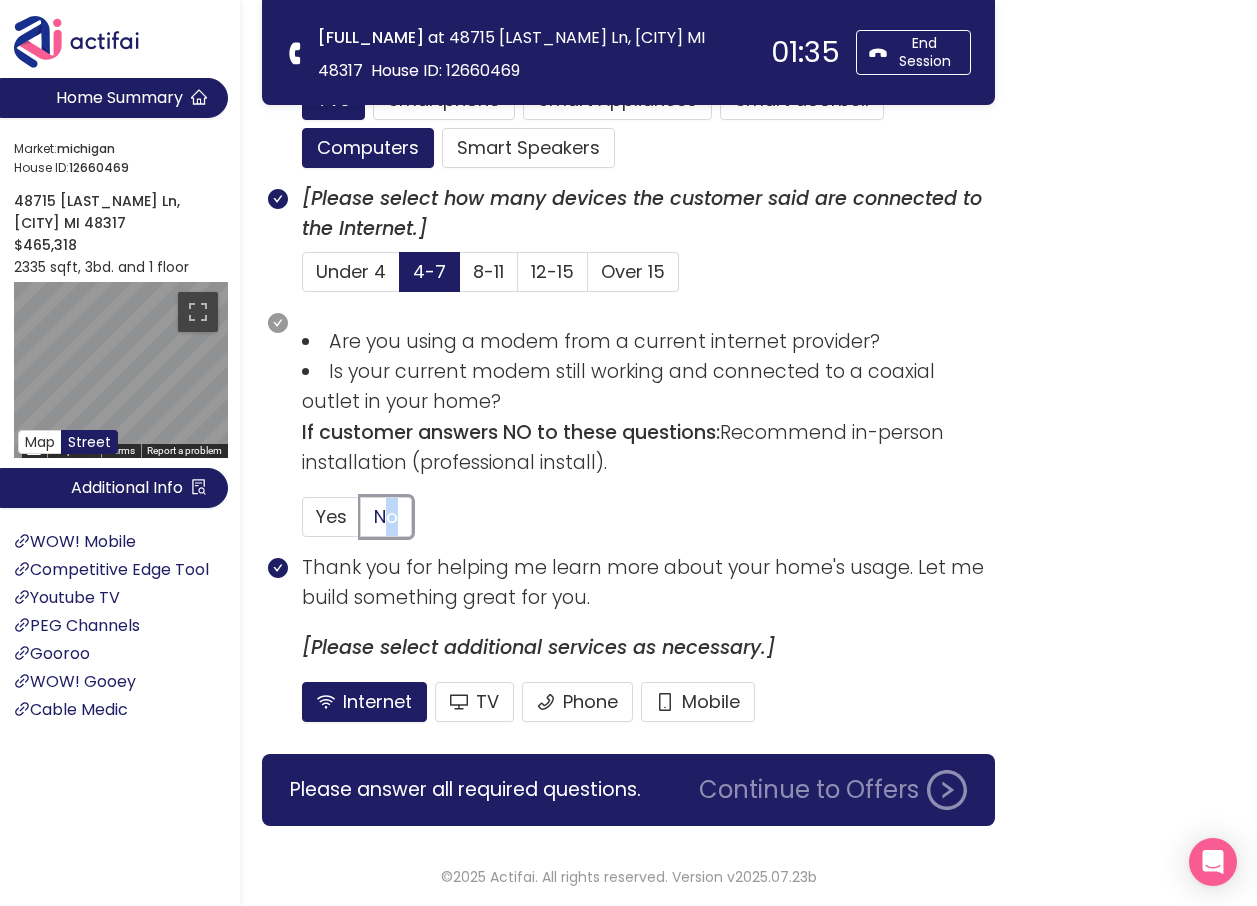 click on "No" at bounding box center [361, 523] 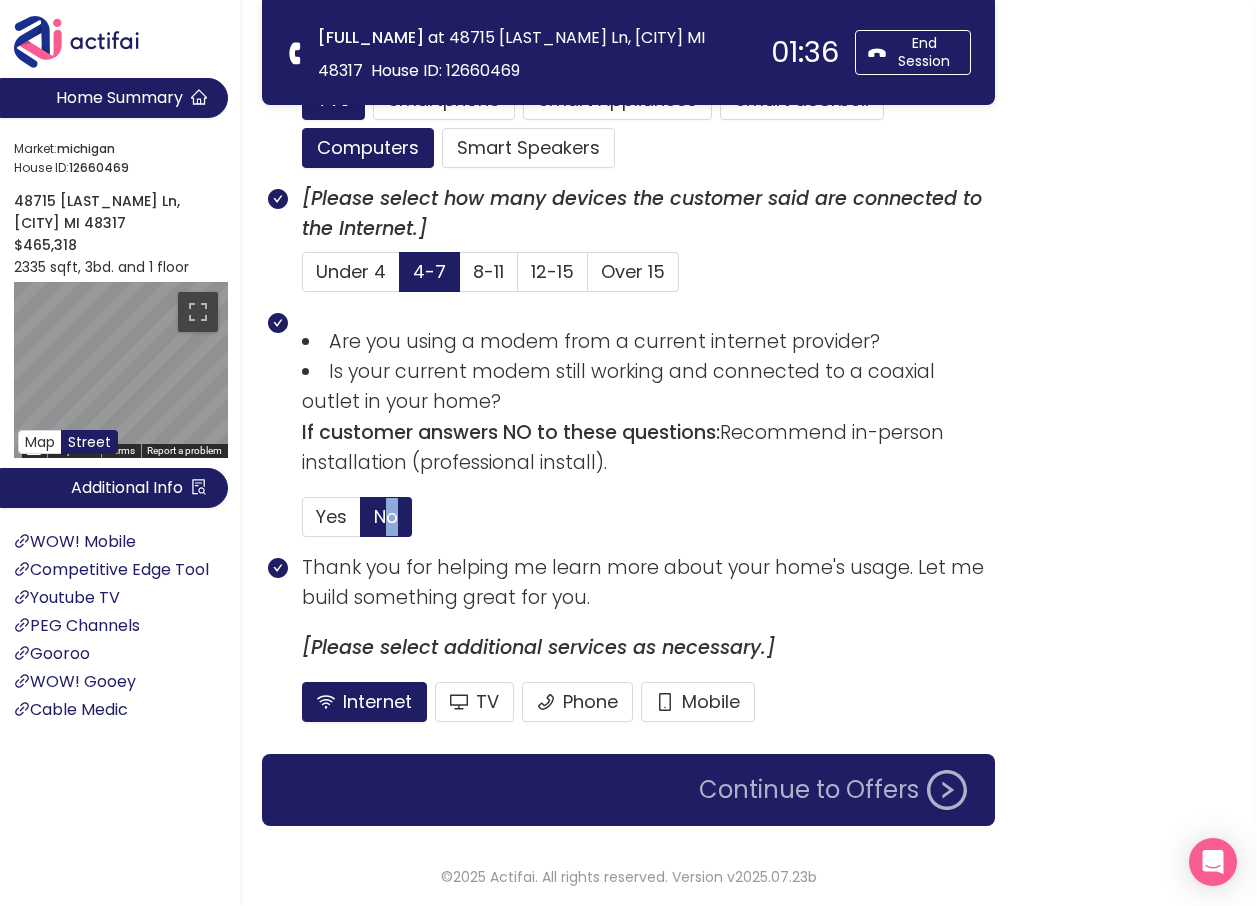 click on "Continue to Offers" 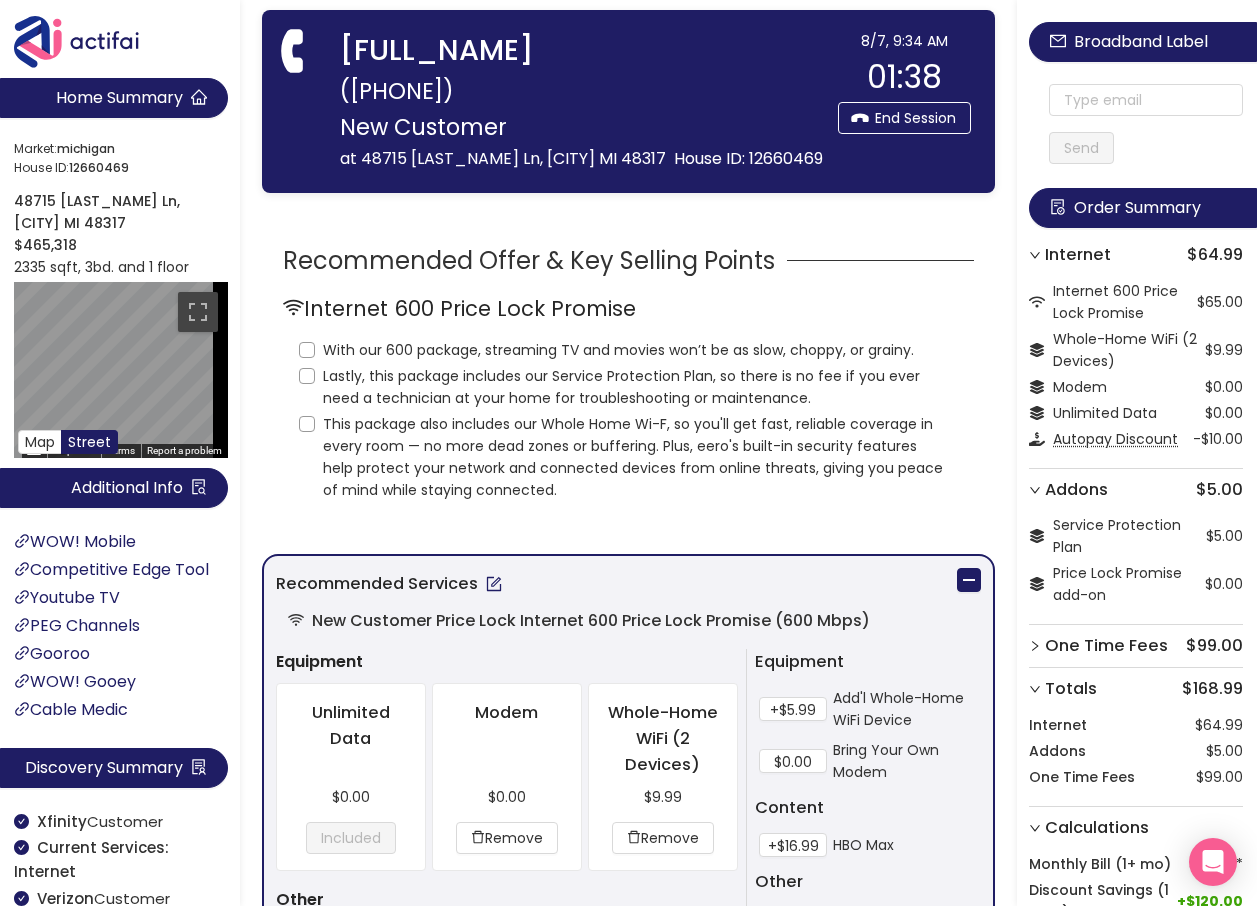scroll, scrollTop: 0, scrollLeft: 0, axis: both 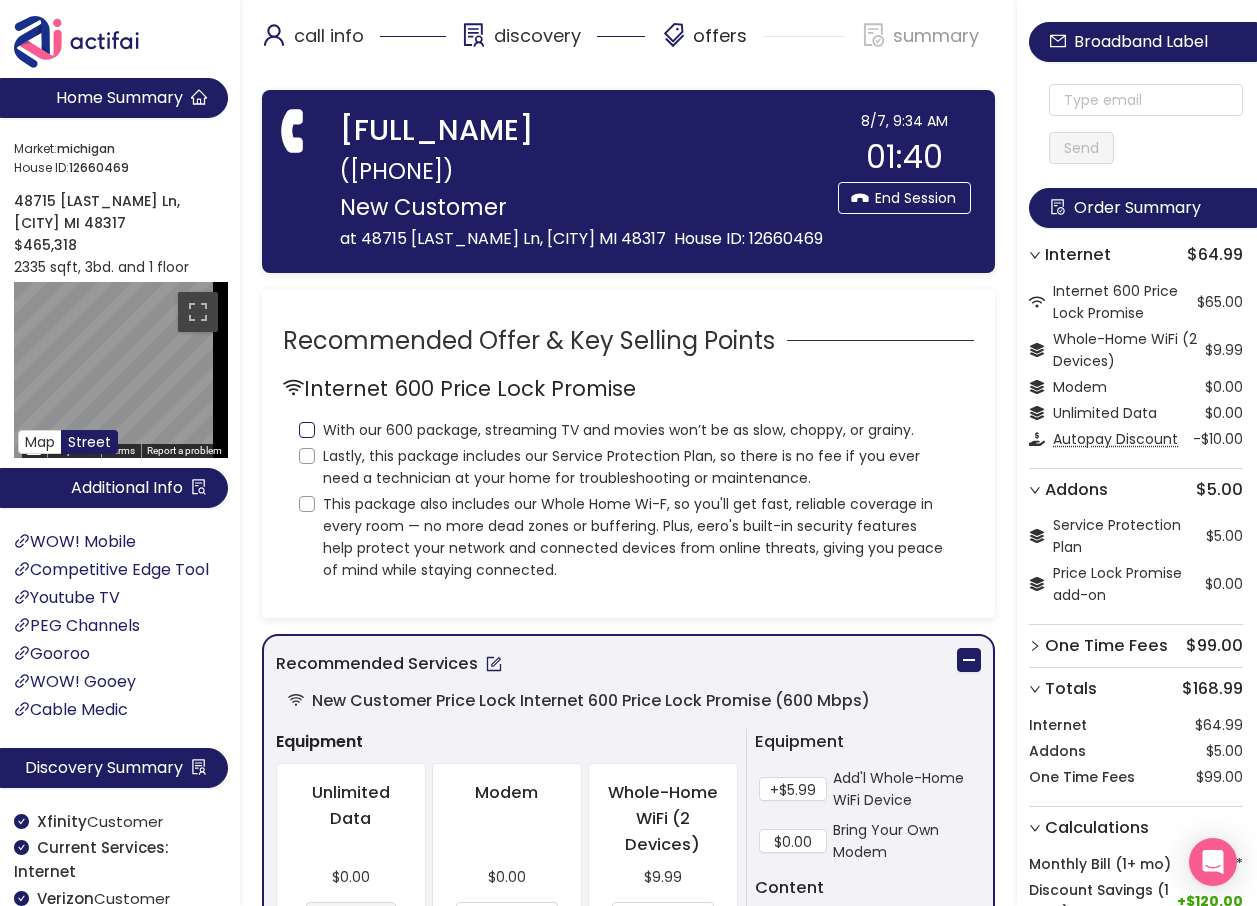 click on "With our 600 package, streaming TV and movies won’t be as slow, choppy, or grainy." at bounding box center (307, 430) 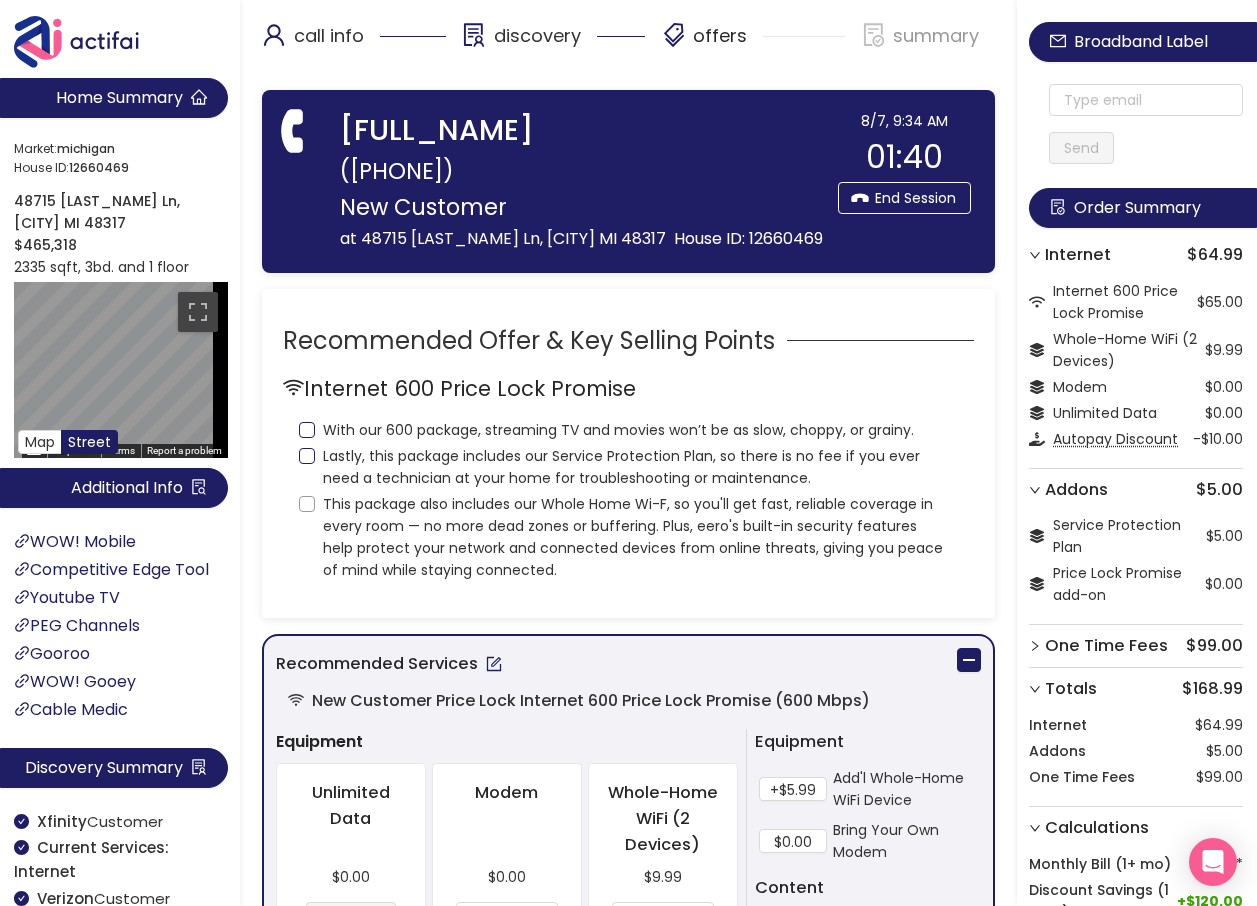 checkbox on "true" 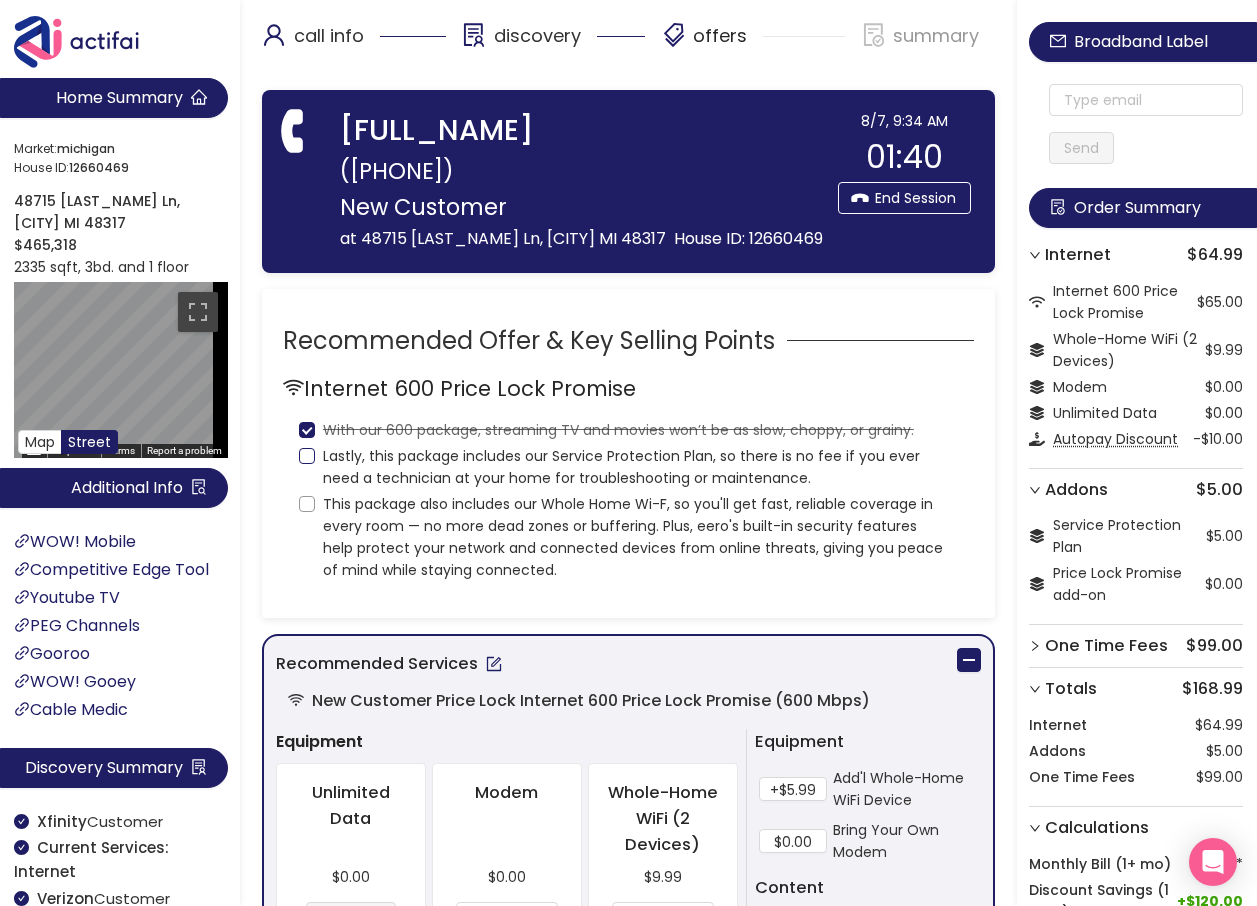click on "Lastly, this package includes our Service Protection Plan, so there is no fee if you ever need a technician at your home for troubleshooting or maintenance." at bounding box center (307, 456) 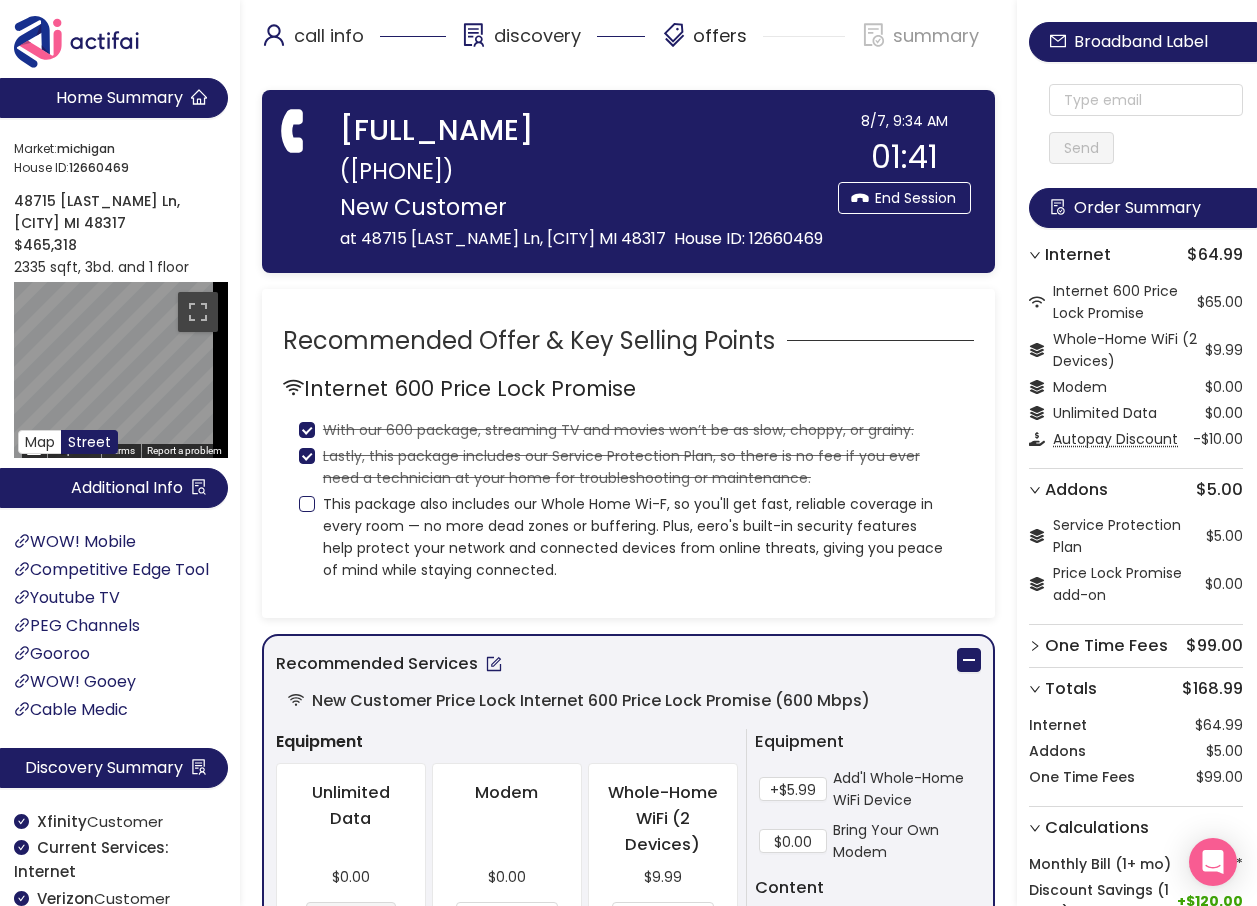 click on "This package also includes our Whole Home Wi-F, so you'll get fast, reliable coverage in every room — no more dead zones or buffering. Plus, eero's built-in security features help protect your network and connected devices from online threats, giving you peace of mind while staying connected." at bounding box center [307, 504] 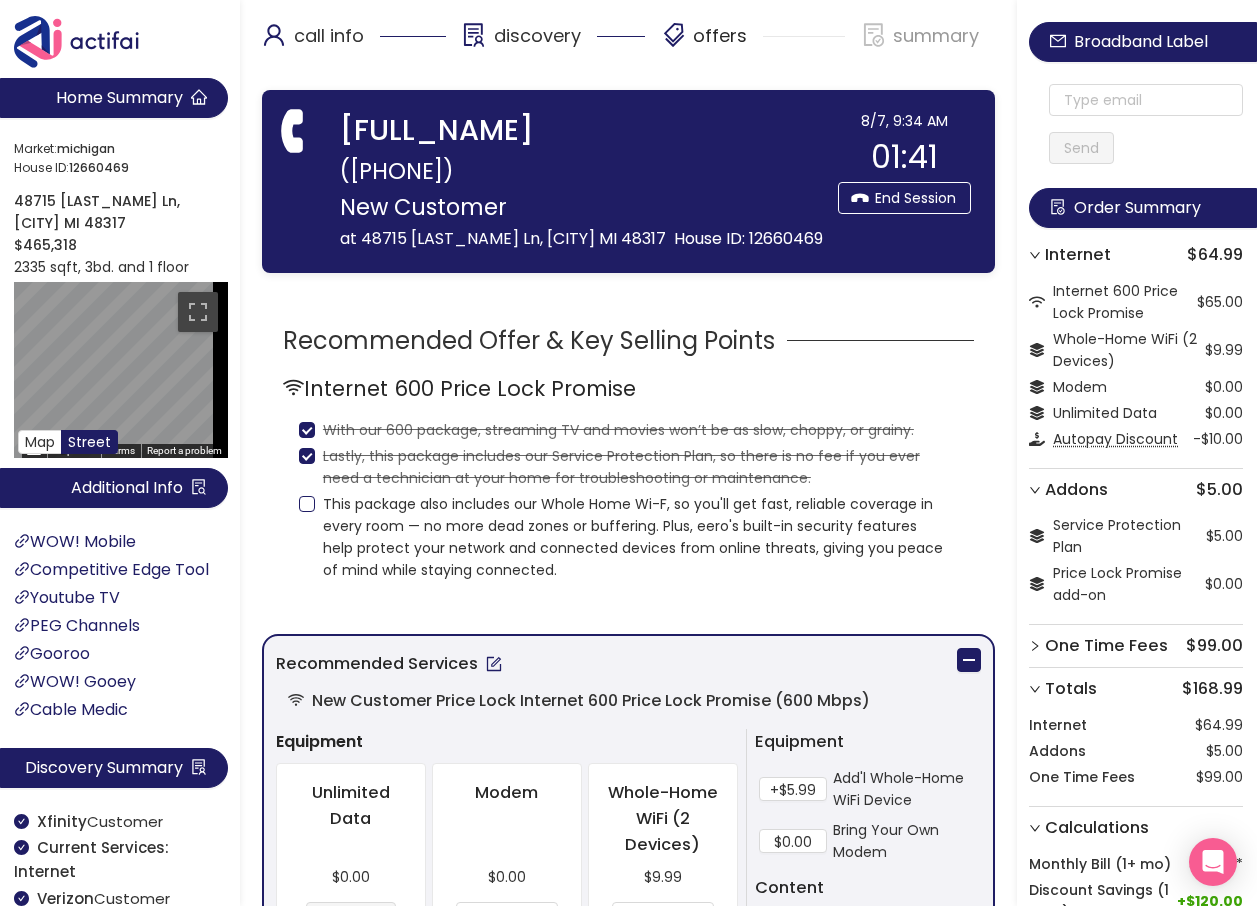 checkbox on "true" 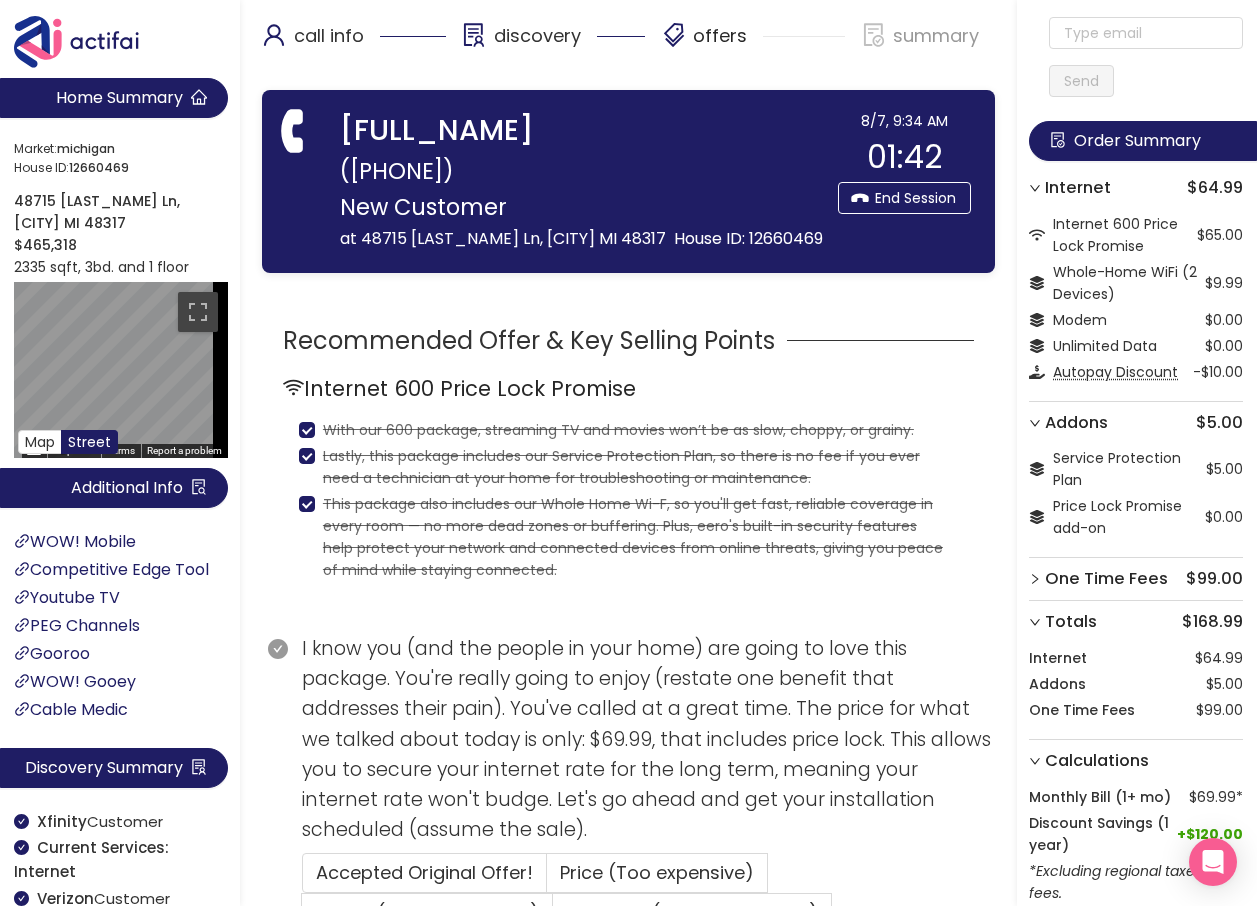 scroll, scrollTop: 100, scrollLeft: 0, axis: vertical 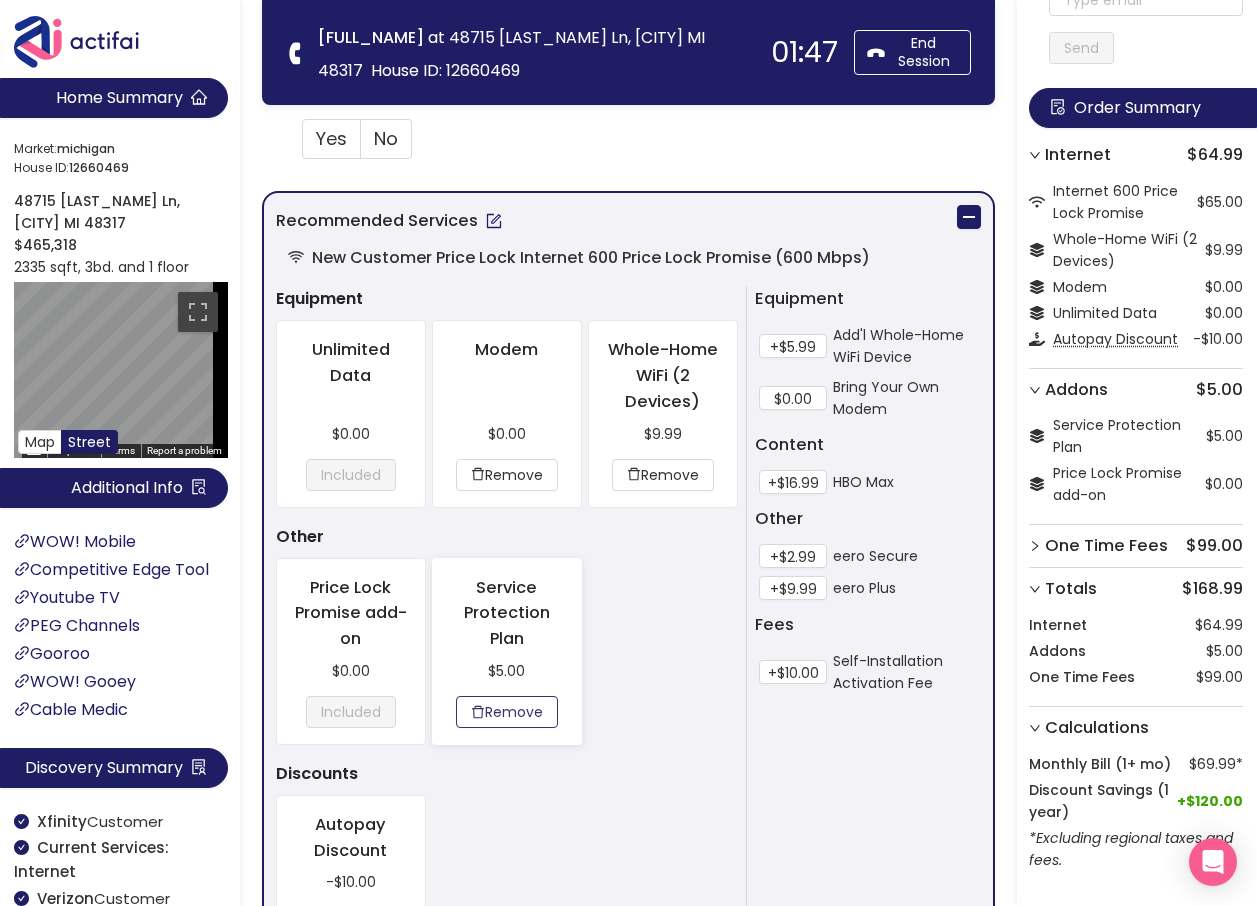 click on "Remove" at bounding box center [507, 712] 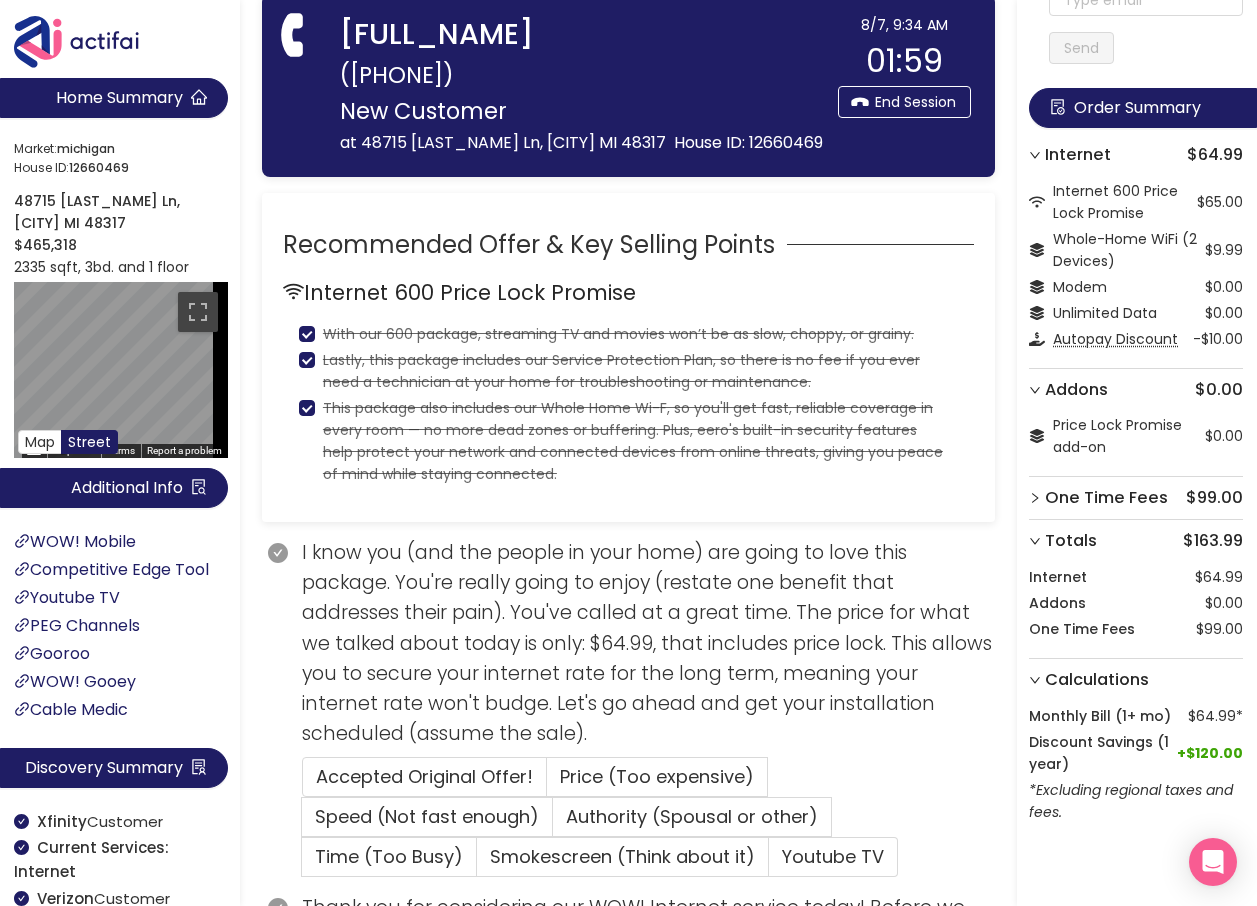 scroll, scrollTop: 0, scrollLeft: 0, axis: both 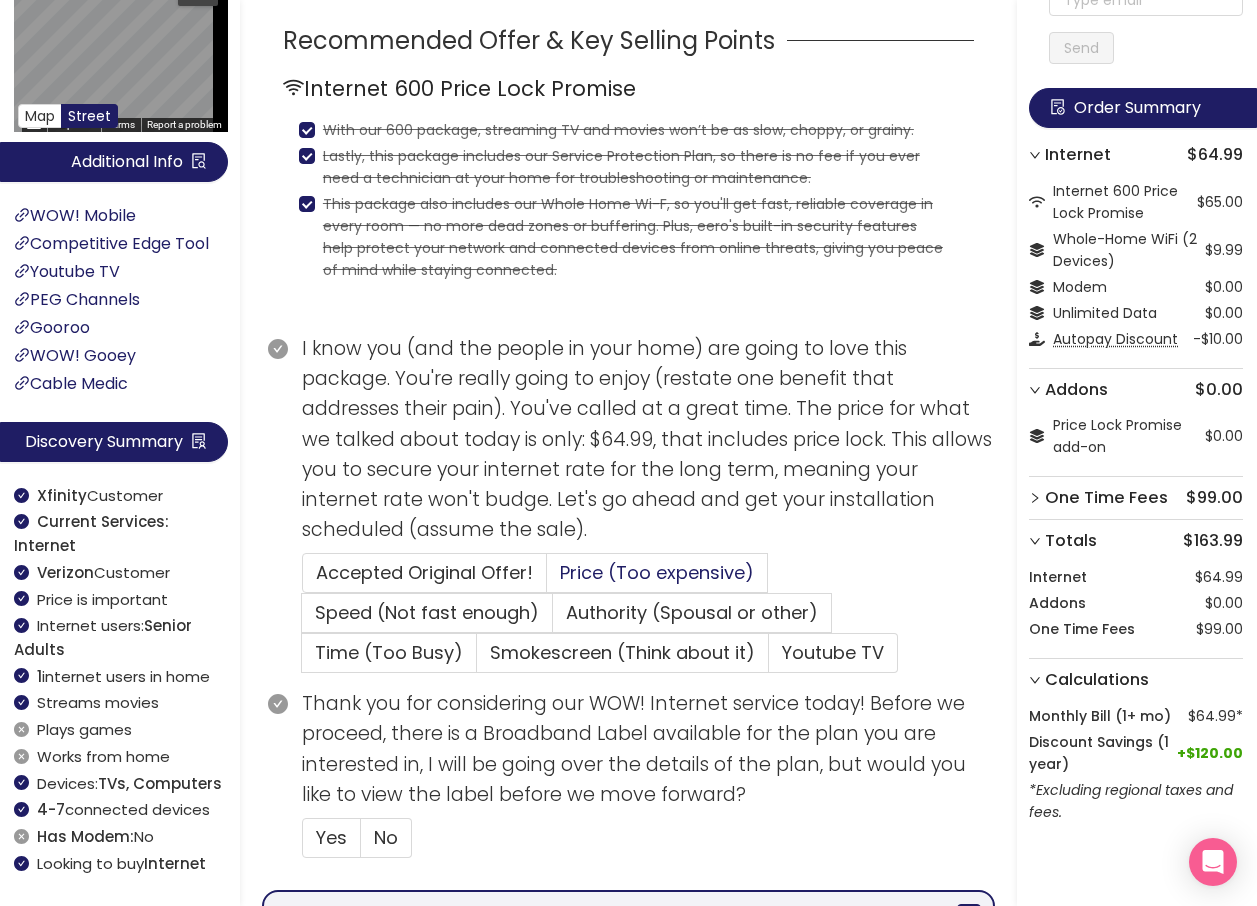 click on "Price (Too expensive)" at bounding box center (657, 572) 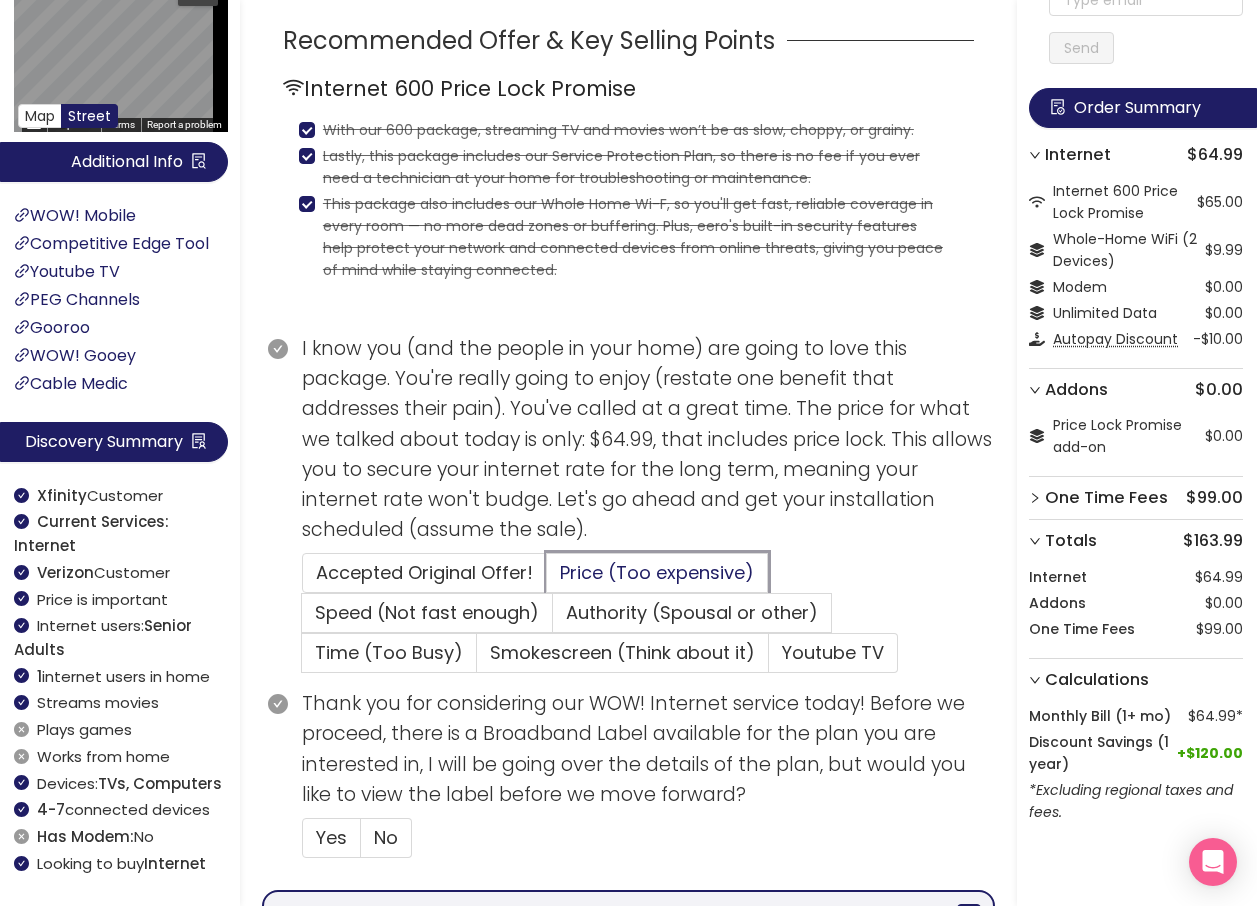 click on "Price (Too expensive)" at bounding box center (547, 579) 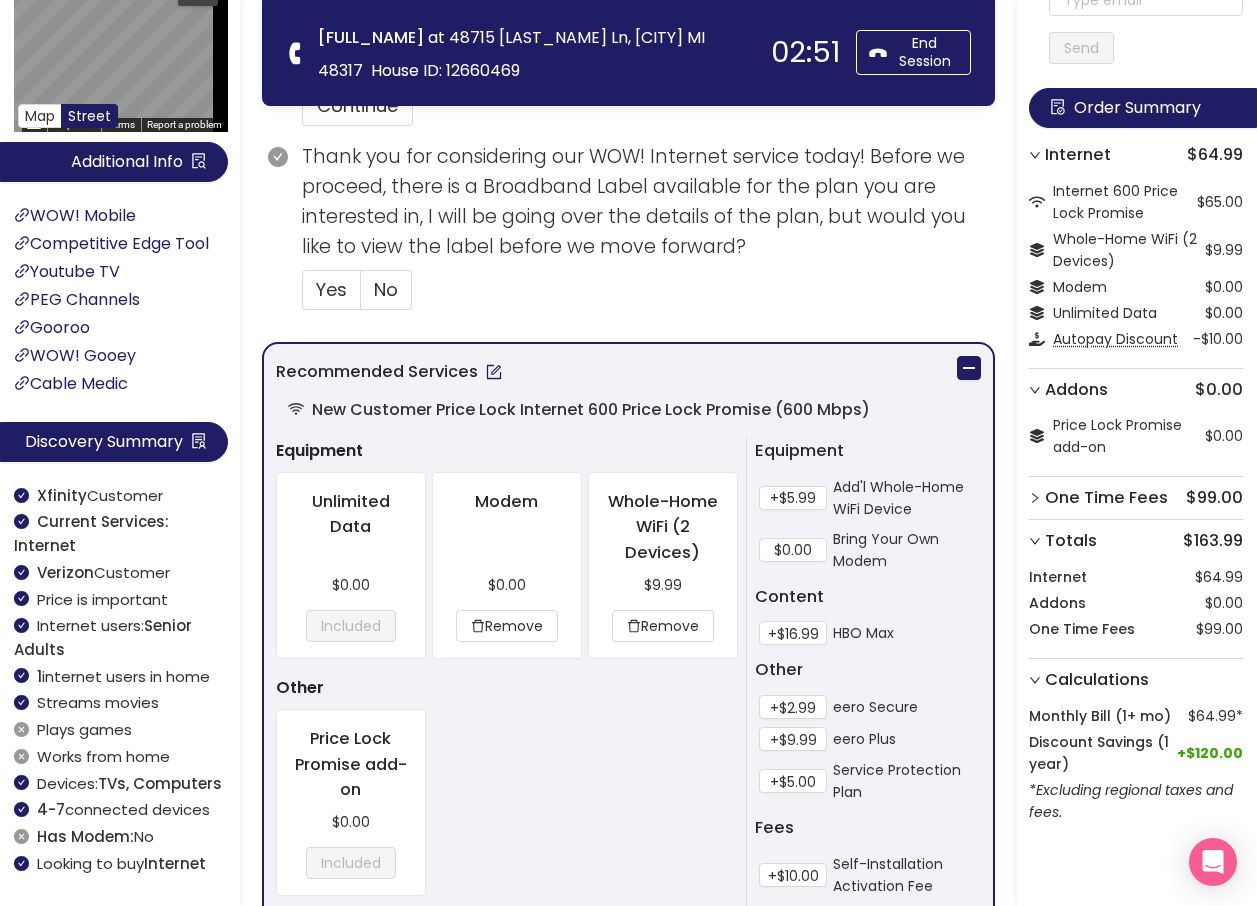scroll, scrollTop: 900, scrollLeft: 0, axis: vertical 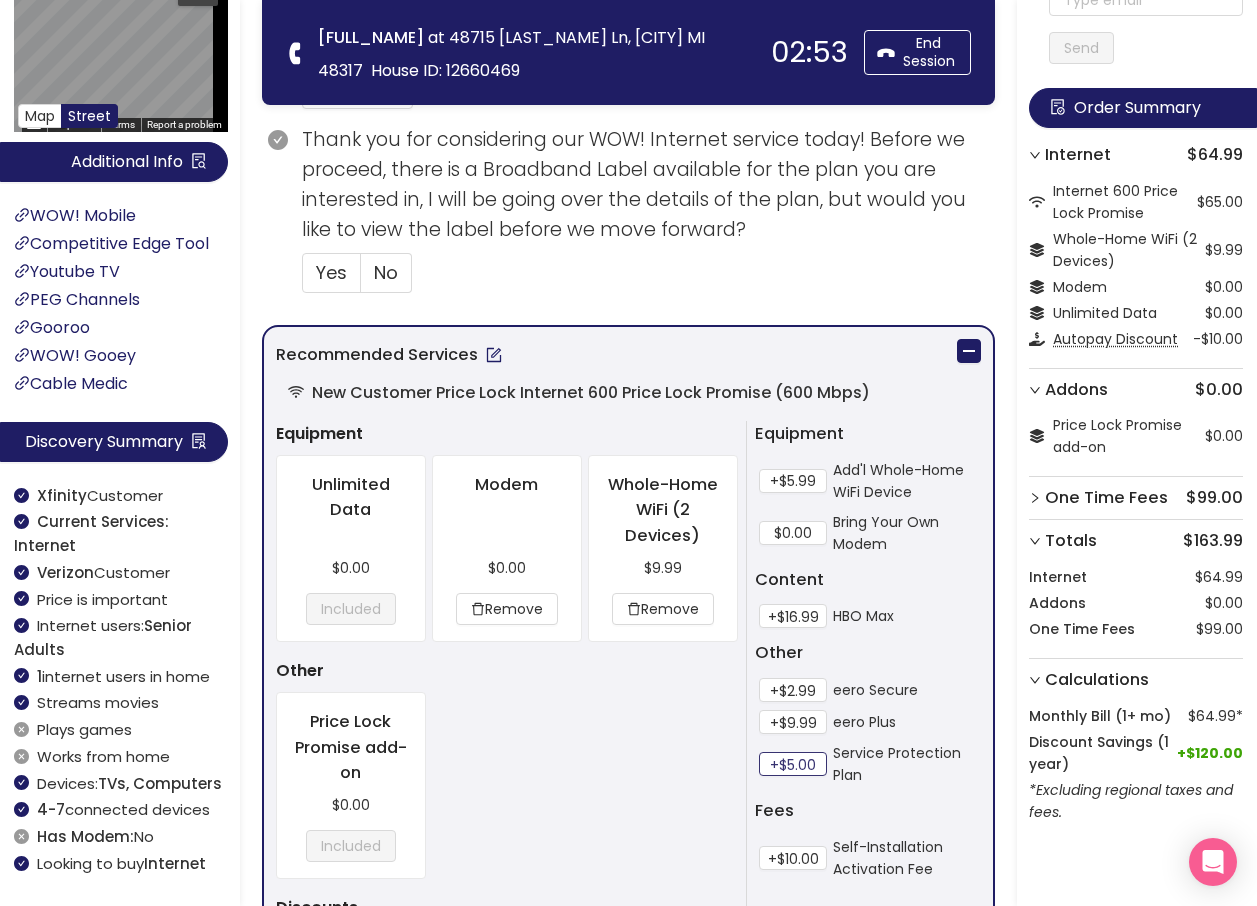 click on "+$5.00" at bounding box center (793, 764) 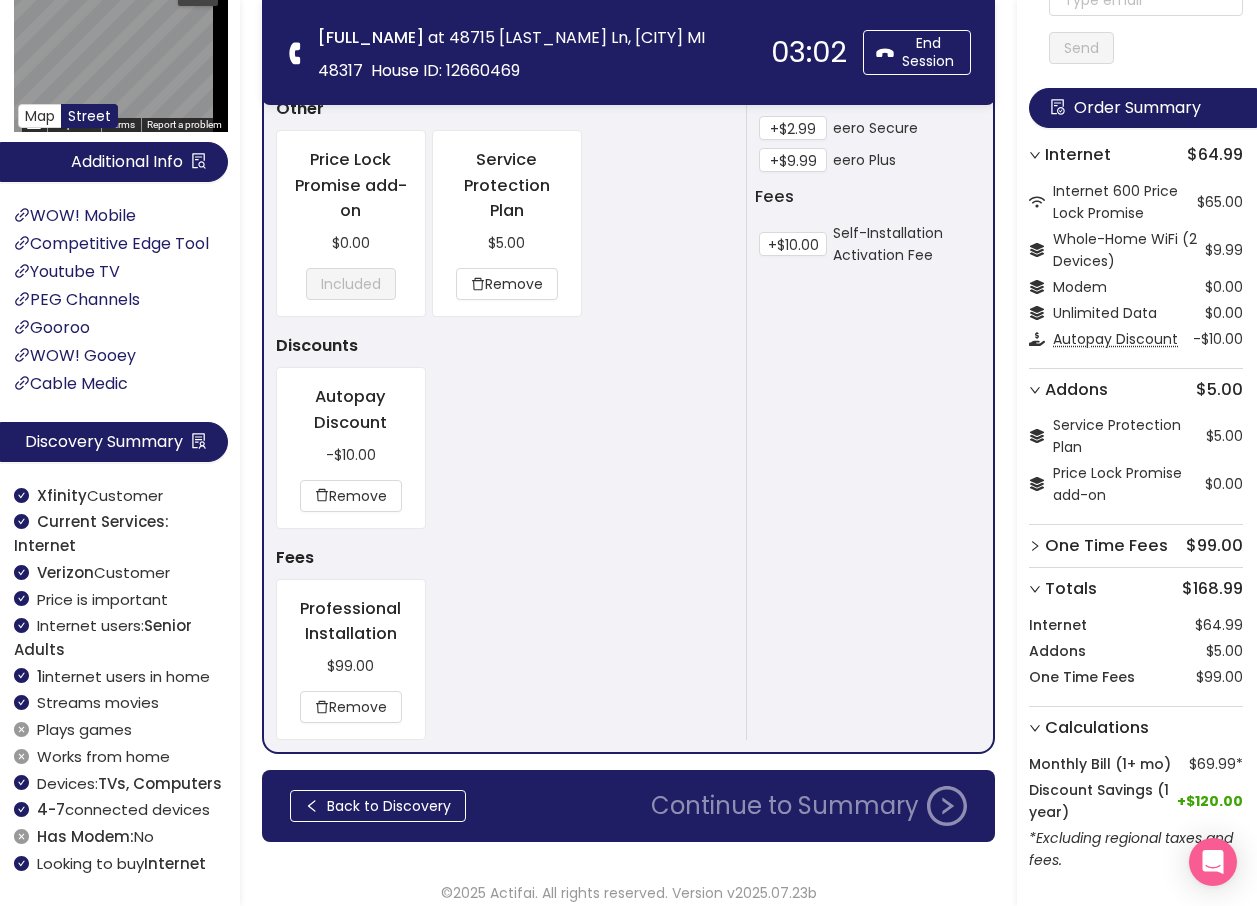 scroll, scrollTop: 1478, scrollLeft: 0, axis: vertical 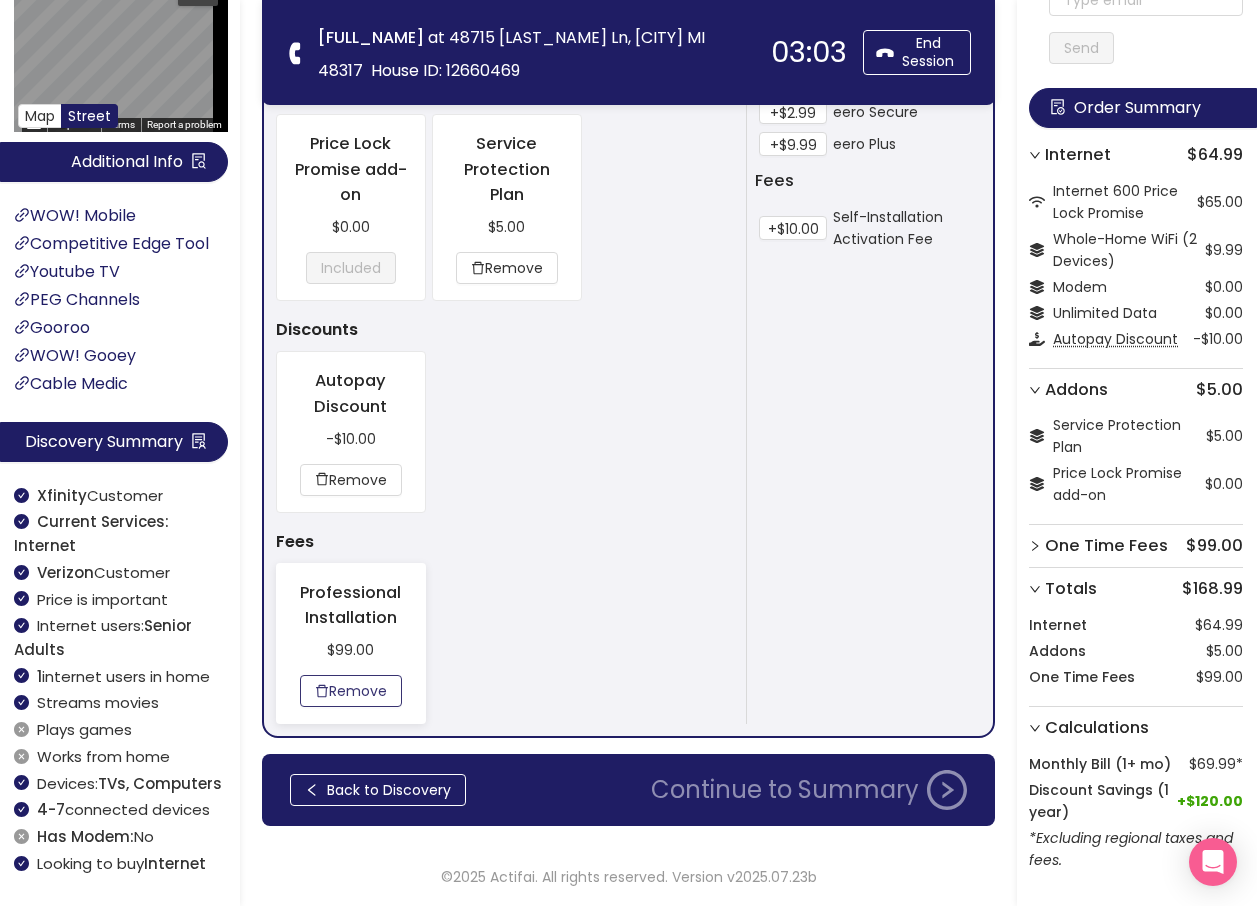 click on "Remove" at bounding box center (351, 691) 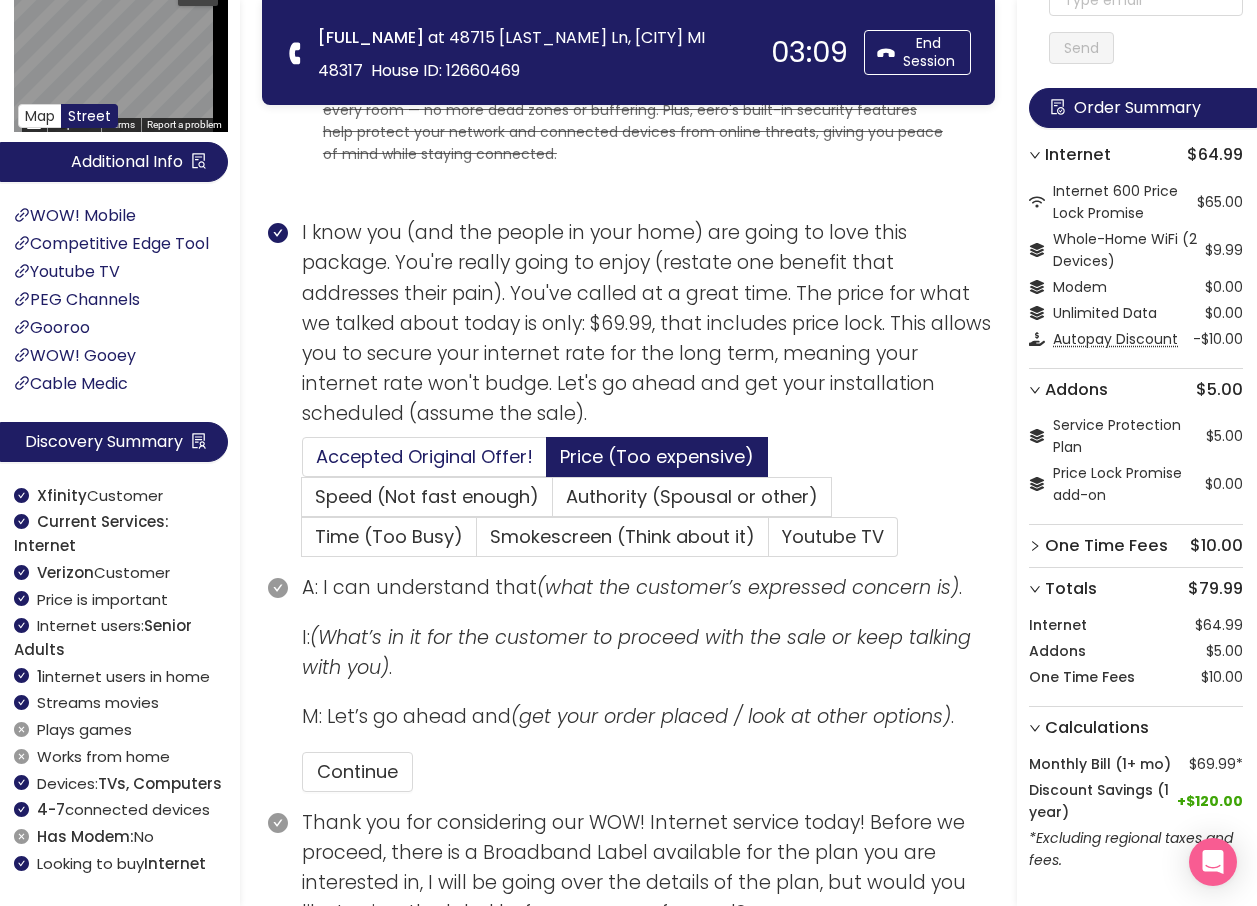 scroll, scrollTop: 200, scrollLeft: 0, axis: vertical 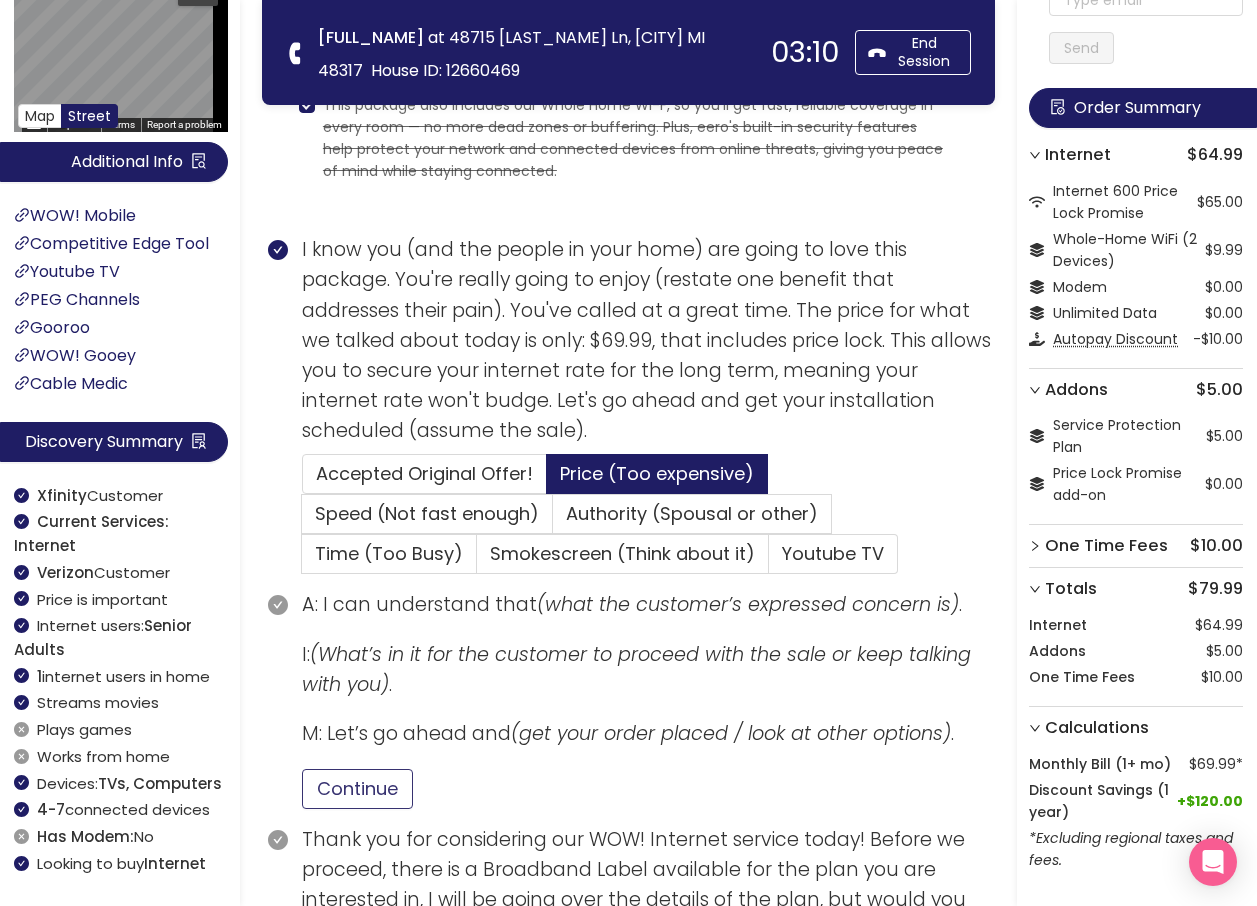 drag, startPoint x: 373, startPoint y: 794, endPoint x: 436, endPoint y: 810, distance: 65 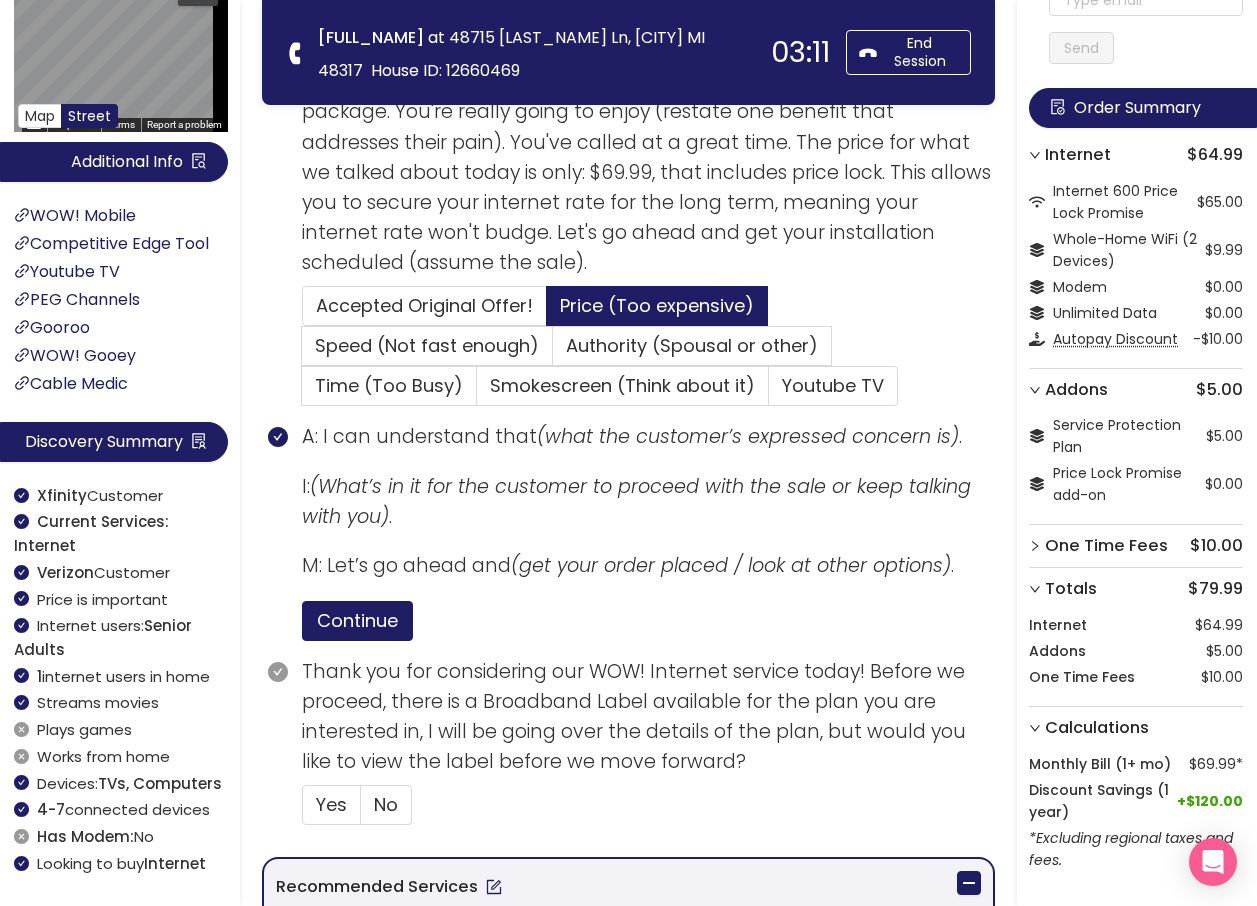 scroll, scrollTop: 700, scrollLeft: 0, axis: vertical 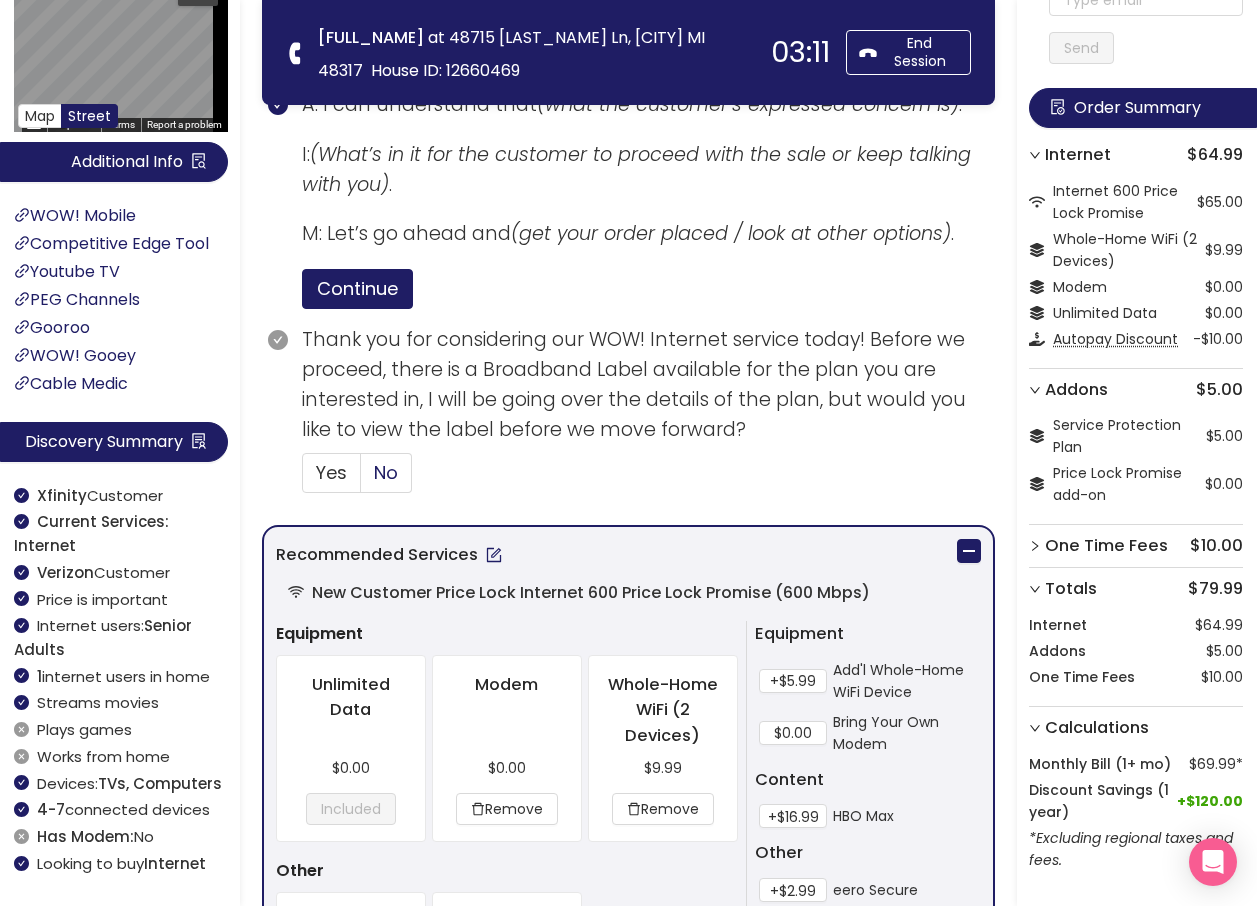 click on "No" at bounding box center [386, 472] 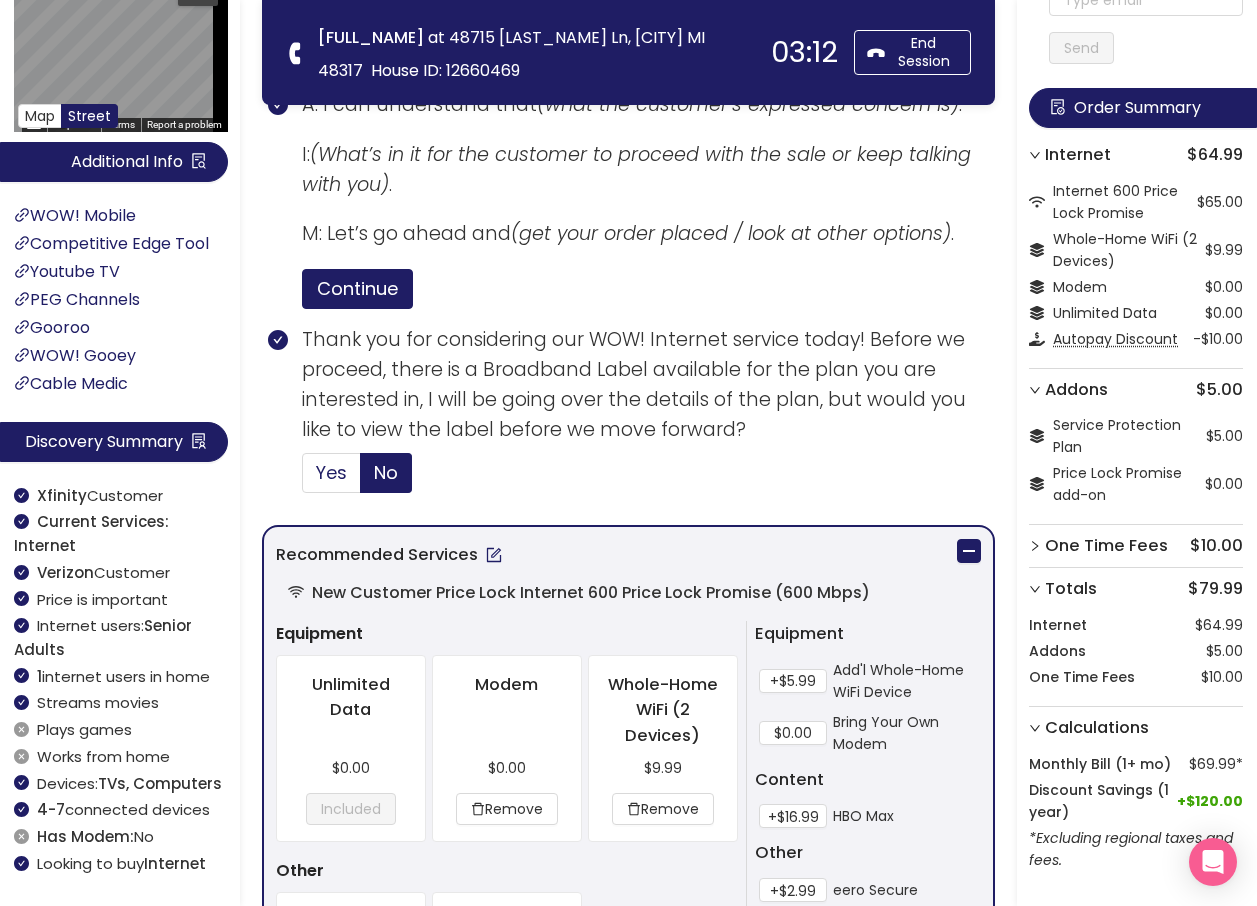 click on "Yes" at bounding box center (331, 472) 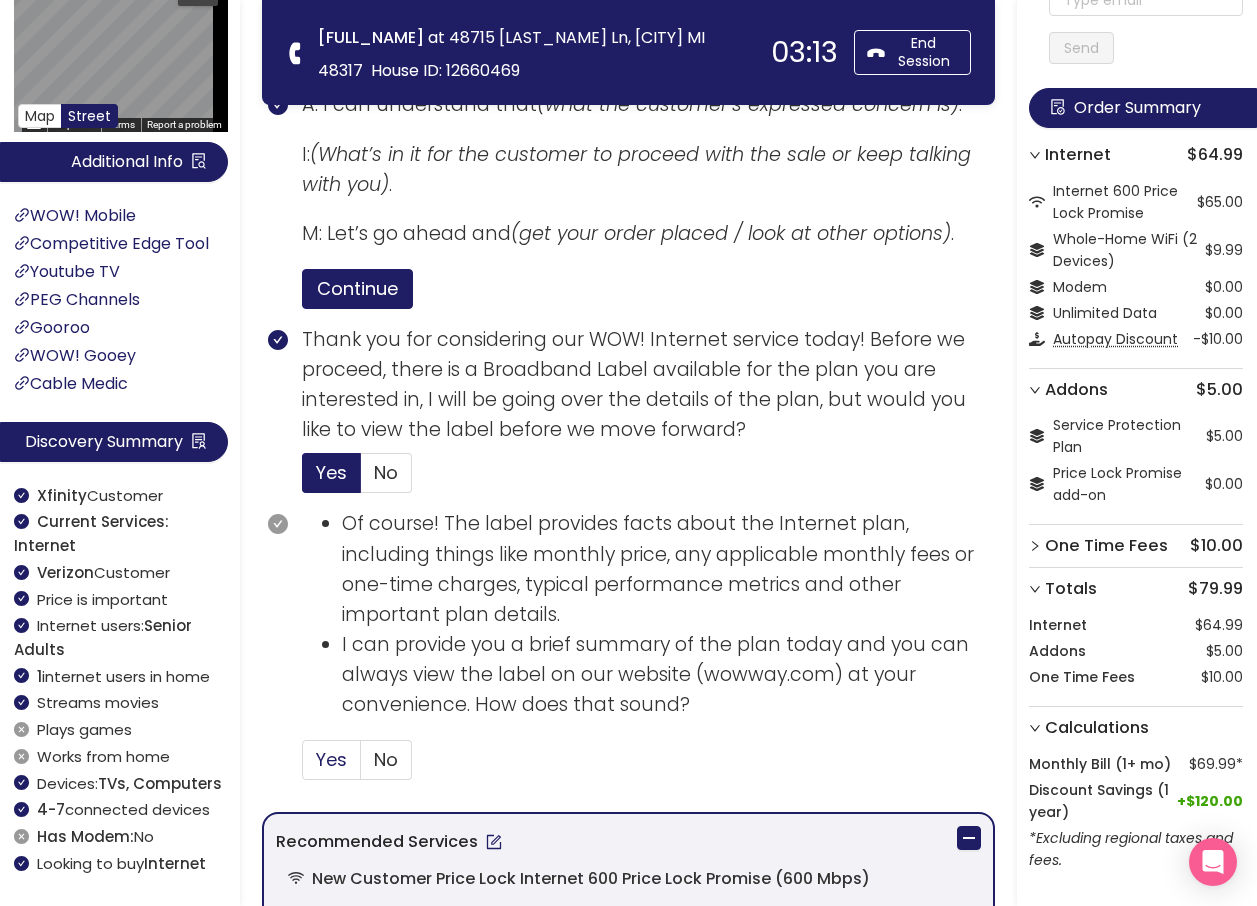 click on "Yes" 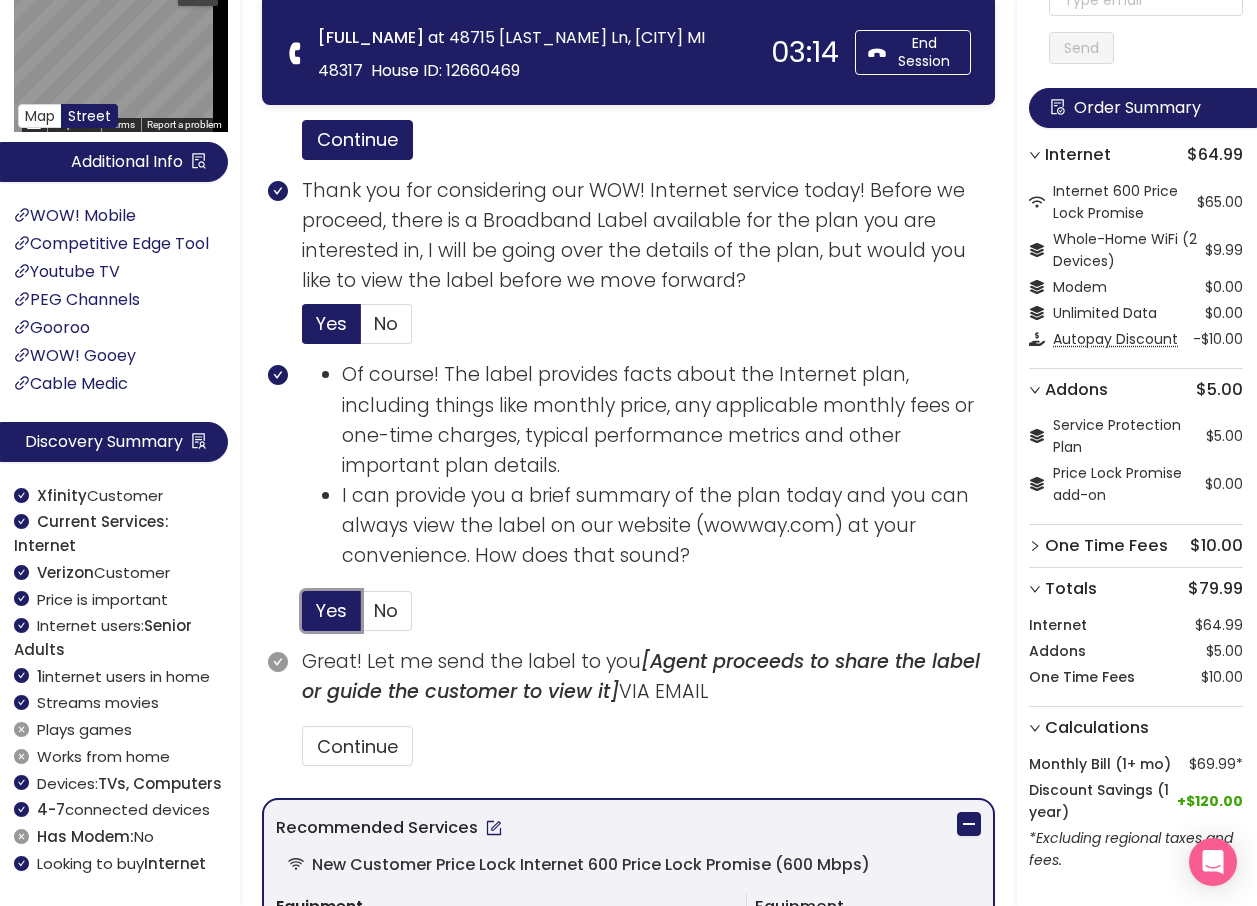 scroll, scrollTop: 1100, scrollLeft: 0, axis: vertical 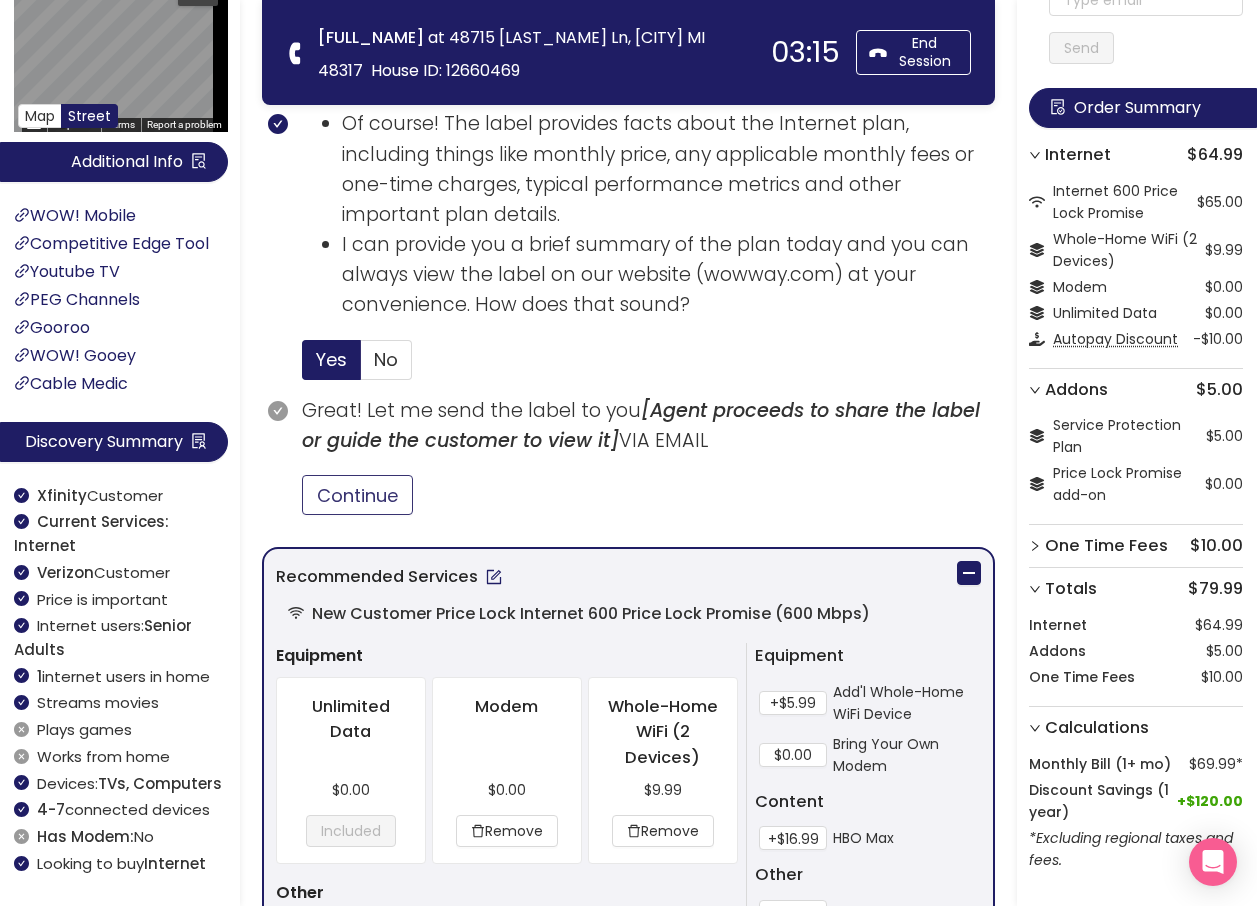 click on "Continue" at bounding box center (357, 495) 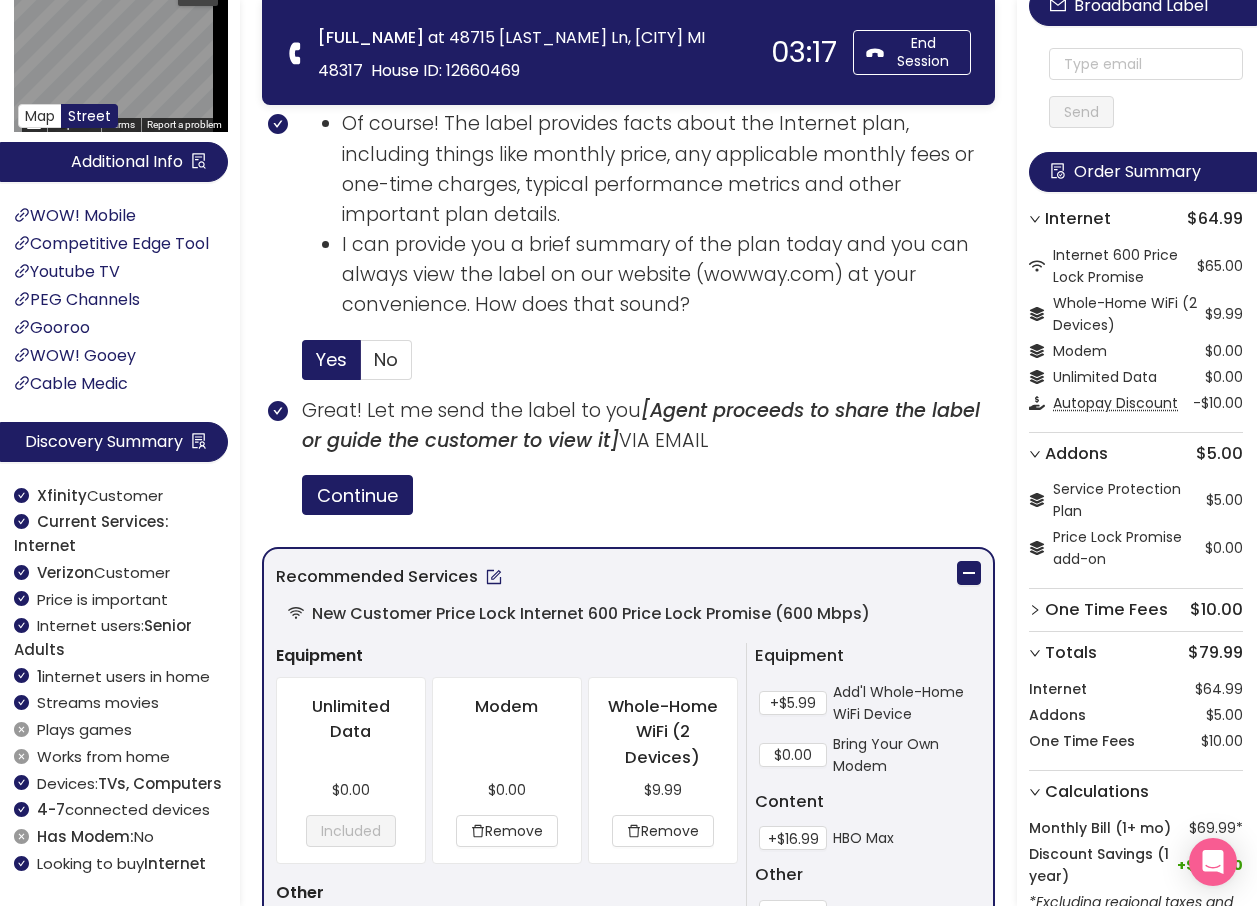 scroll, scrollTop: 0, scrollLeft: 0, axis: both 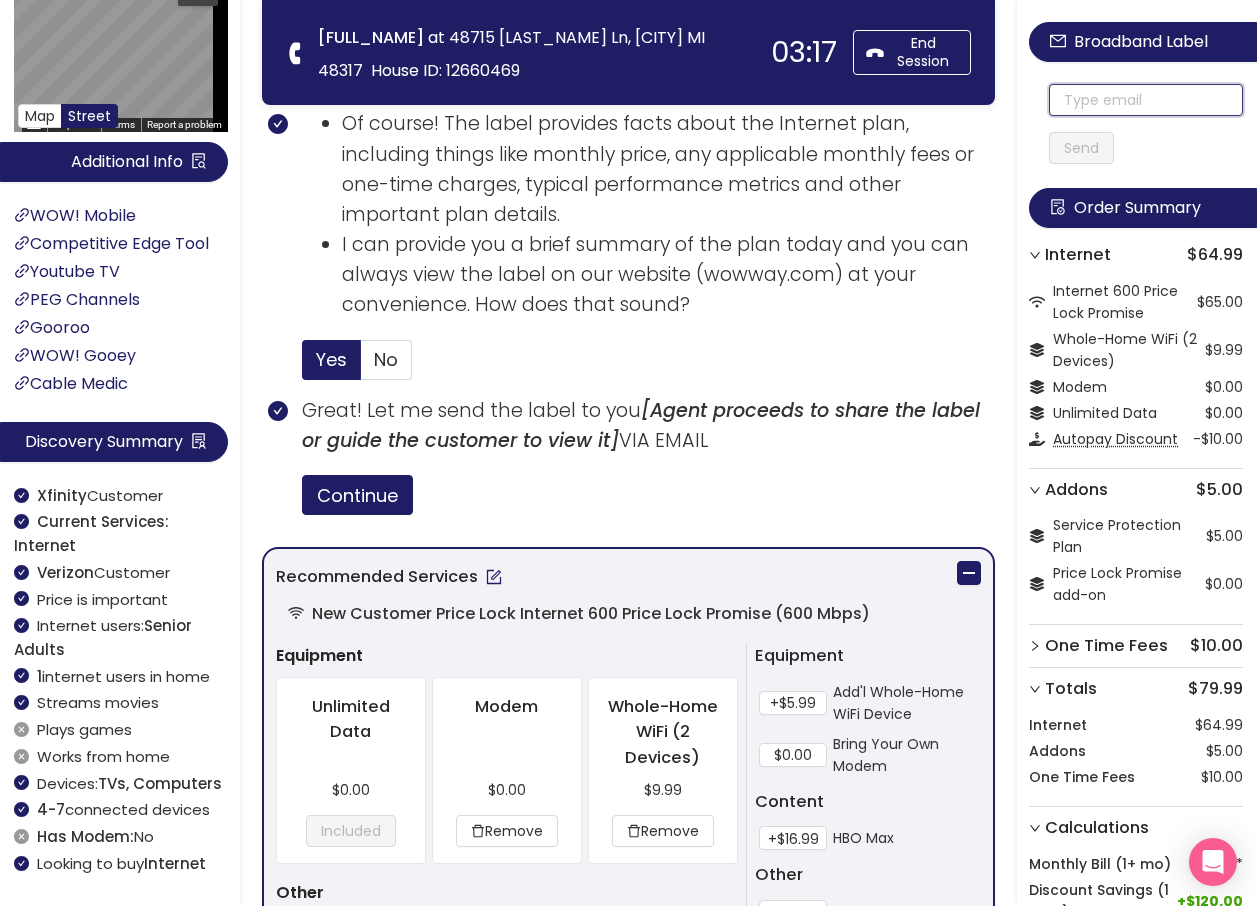 click 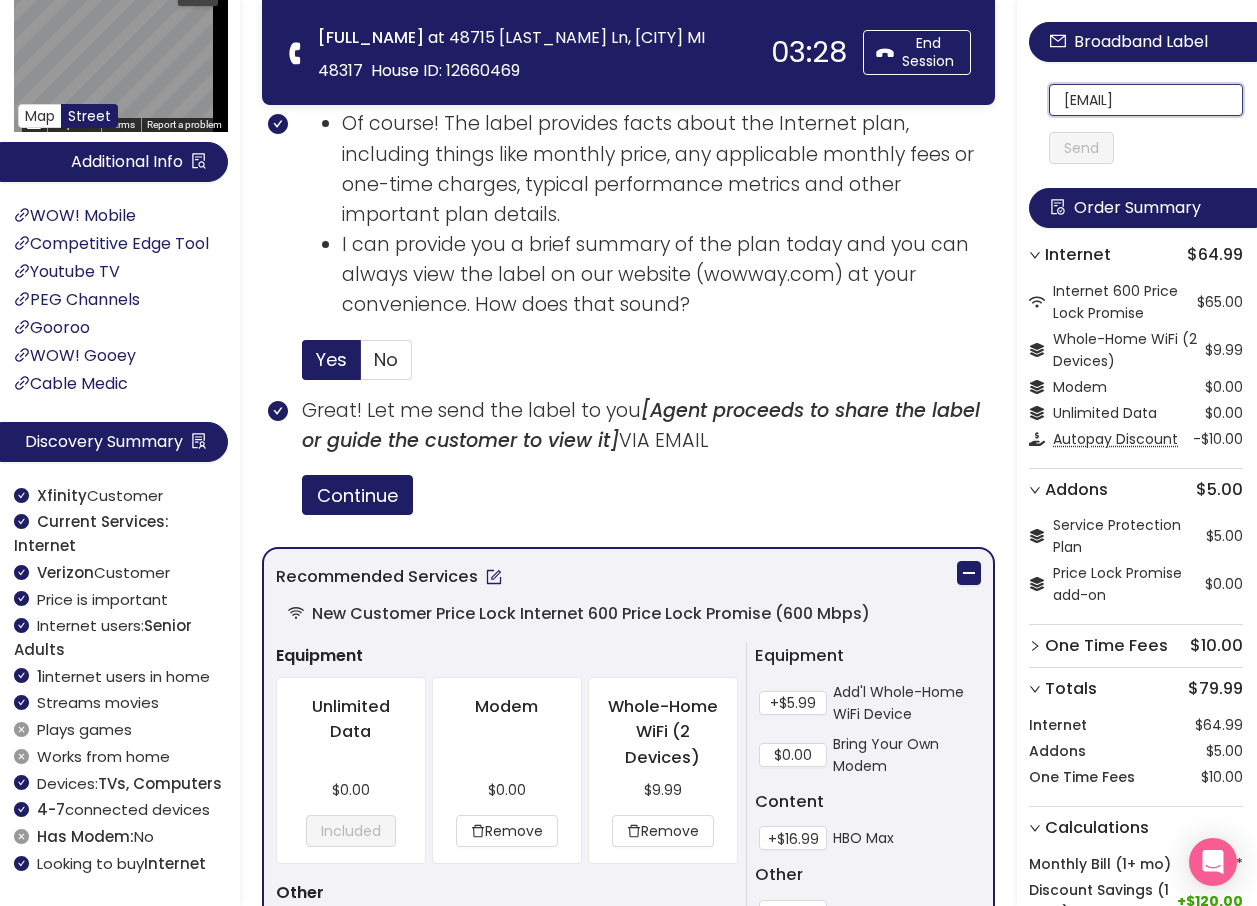 scroll, scrollTop: 0, scrollLeft: 4, axis: horizontal 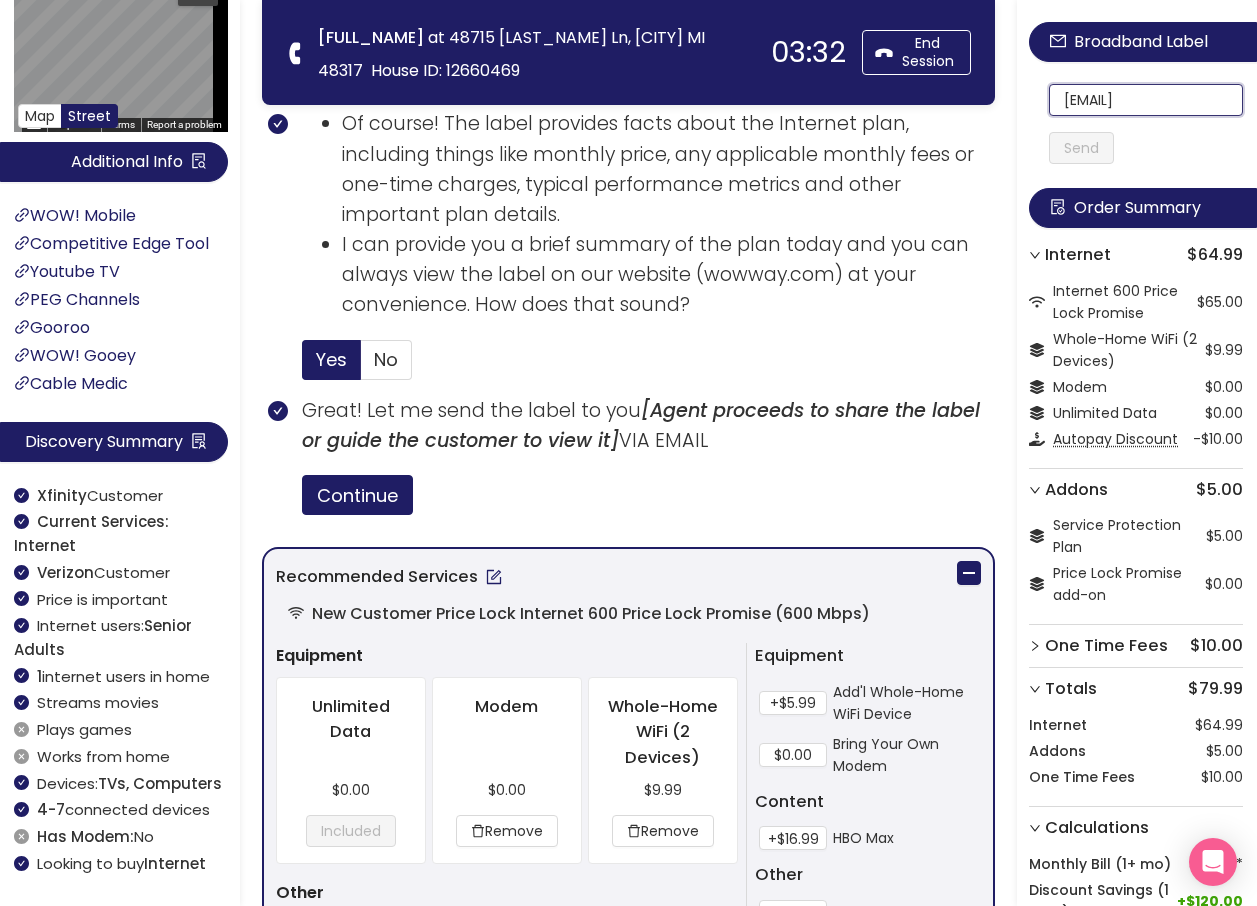 drag, startPoint x: 1187, startPoint y: 105, endPoint x: 1055, endPoint y: 92, distance: 132.63861 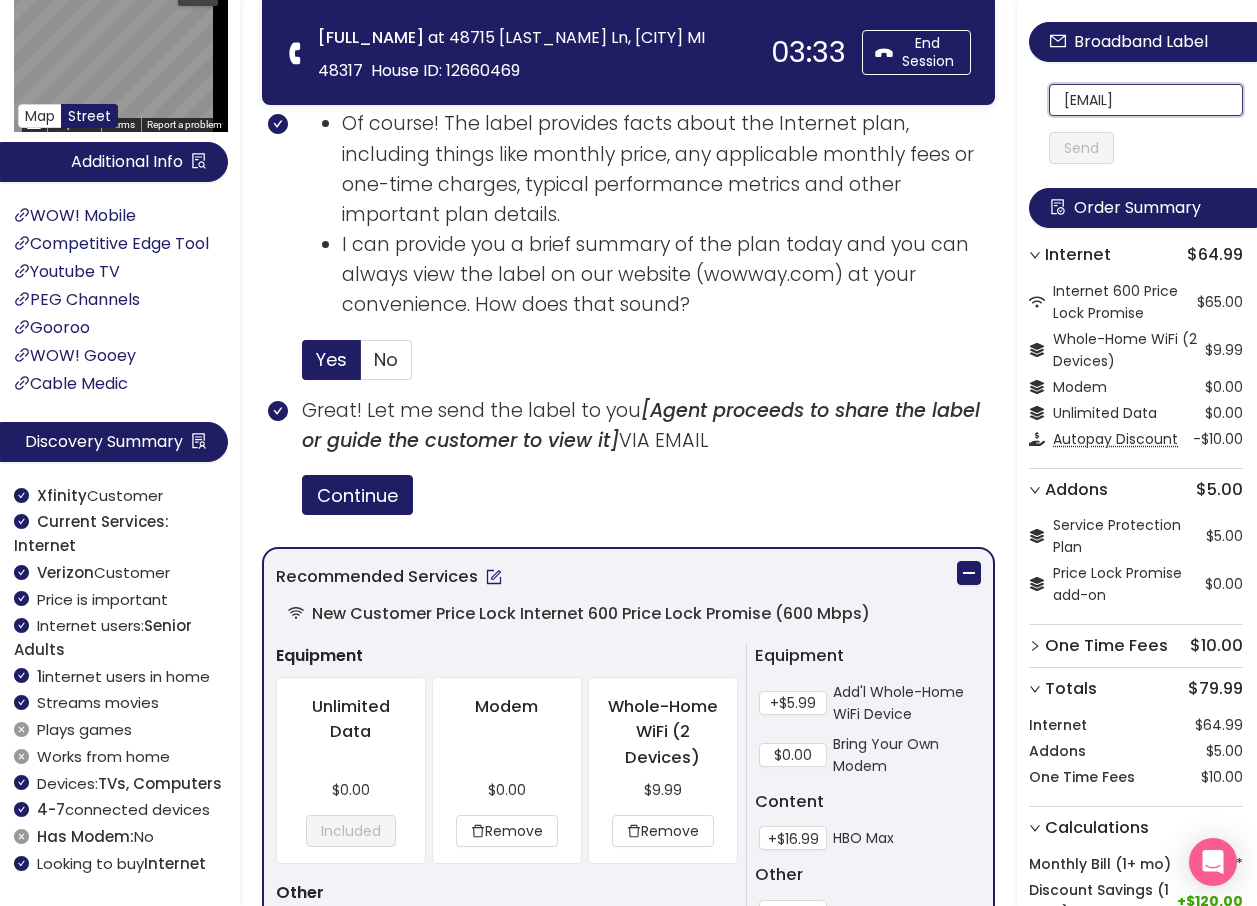 scroll, scrollTop: 0, scrollLeft: 5, axis: horizontal 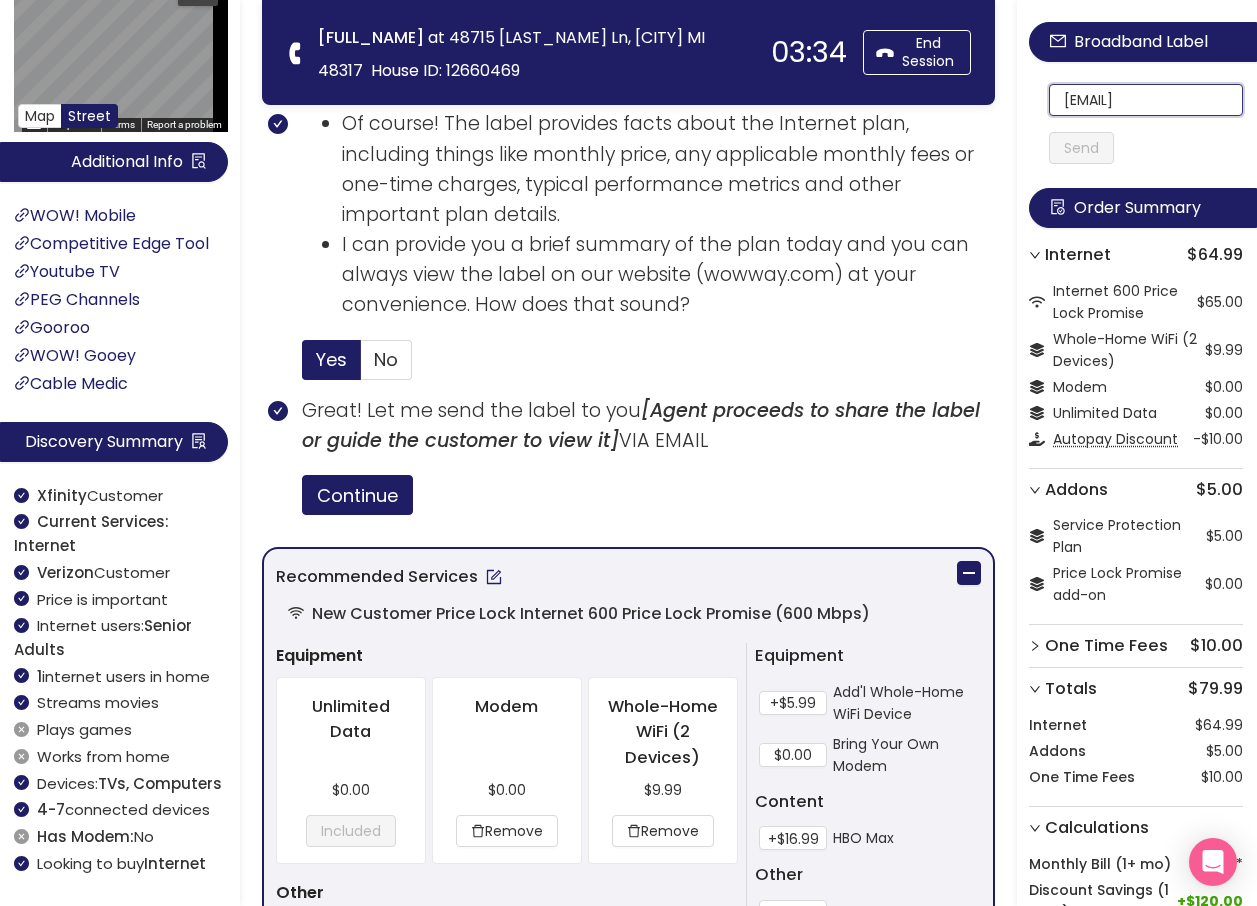 drag, startPoint x: 1075, startPoint y: 107, endPoint x: 1227, endPoint y: 129, distance: 153.58385 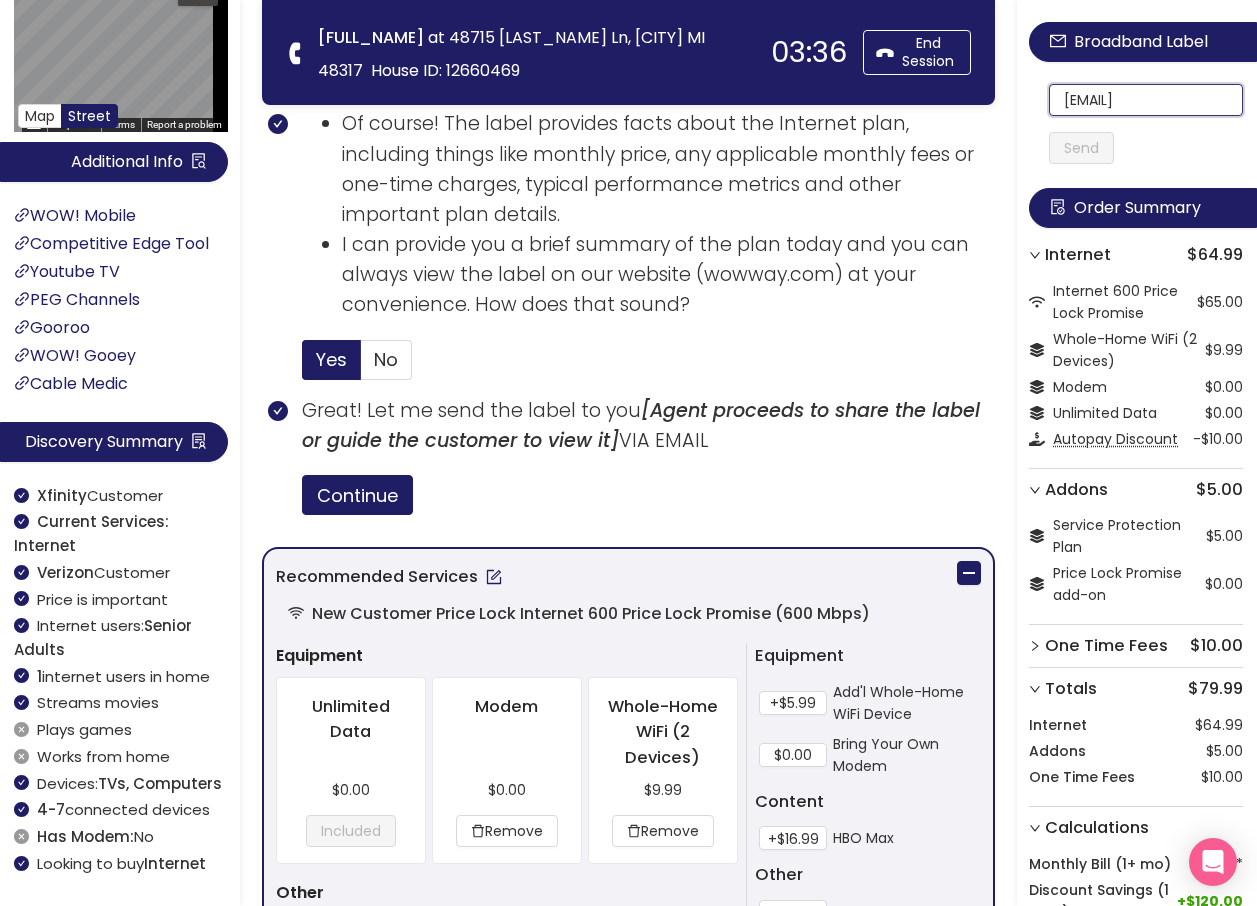 type on "[EMAIL]" 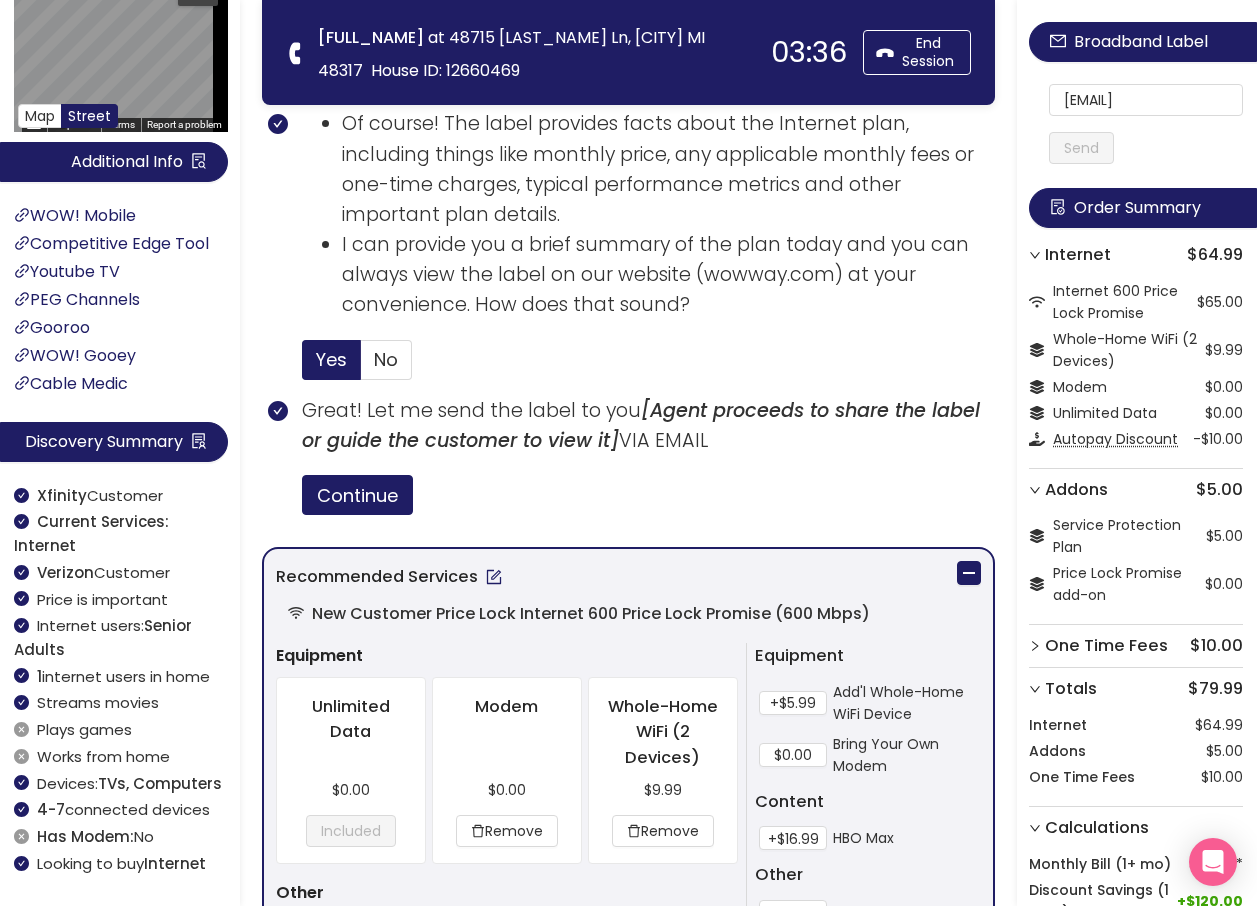 click on "Send" at bounding box center [1081, 148] 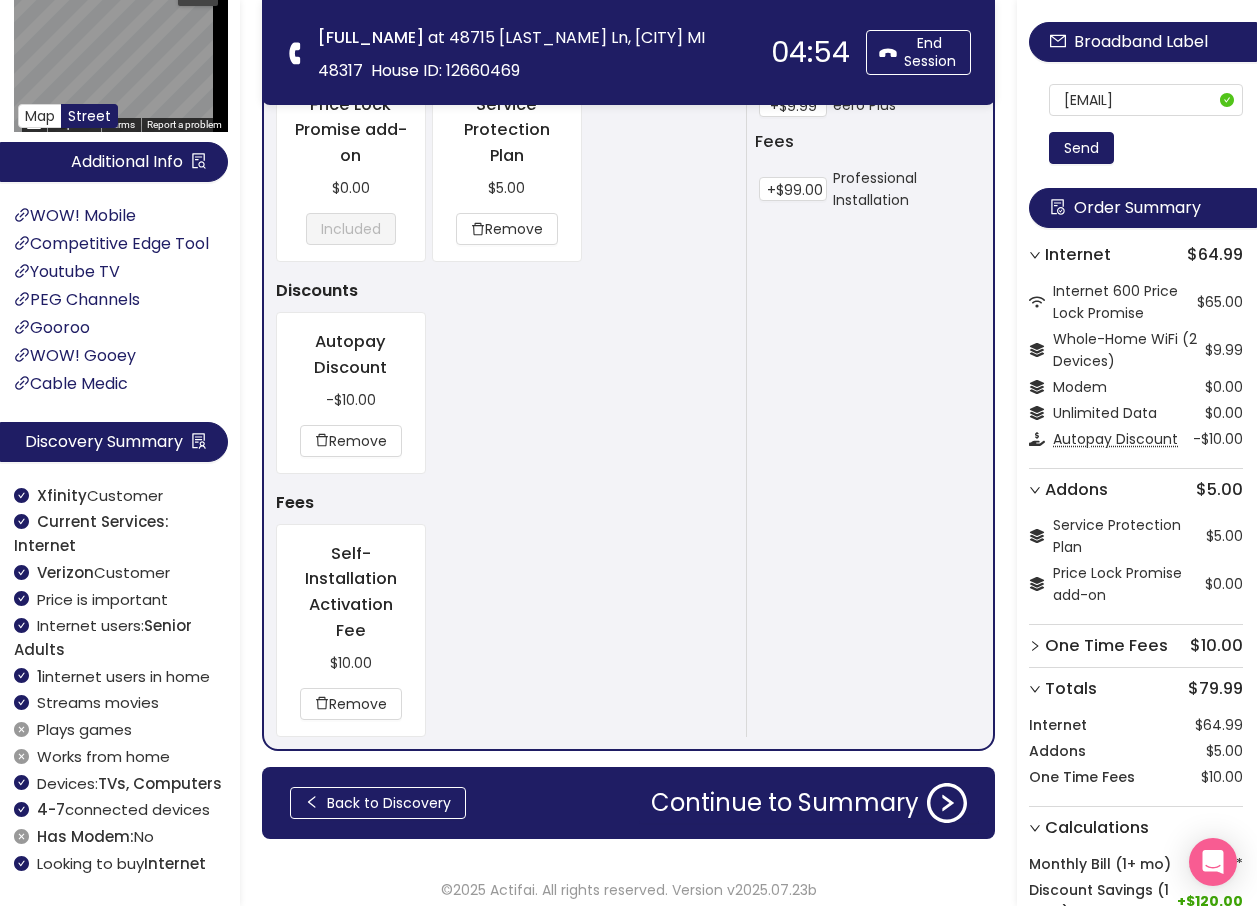 scroll, scrollTop: 1952, scrollLeft: 0, axis: vertical 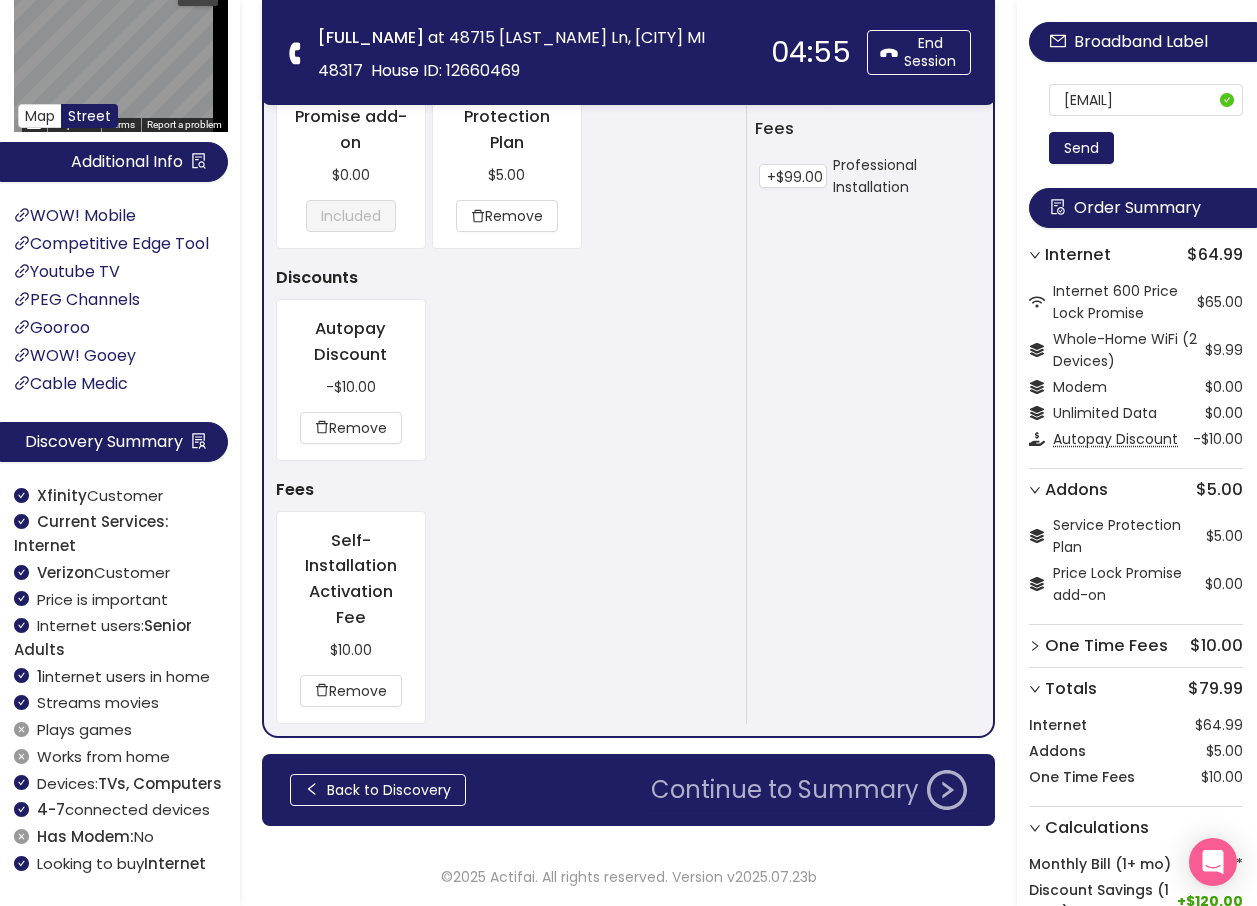 click on "Continue to Summary" 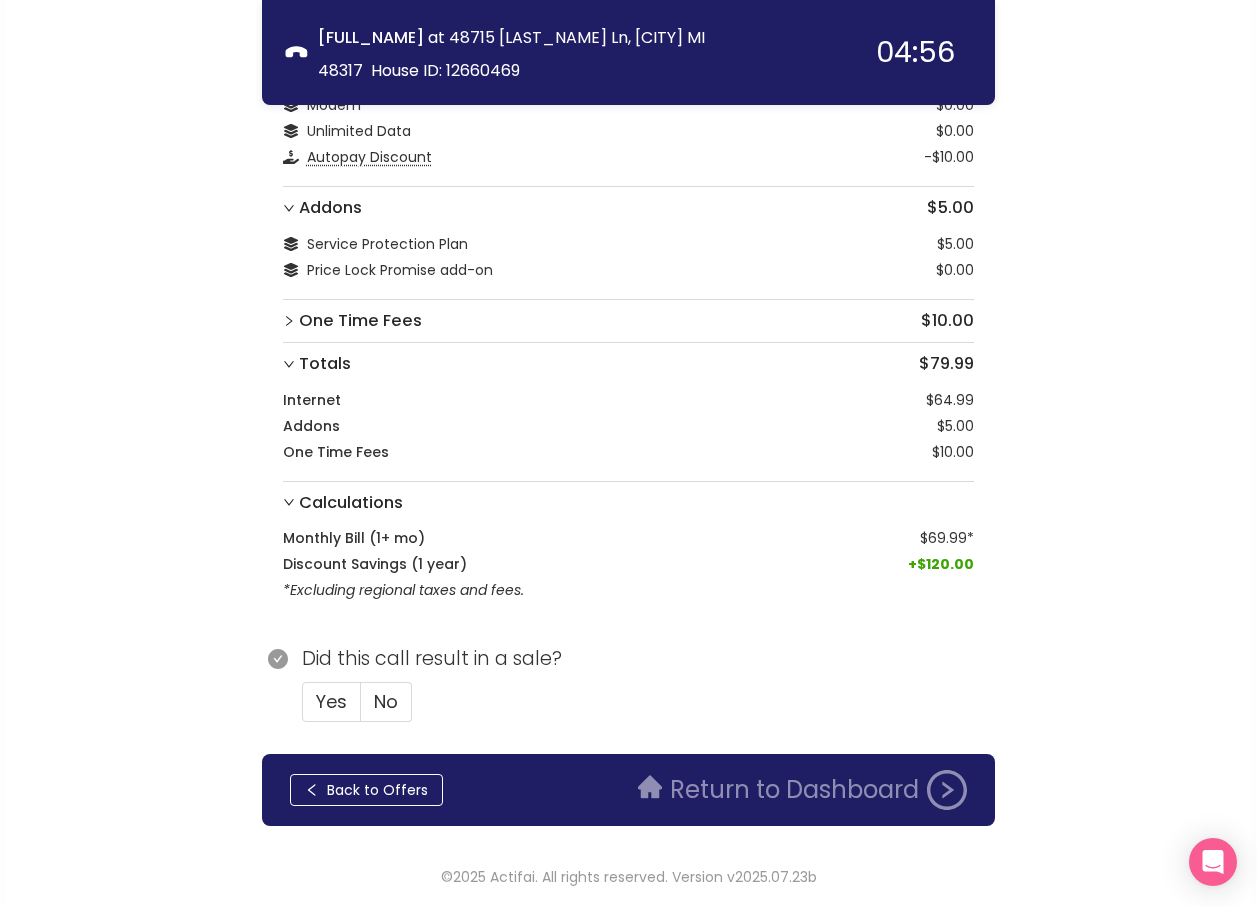 scroll, scrollTop: 176, scrollLeft: 0, axis: vertical 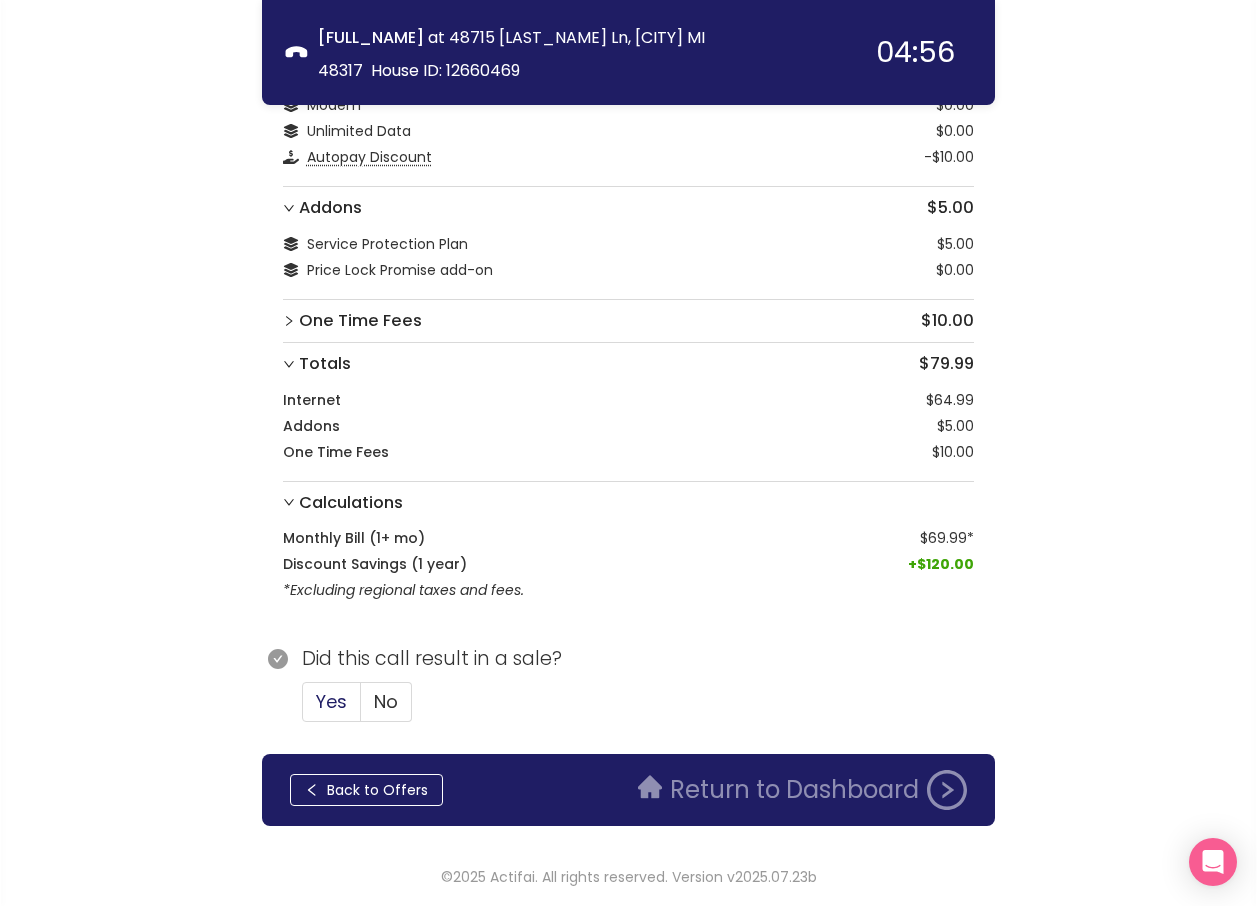 click on "Yes" at bounding box center [331, 701] 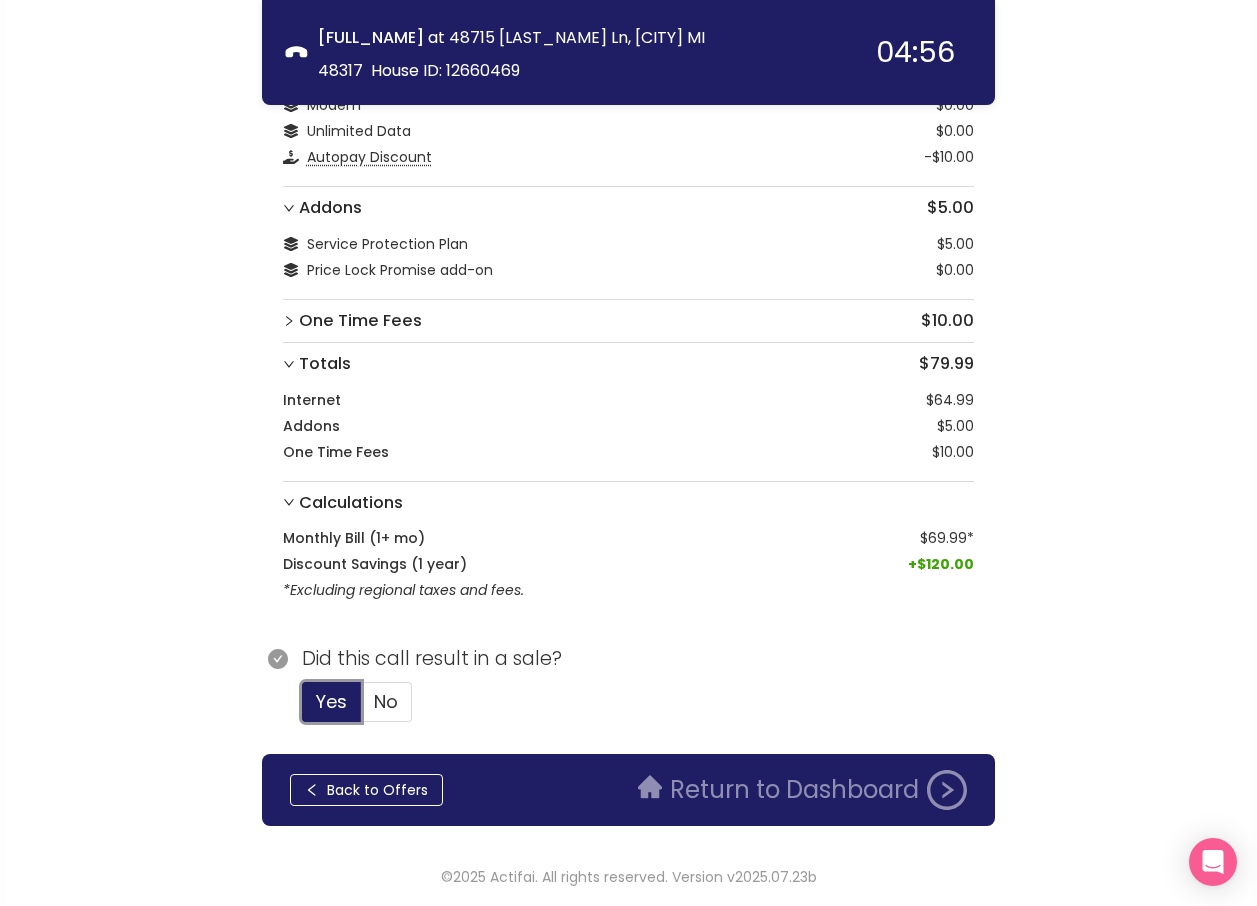 type 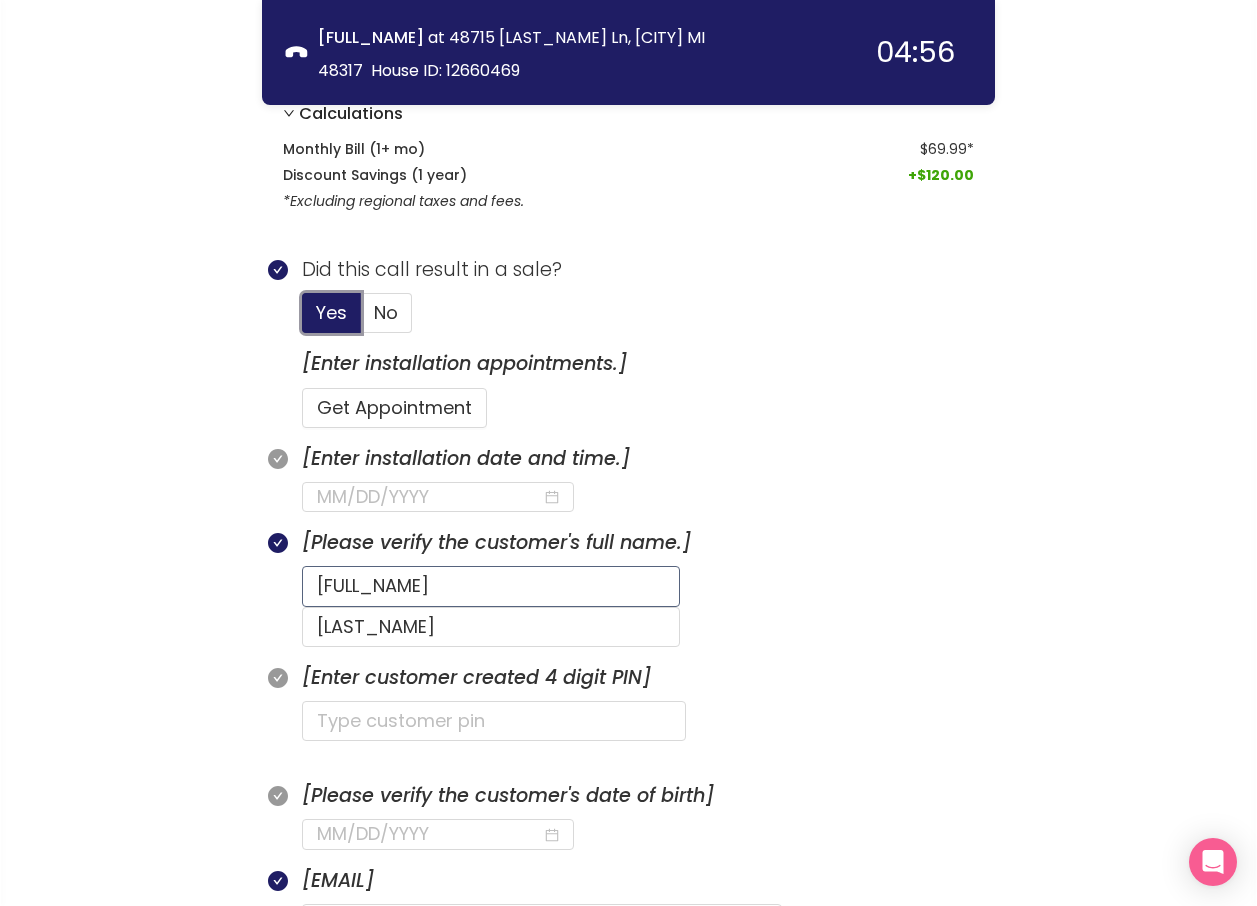 scroll, scrollTop: 576, scrollLeft: 0, axis: vertical 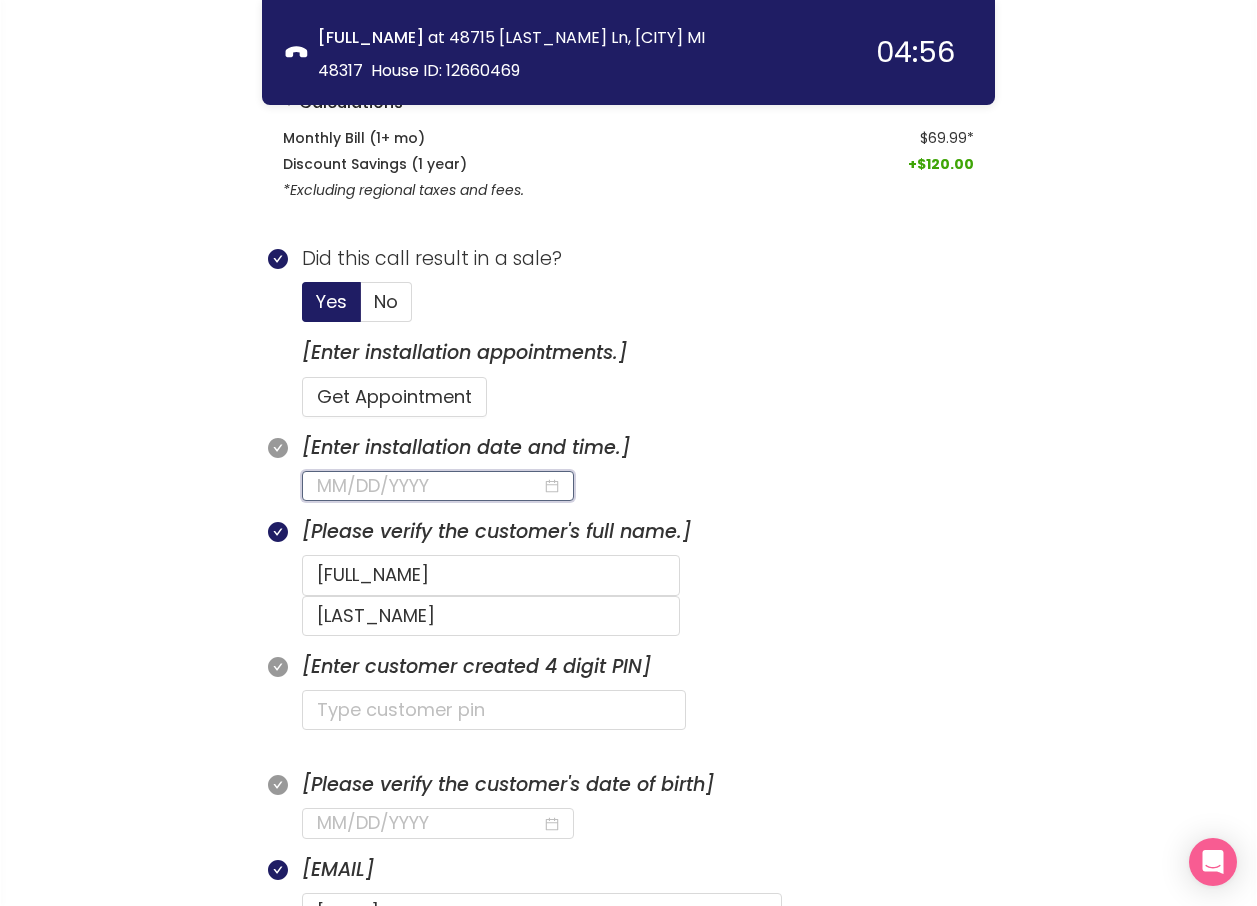 click at bounding box center [429, 486] 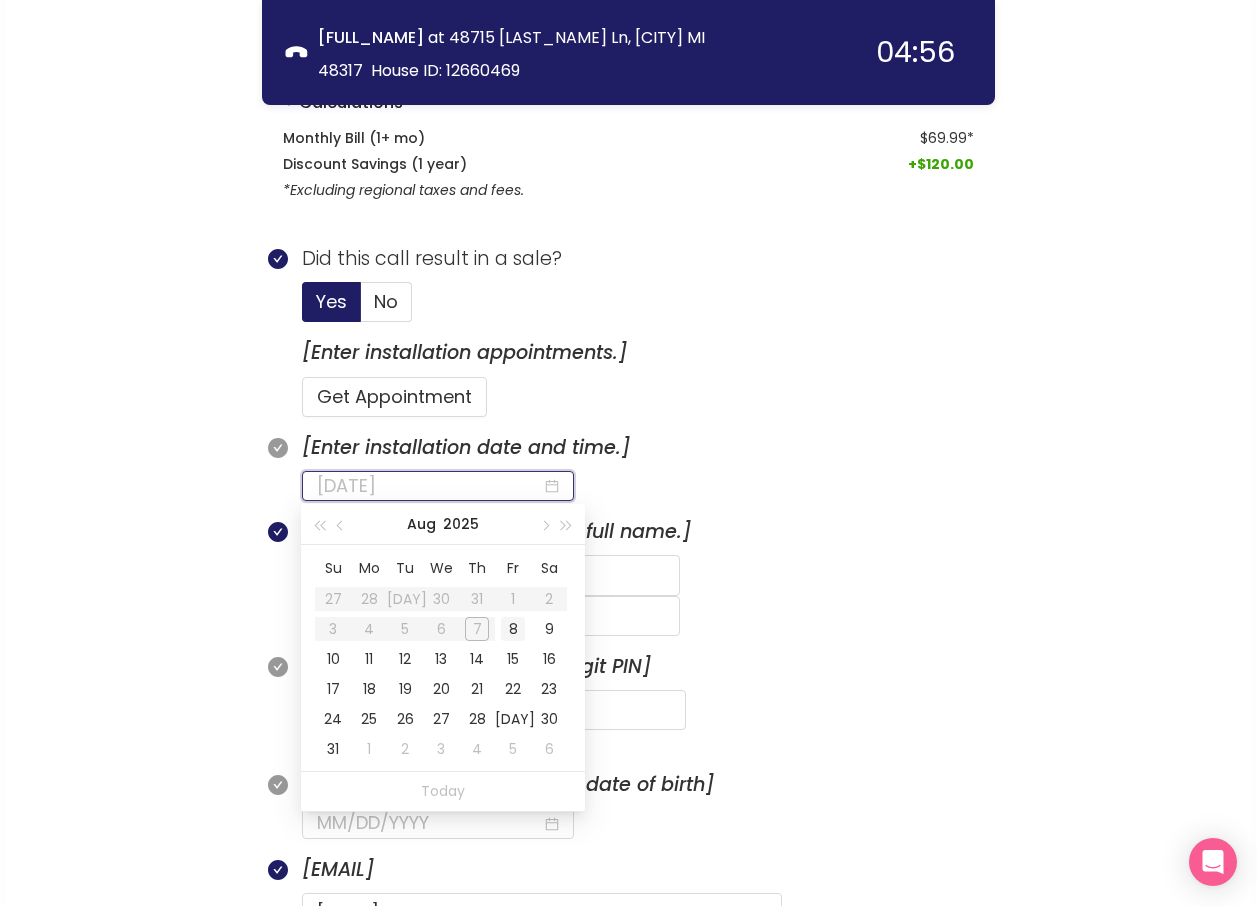 type on "08/08/2025" 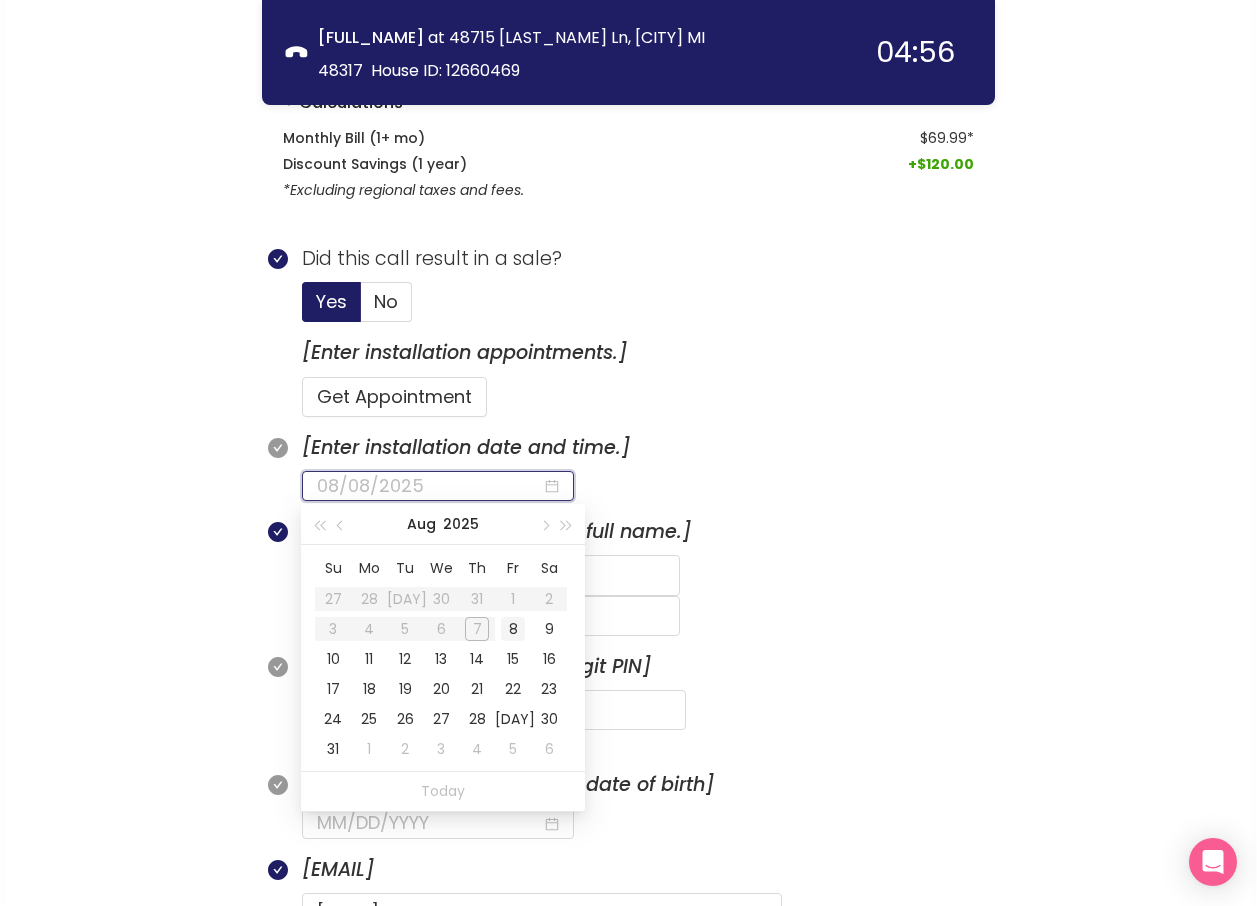 click on "8" at bounding box center (513, 629) 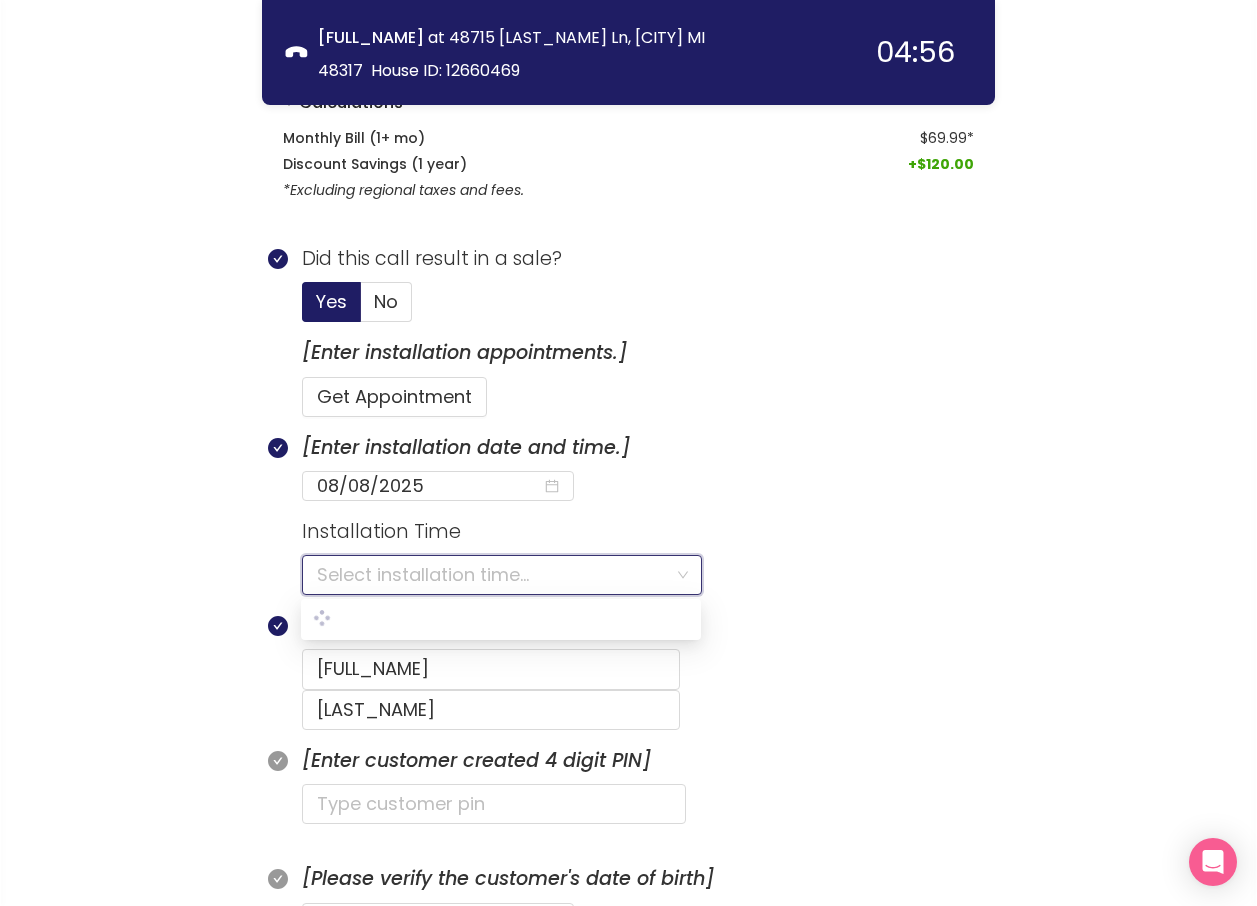 click at bounding box center [495, 575] 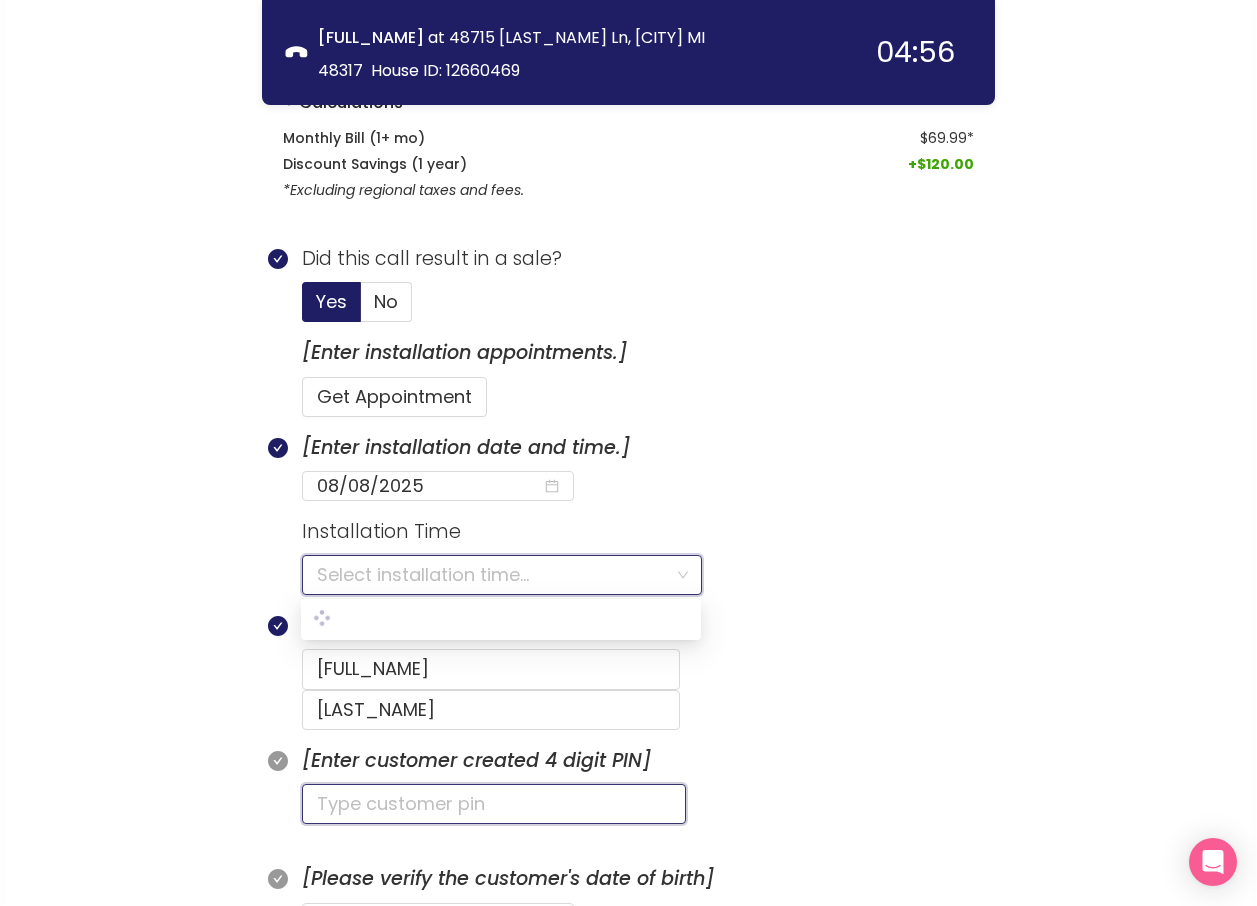 click 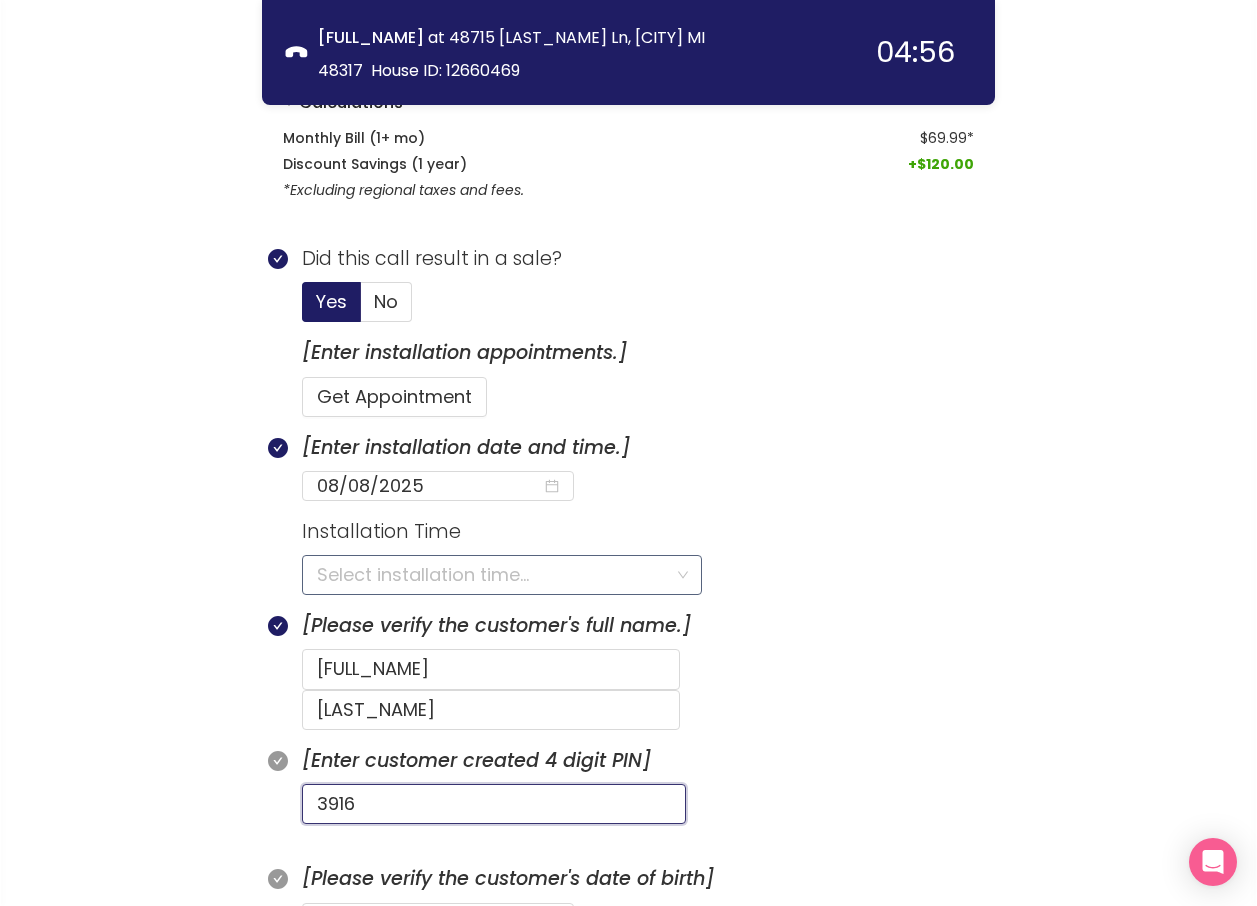 type on "3916" 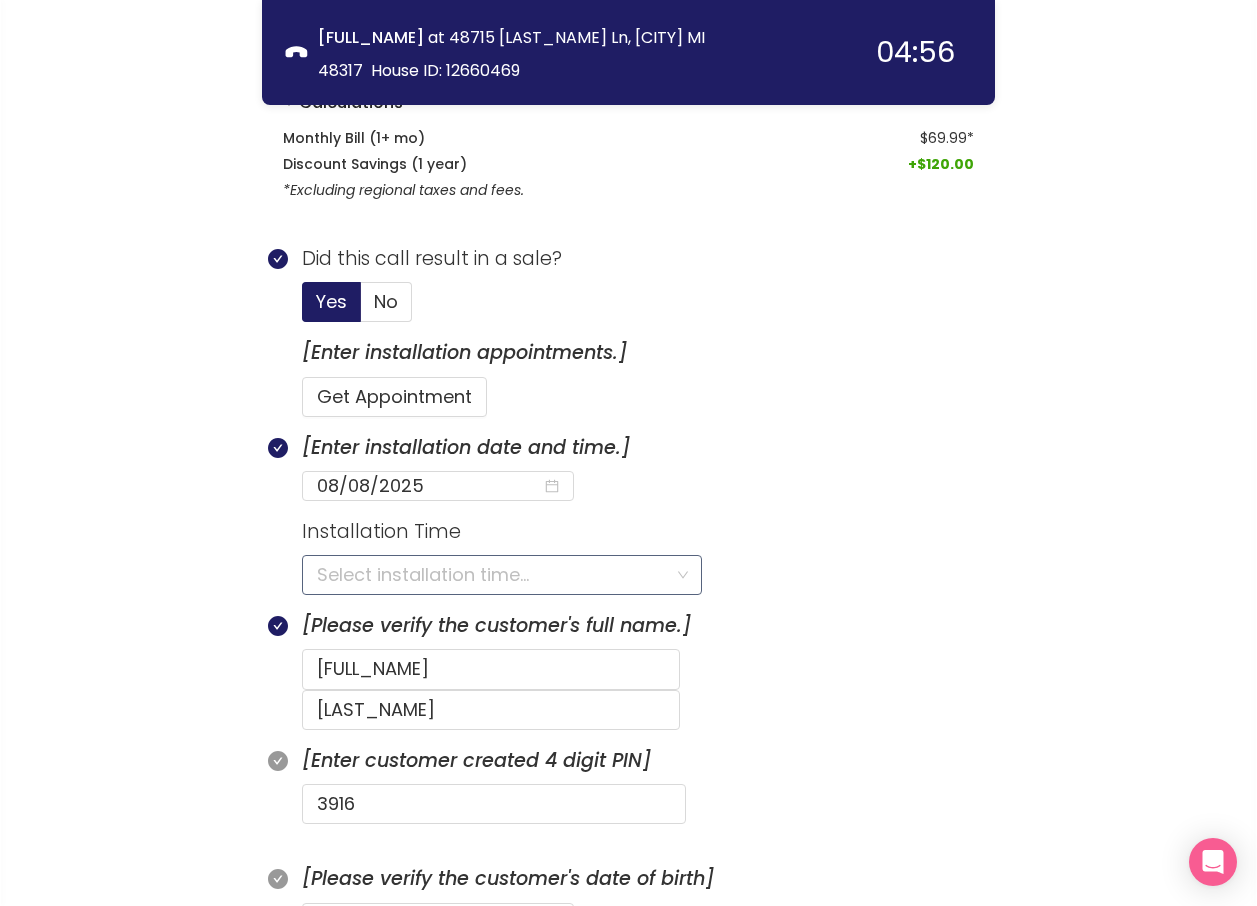 click at bounding box center (495, 575) 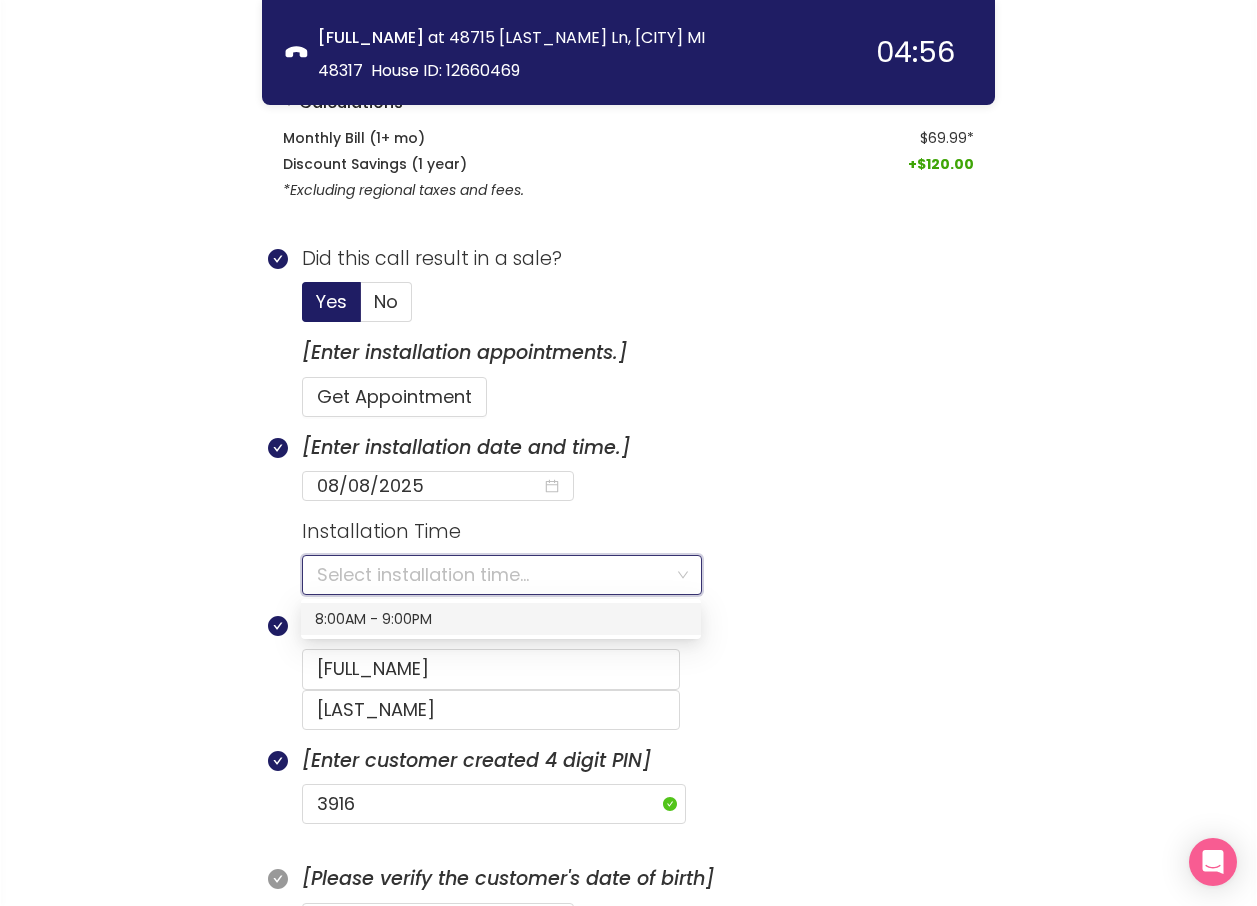 click on "8:00AM - 9:00PM" at bounding box center [501, 619] 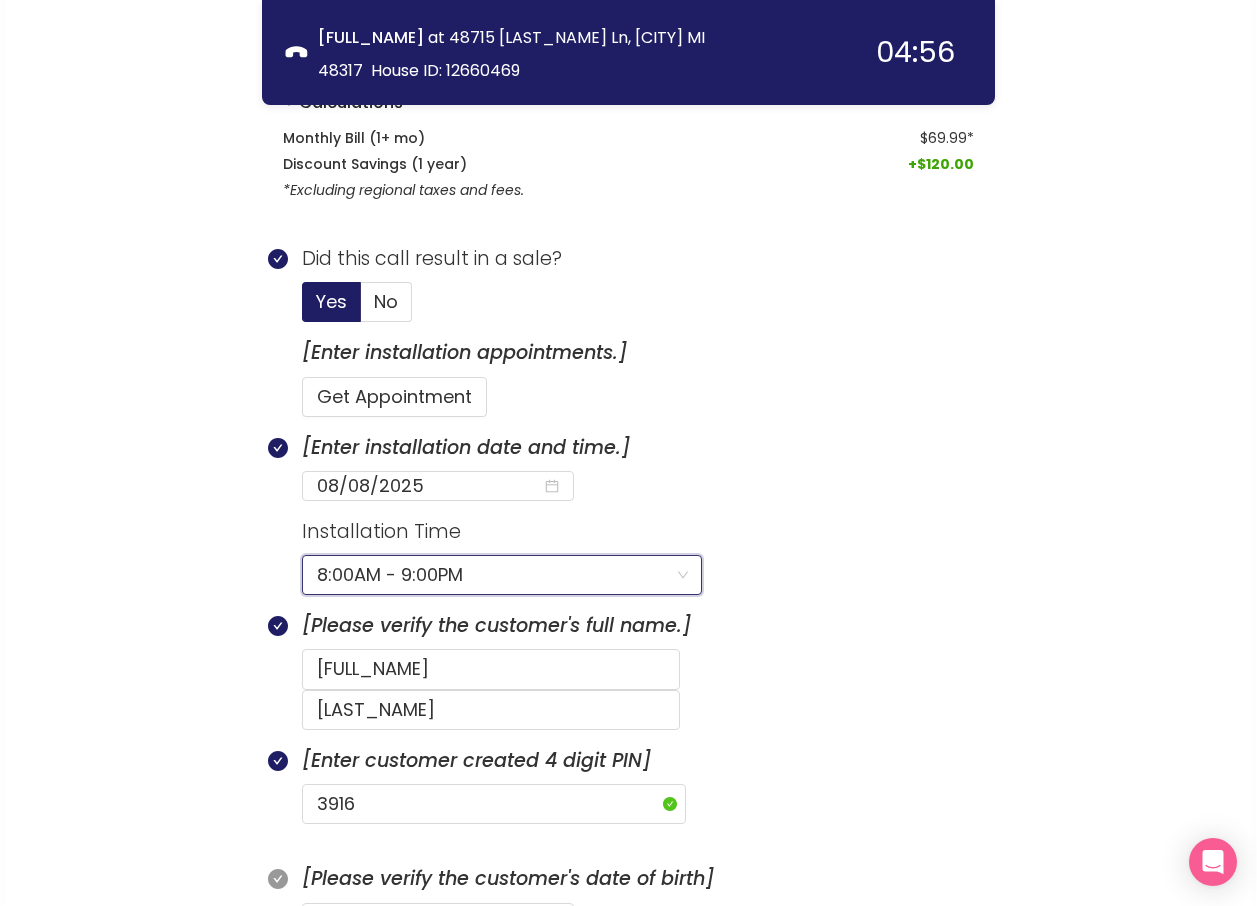 scroll, scrollTop: 1076, scrollLeft: 0, axis: vertical 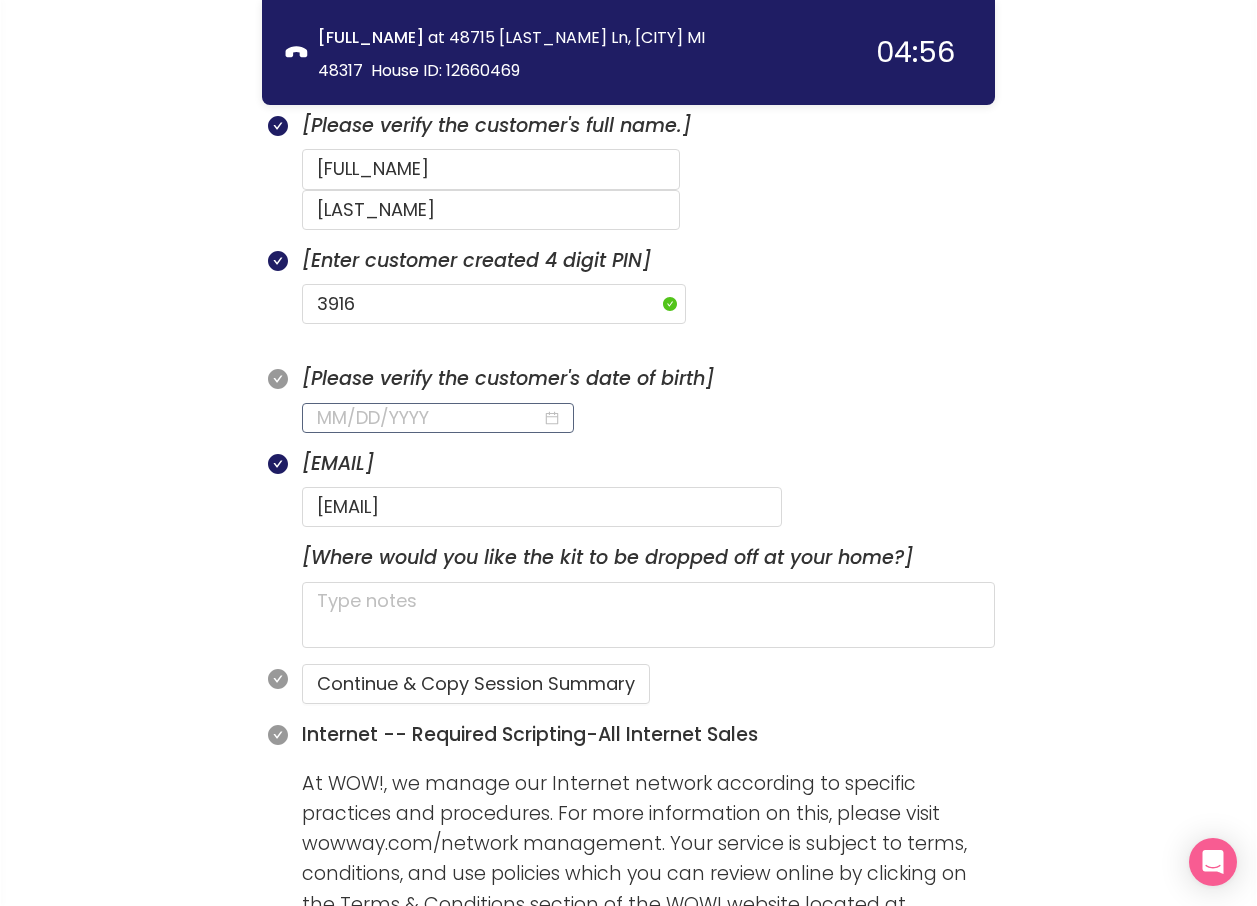 click at bounding box center (429, 418) 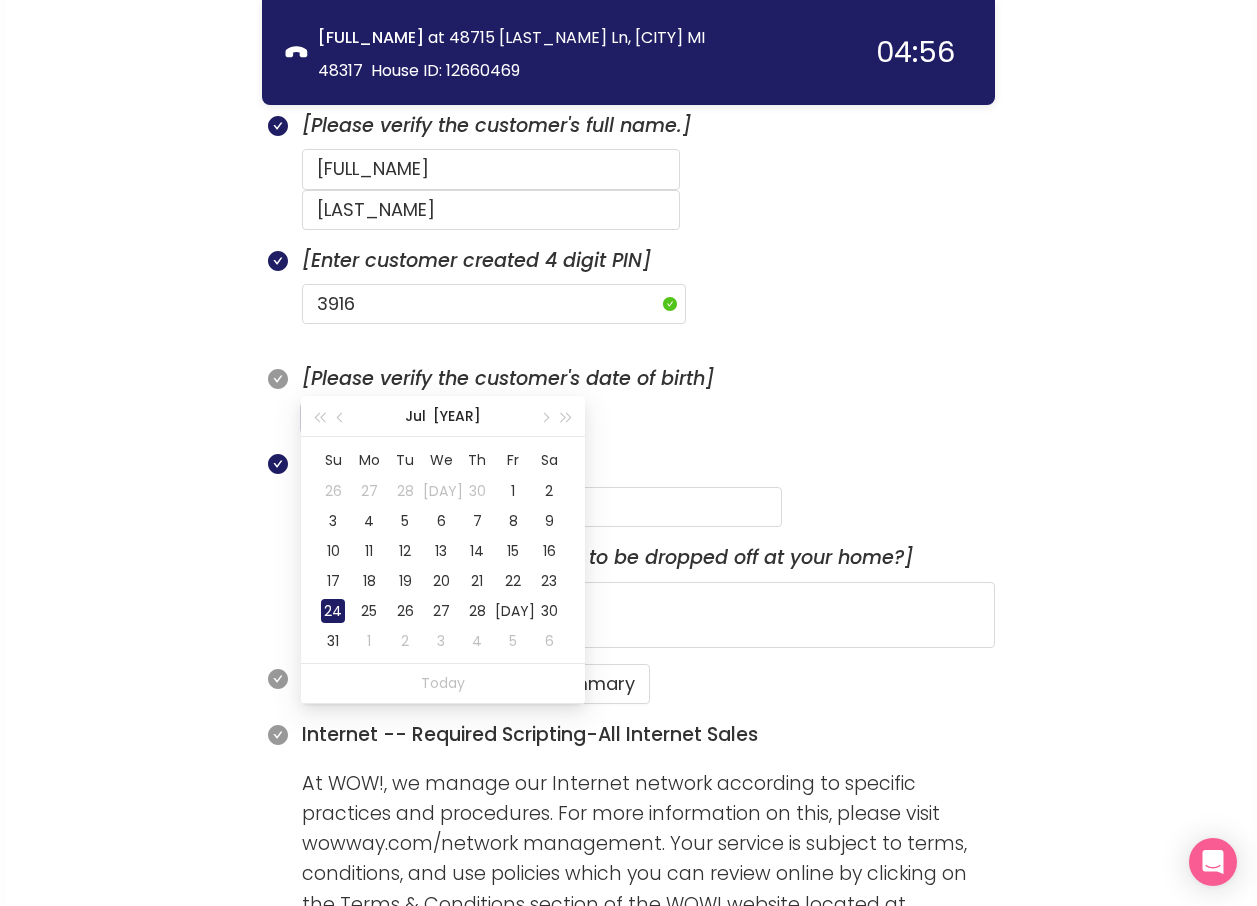 click on "24" at bounding box center (333, 611) 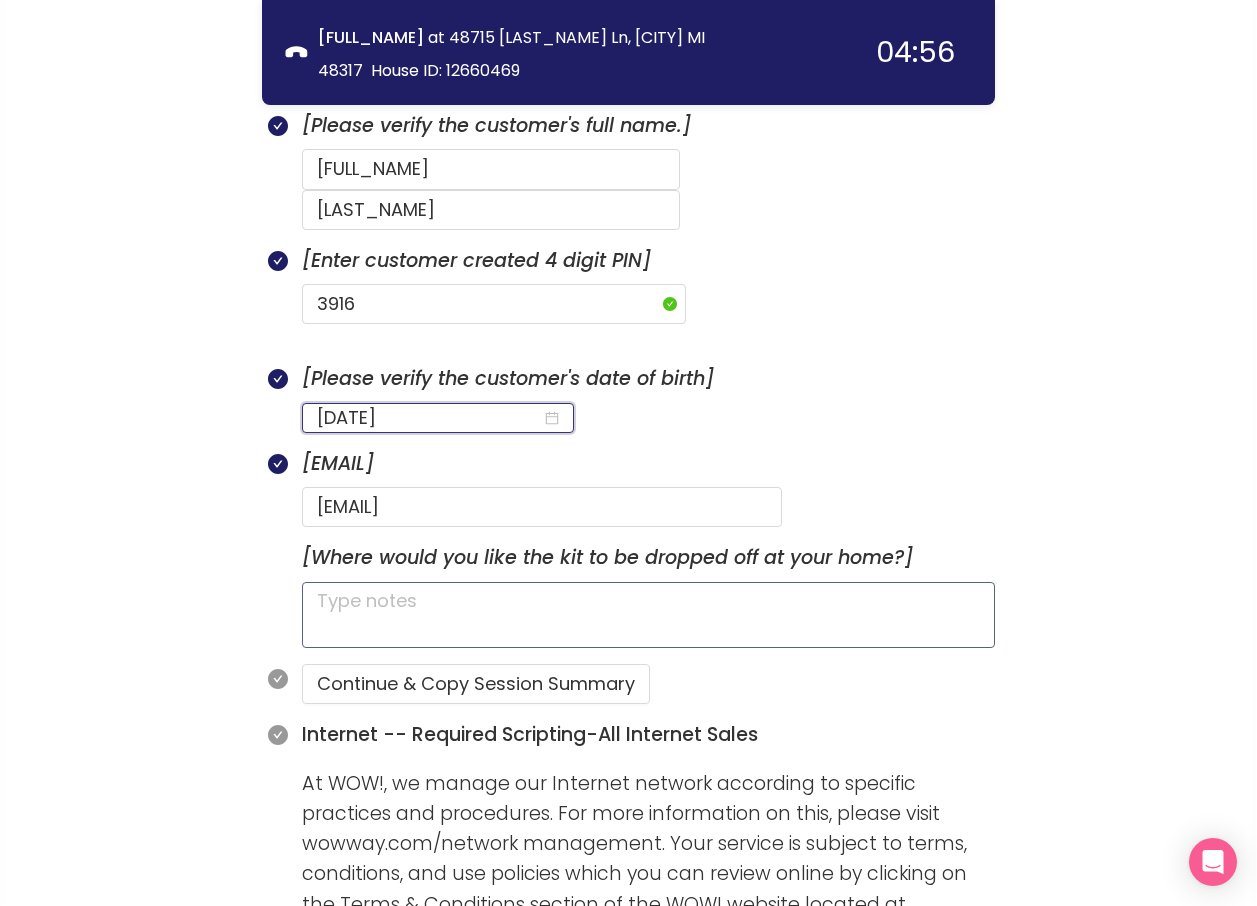 type on "[DATE]" 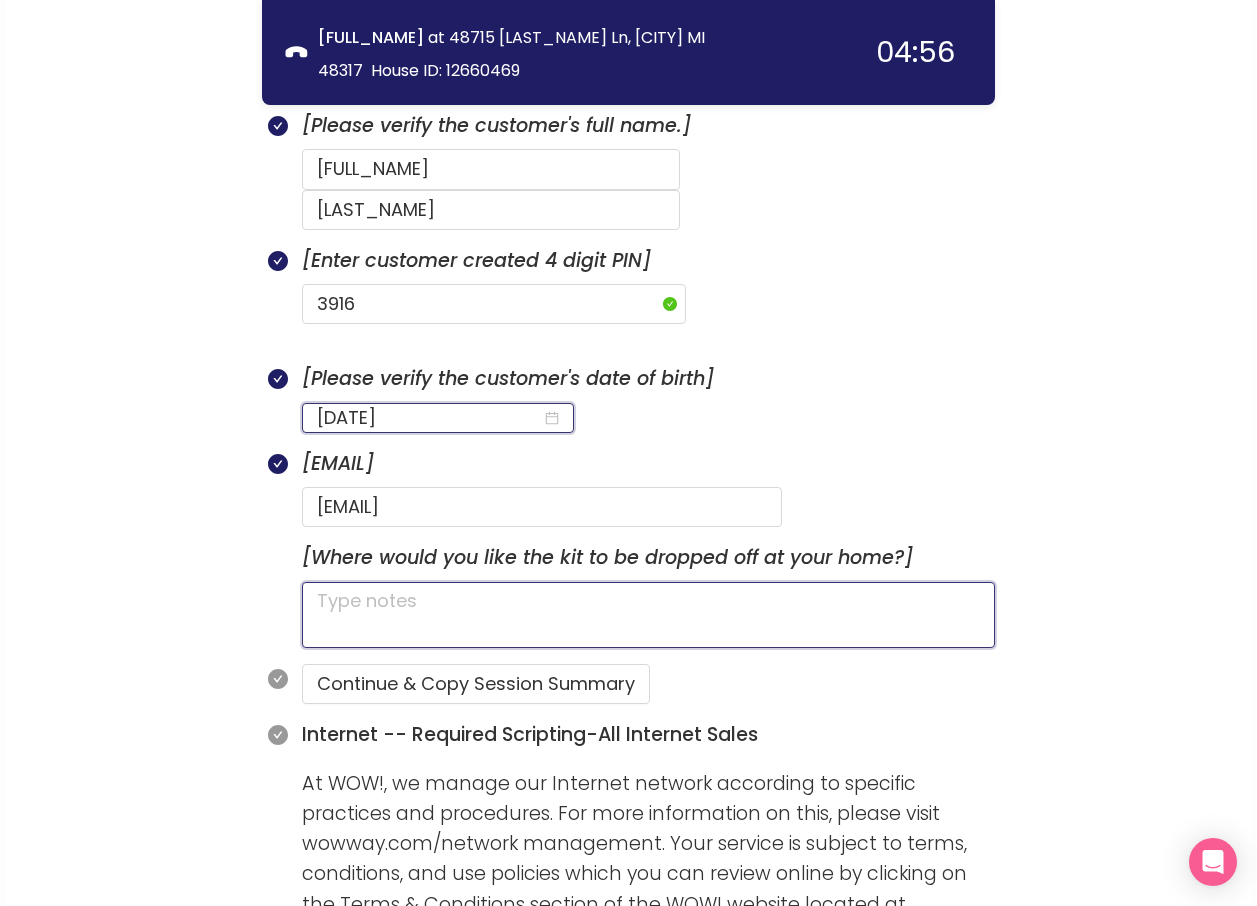 click 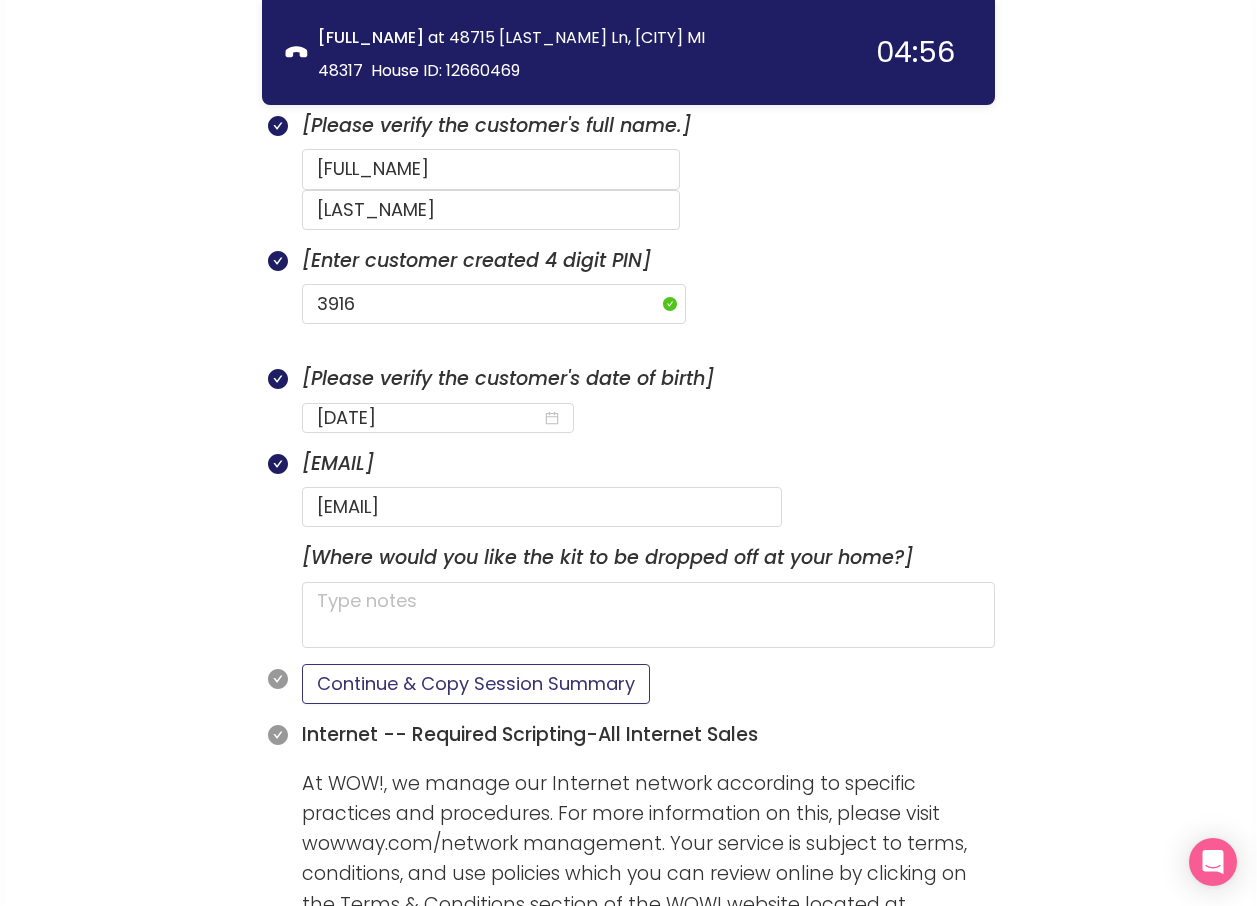 drag, startPoint x: 364, startPoint y: 646, endPoint x: 378, endPoint y: 631, distance: 20.518284 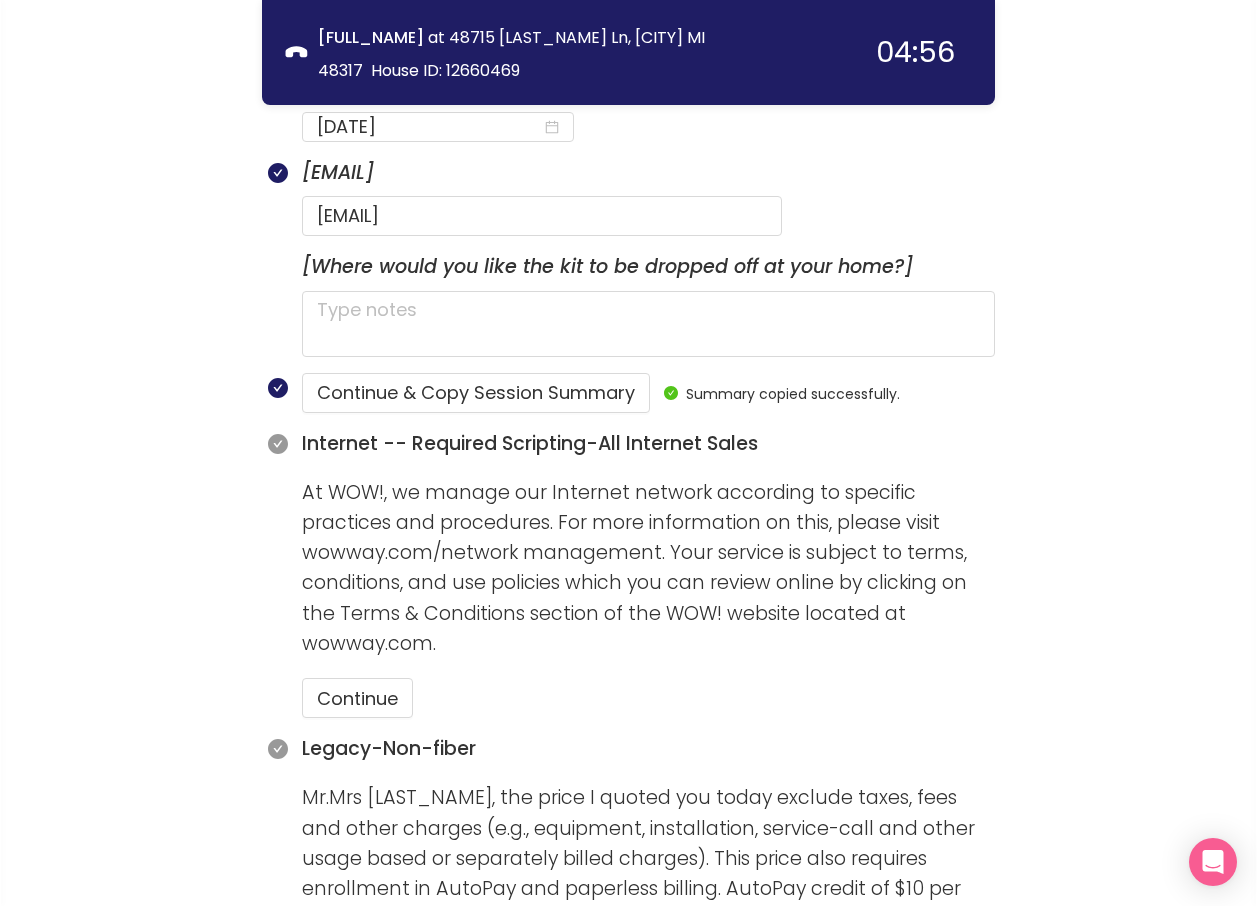 scroll, scrollTop: 1376, scrollLeft: 0, axis: vertical 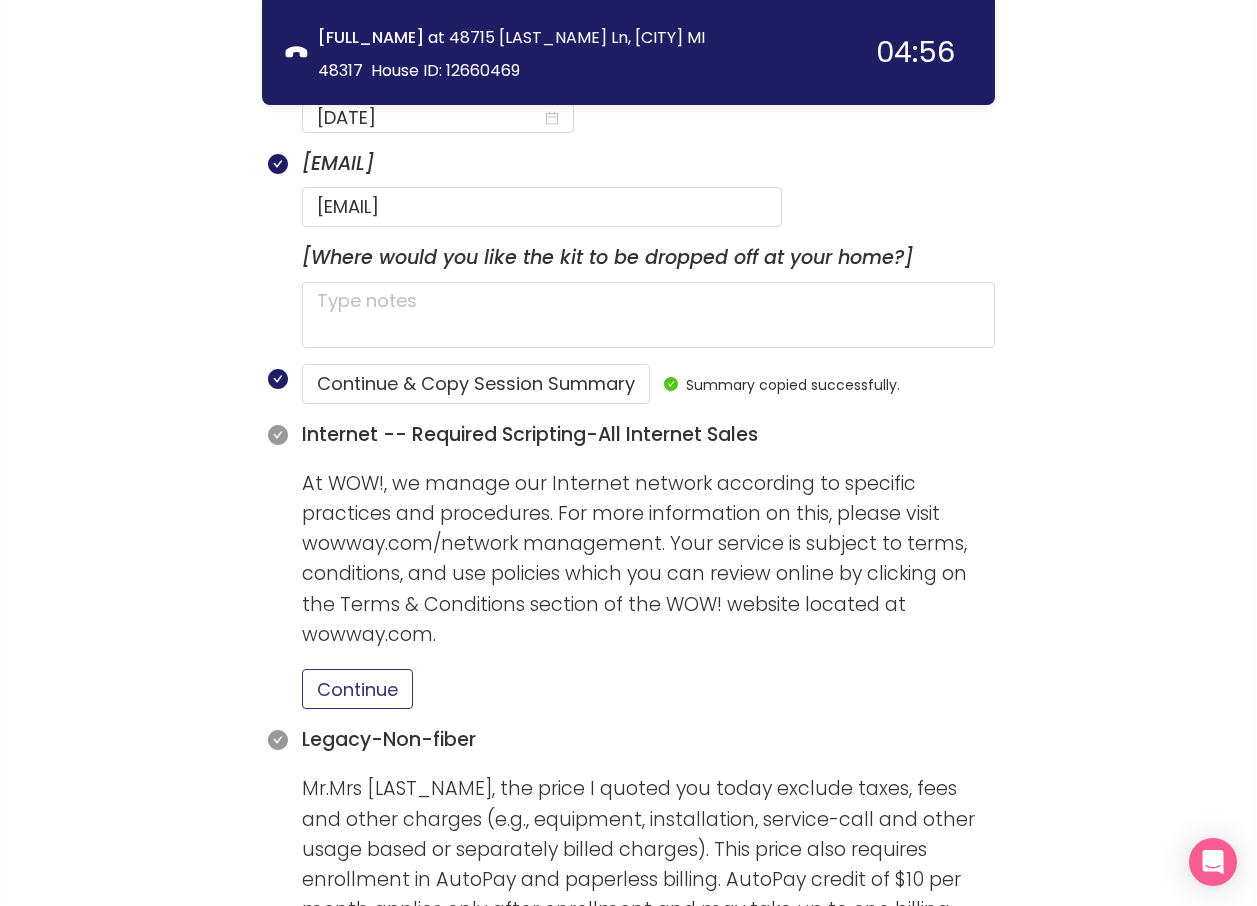 click on "Continue" at bounding box center [357, 689] 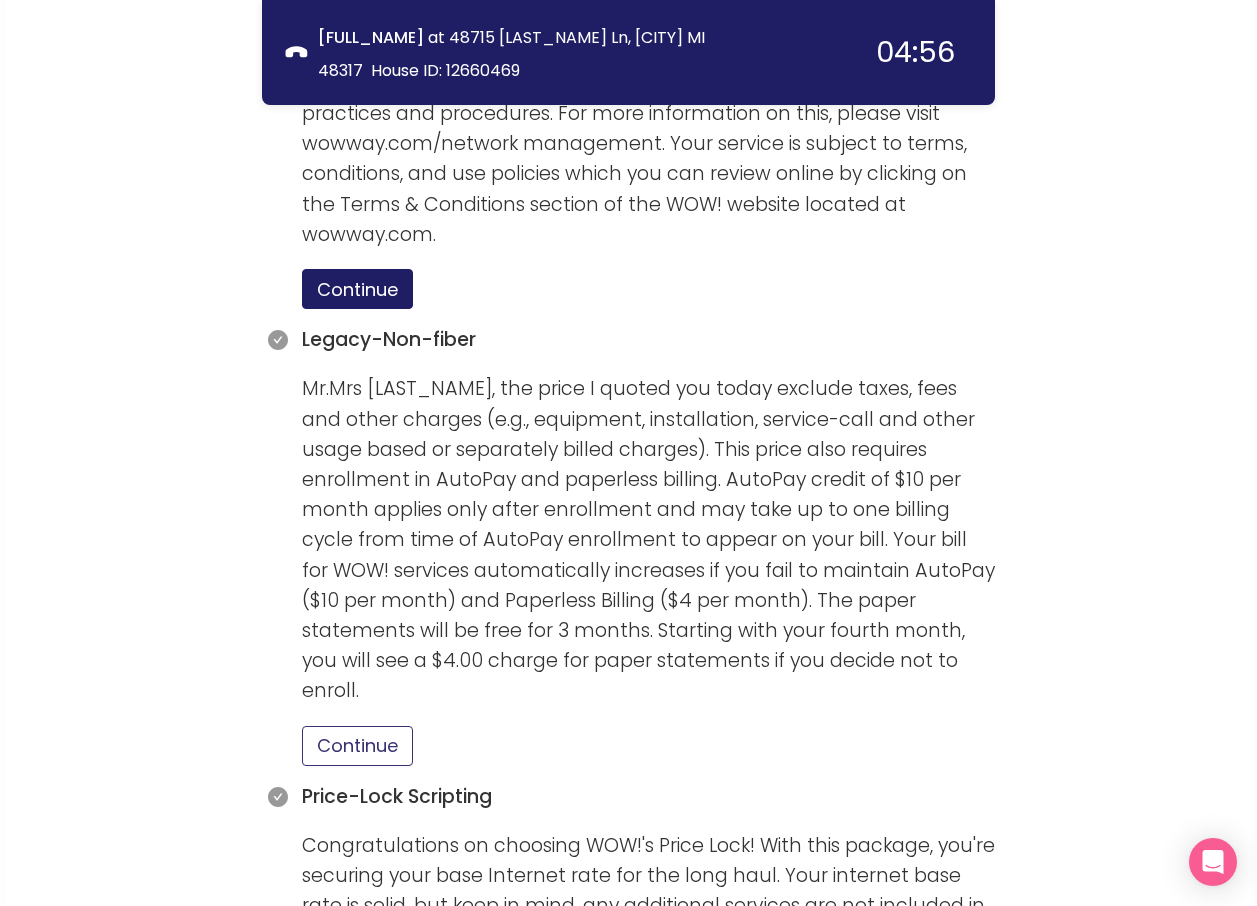 click on "Continue" at bounding box center [357, 746] 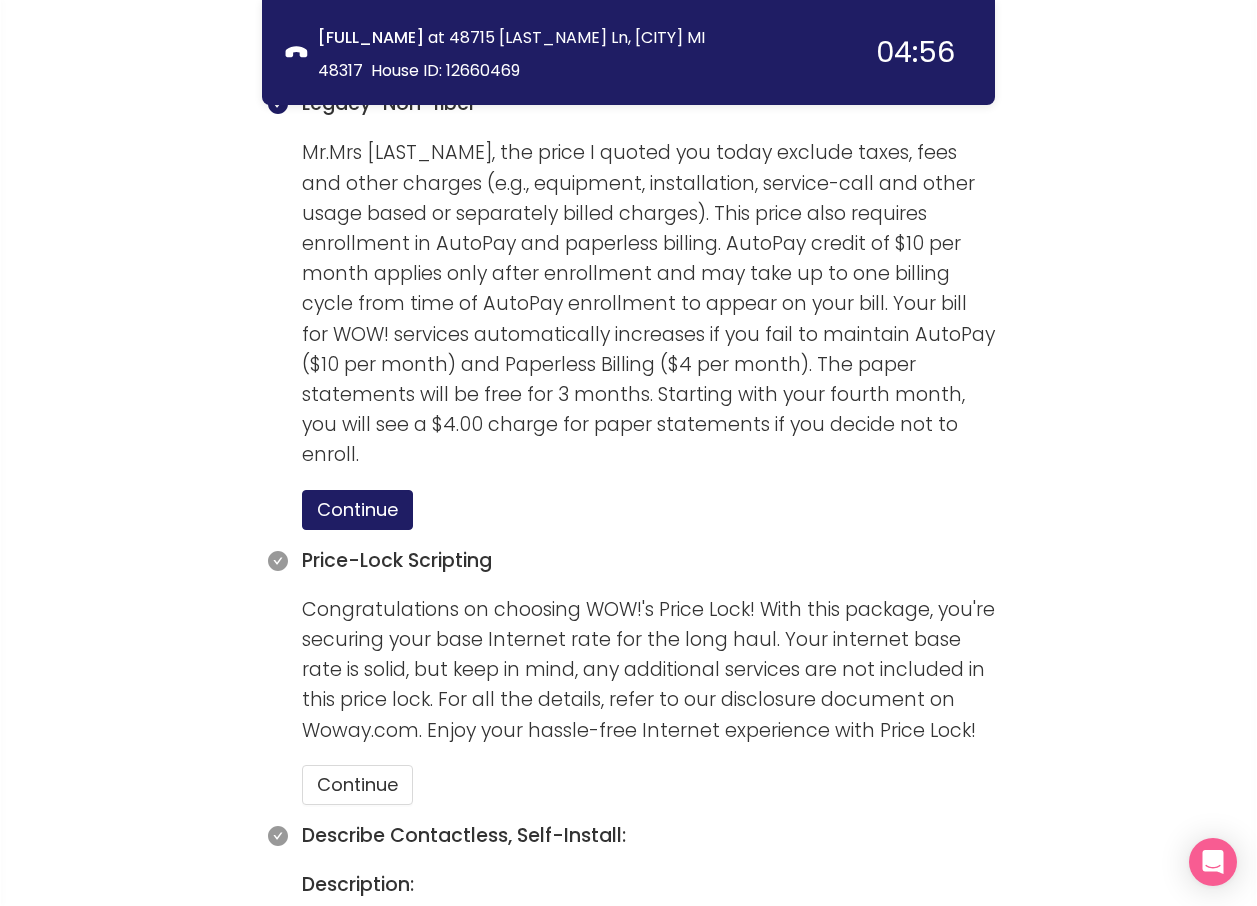 scroll, scrollTop: 2276, scrollLeft: 0, axis: vertical 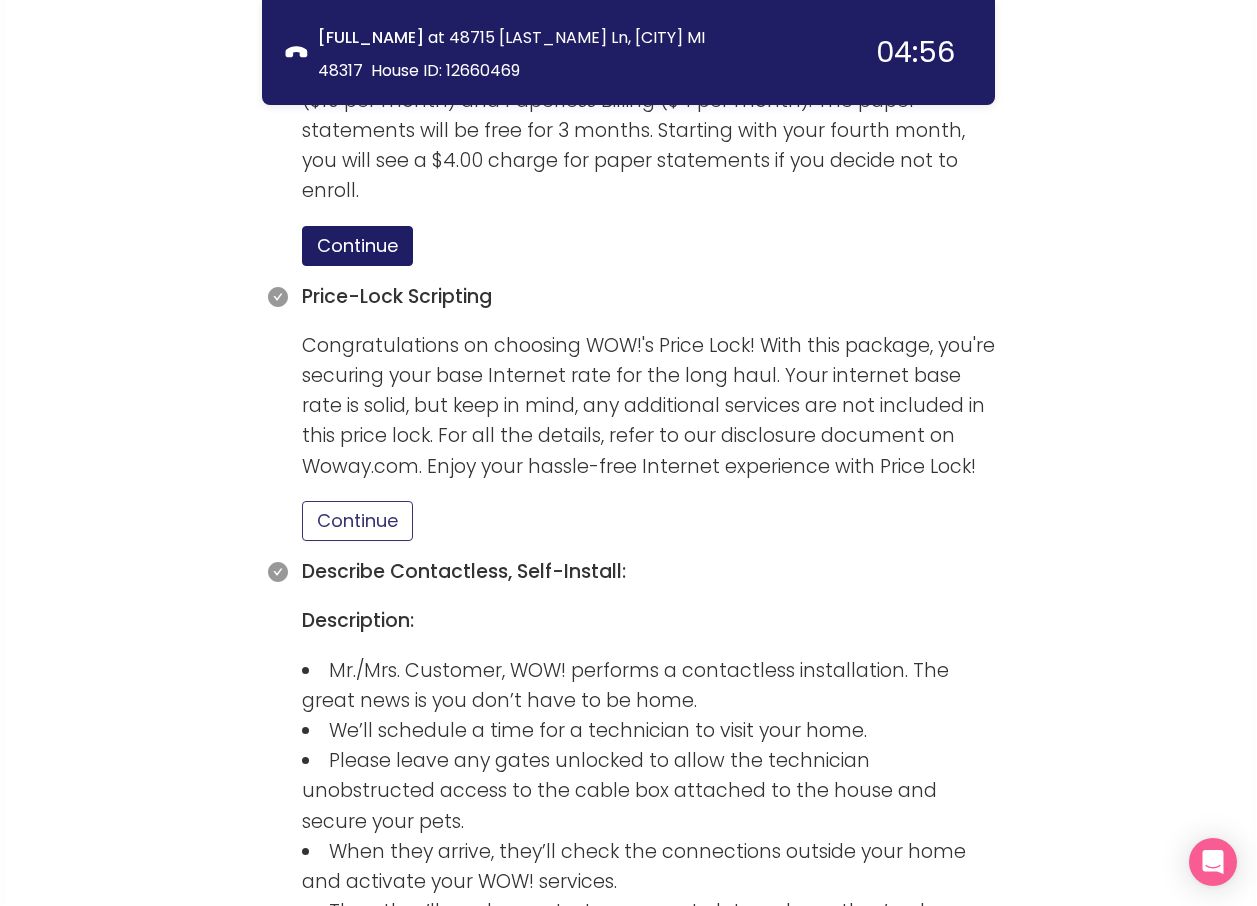 click on "Continue" at bounding box center (357, 521) 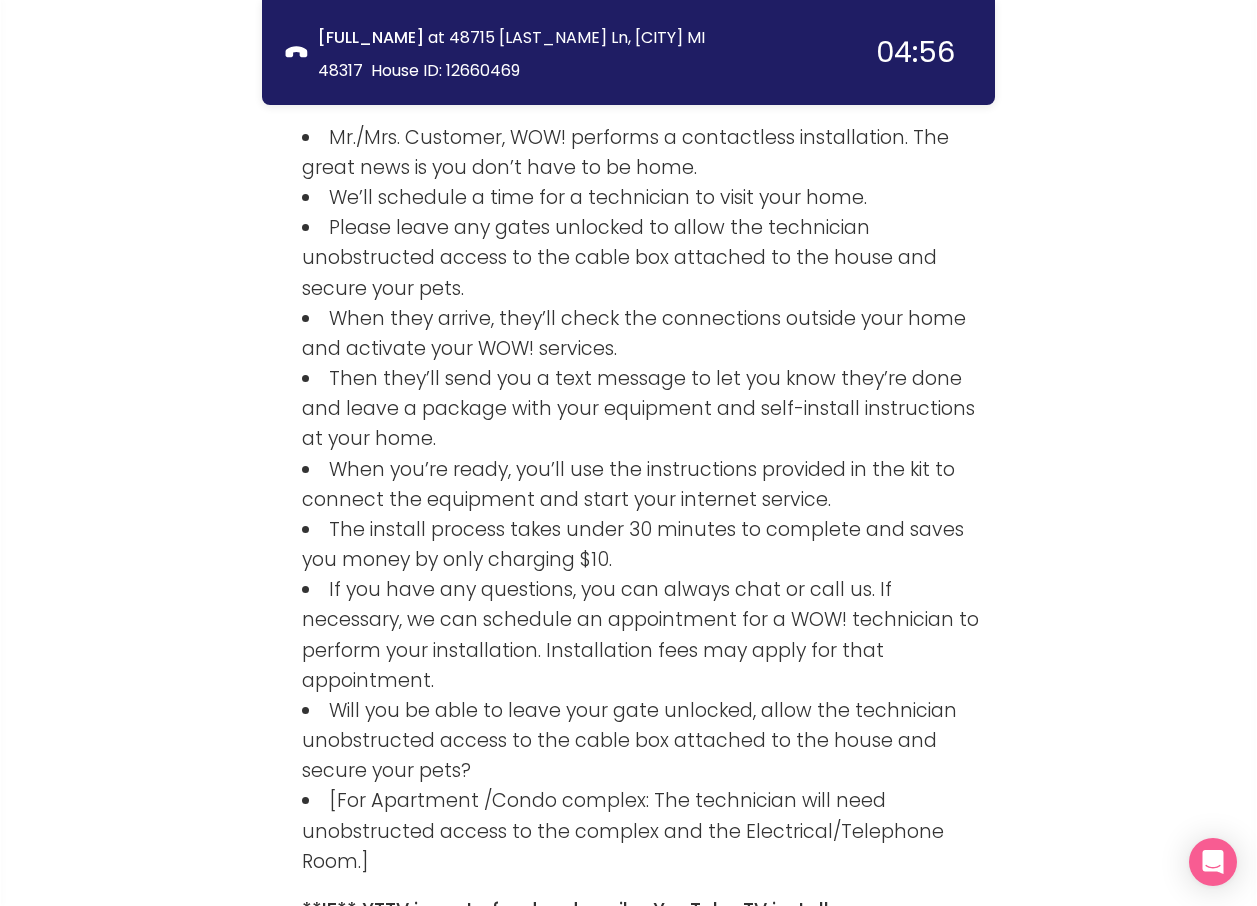 scroll, scrollTop: 3276, scrollLeft: 0, axis: vertical 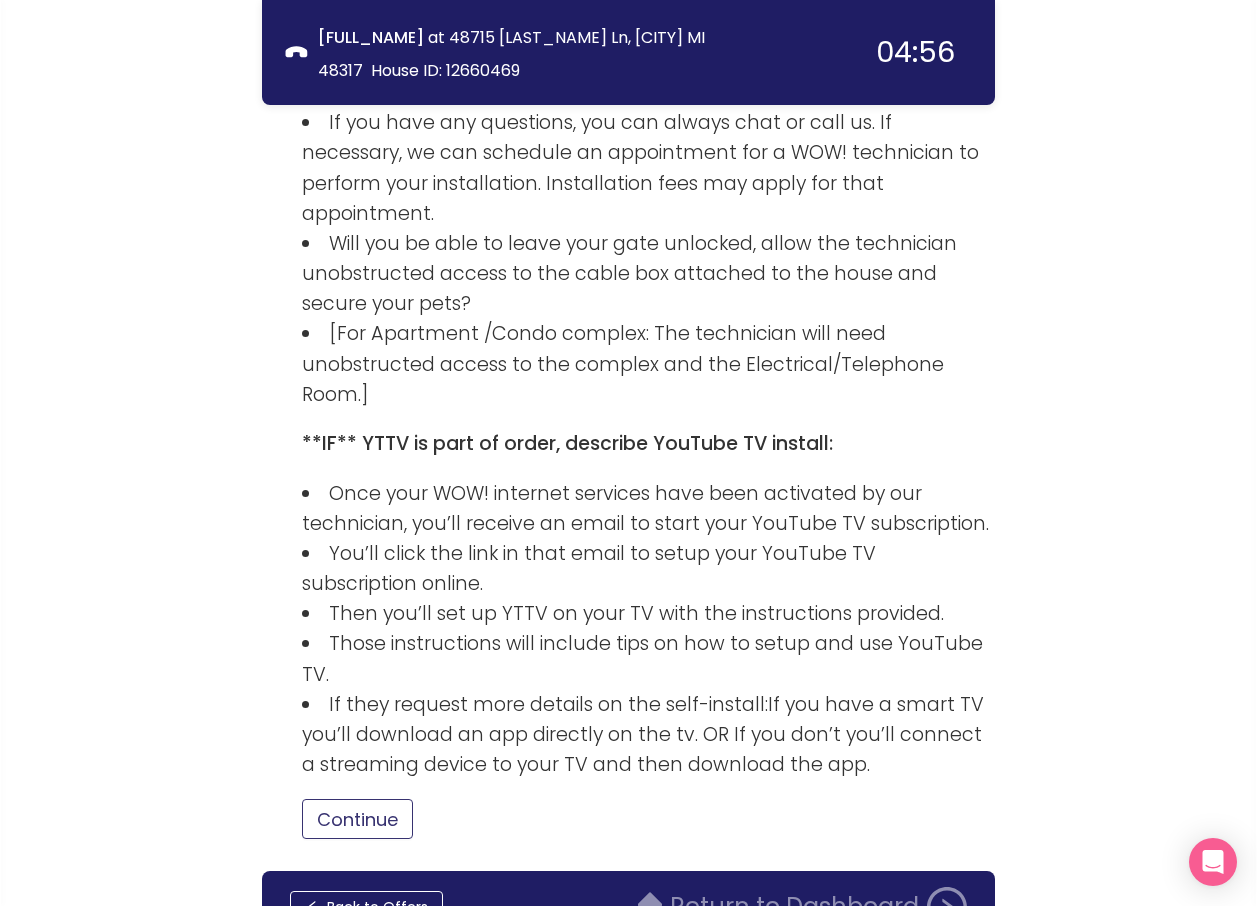 click on "Continue" at bounding box center [357, 819] 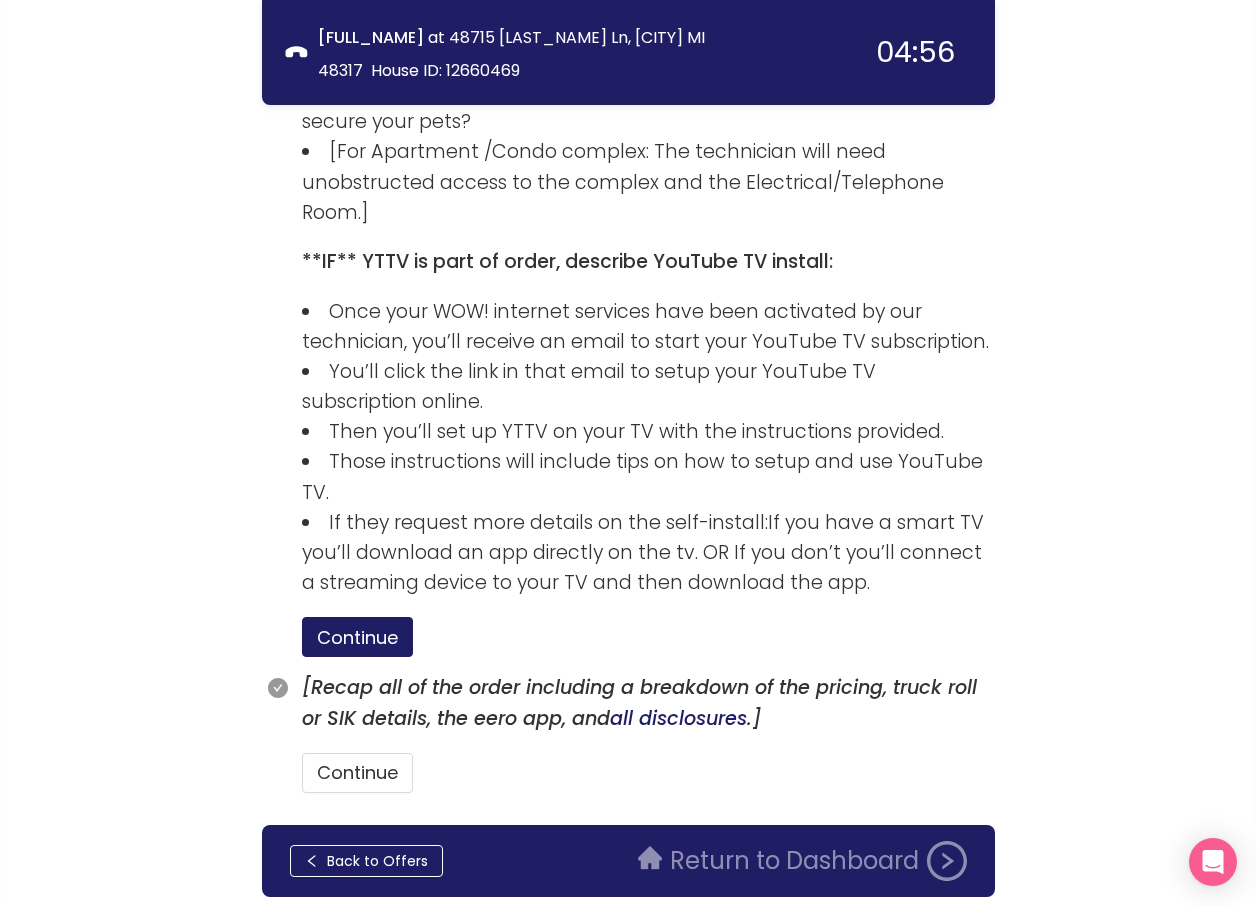 scroll, scrollTop: 3459, scrollLeft: 0, axis: vertical 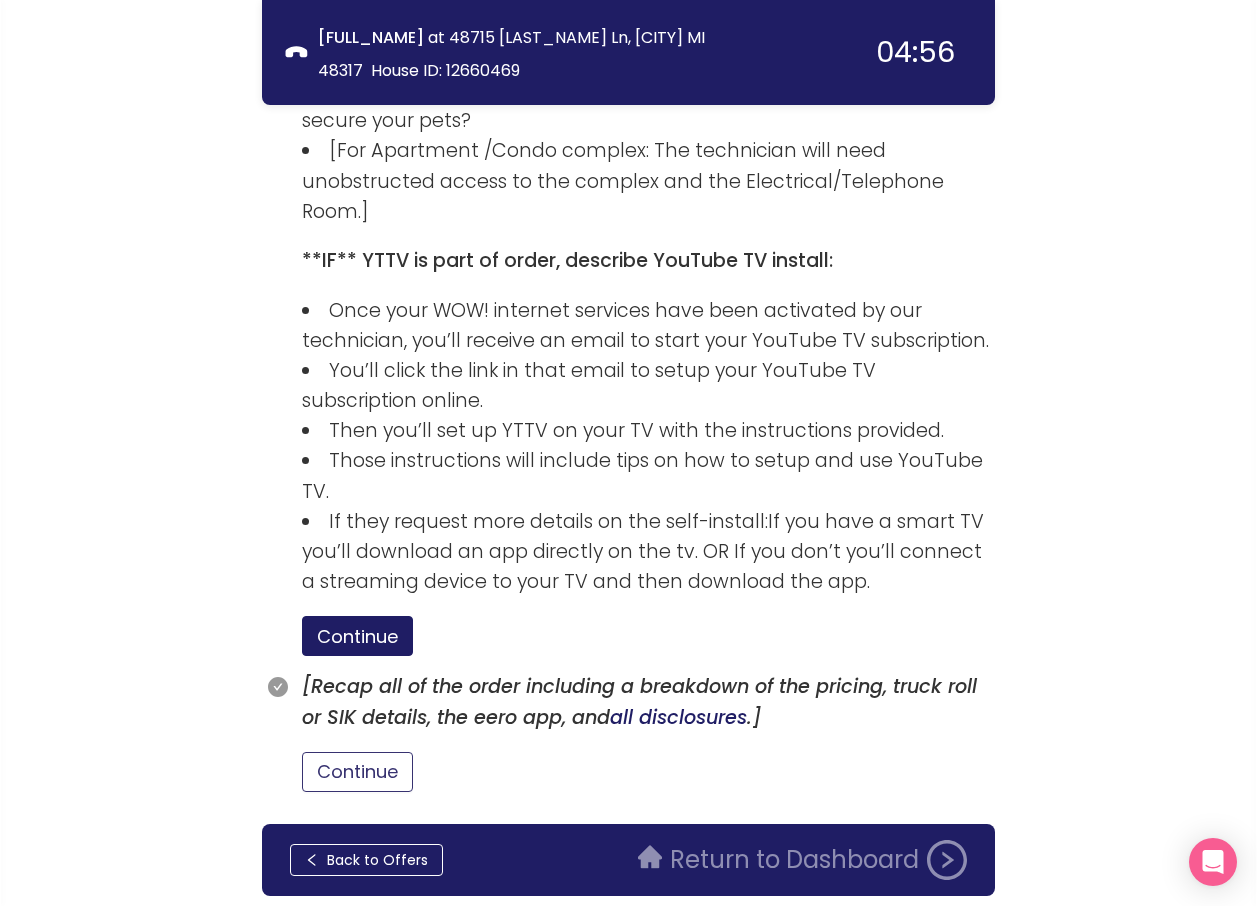 click on "Continue" at bounding box center (357, 772) 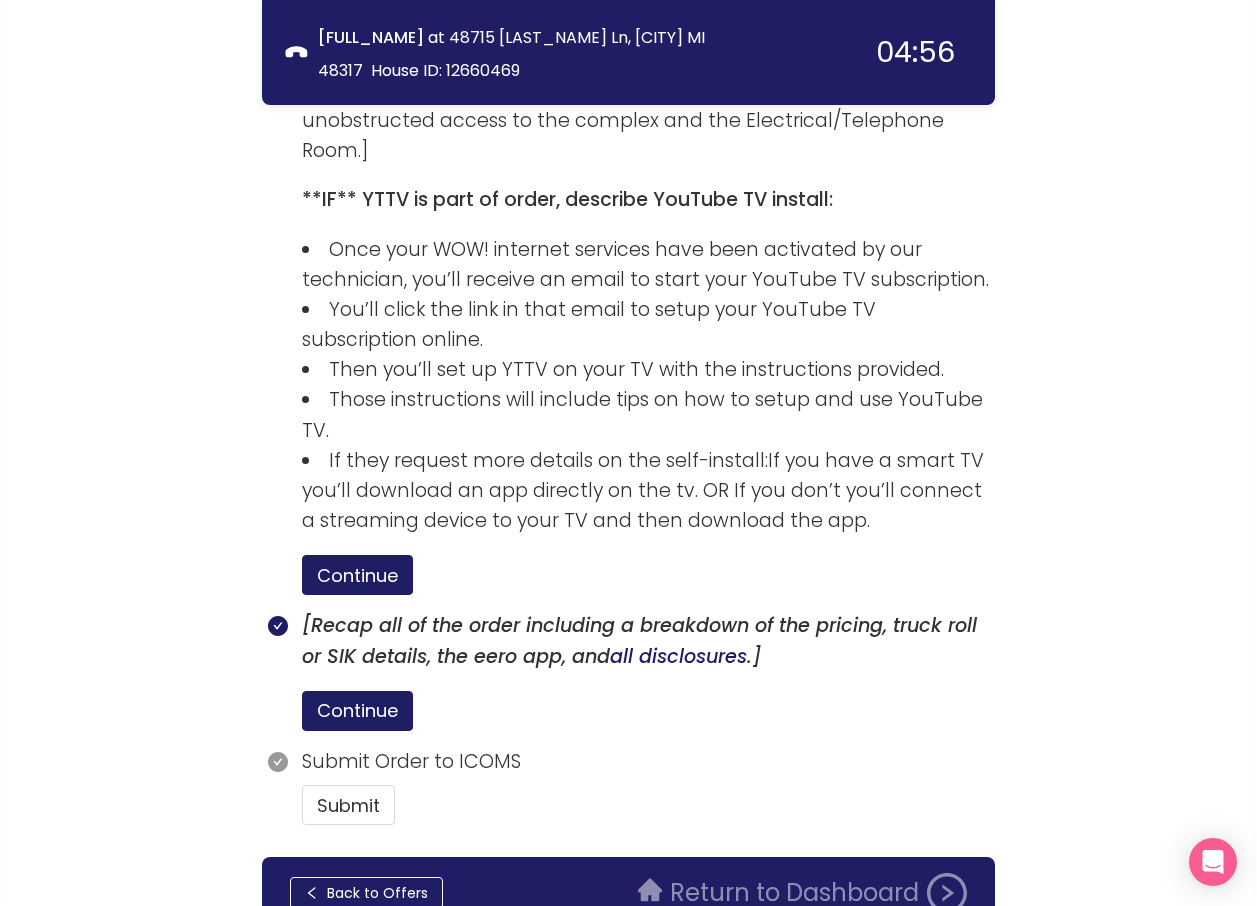 scroll, scrollTop: 3553, scrollLeft: 0, axis: vertical 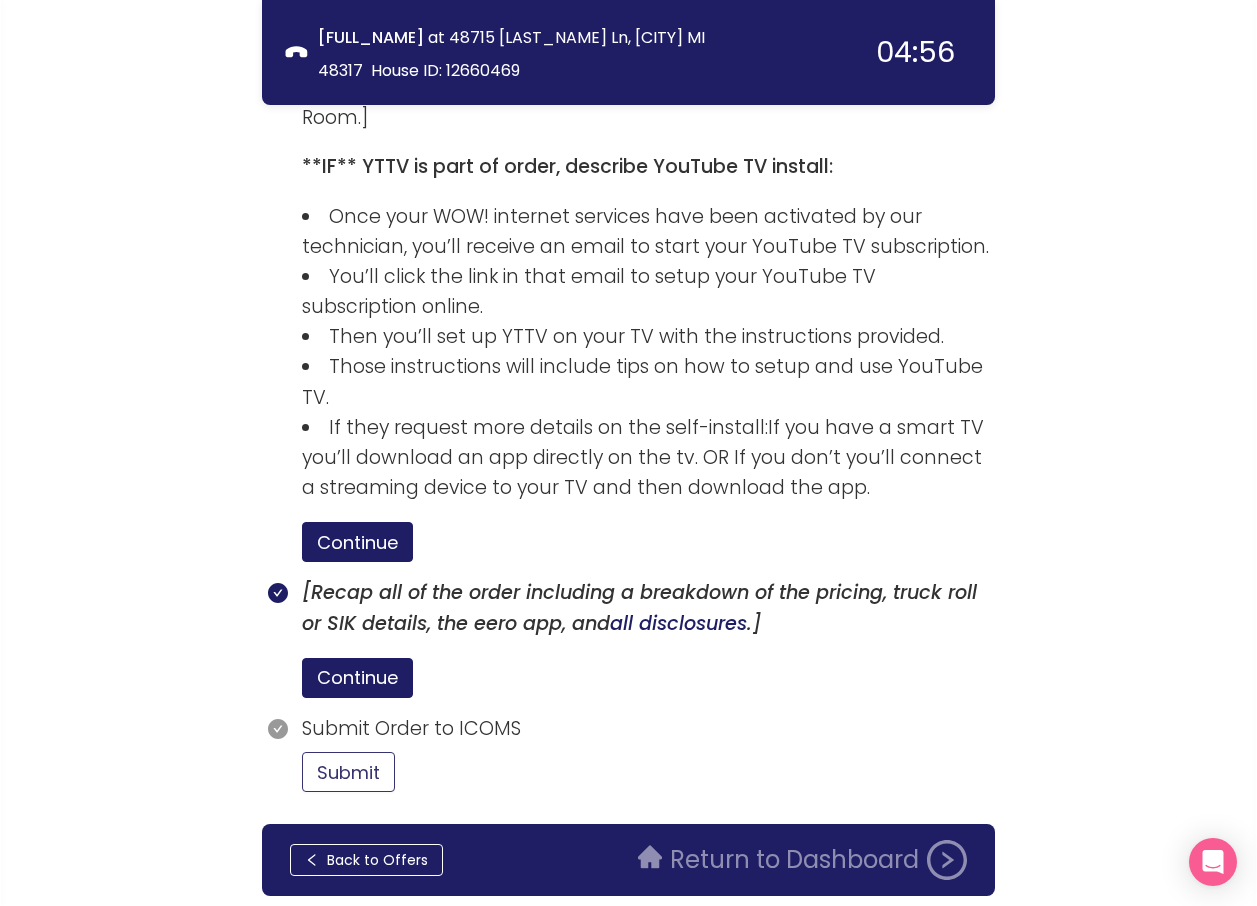 click on "Submit" at bounding box center [348, 772] 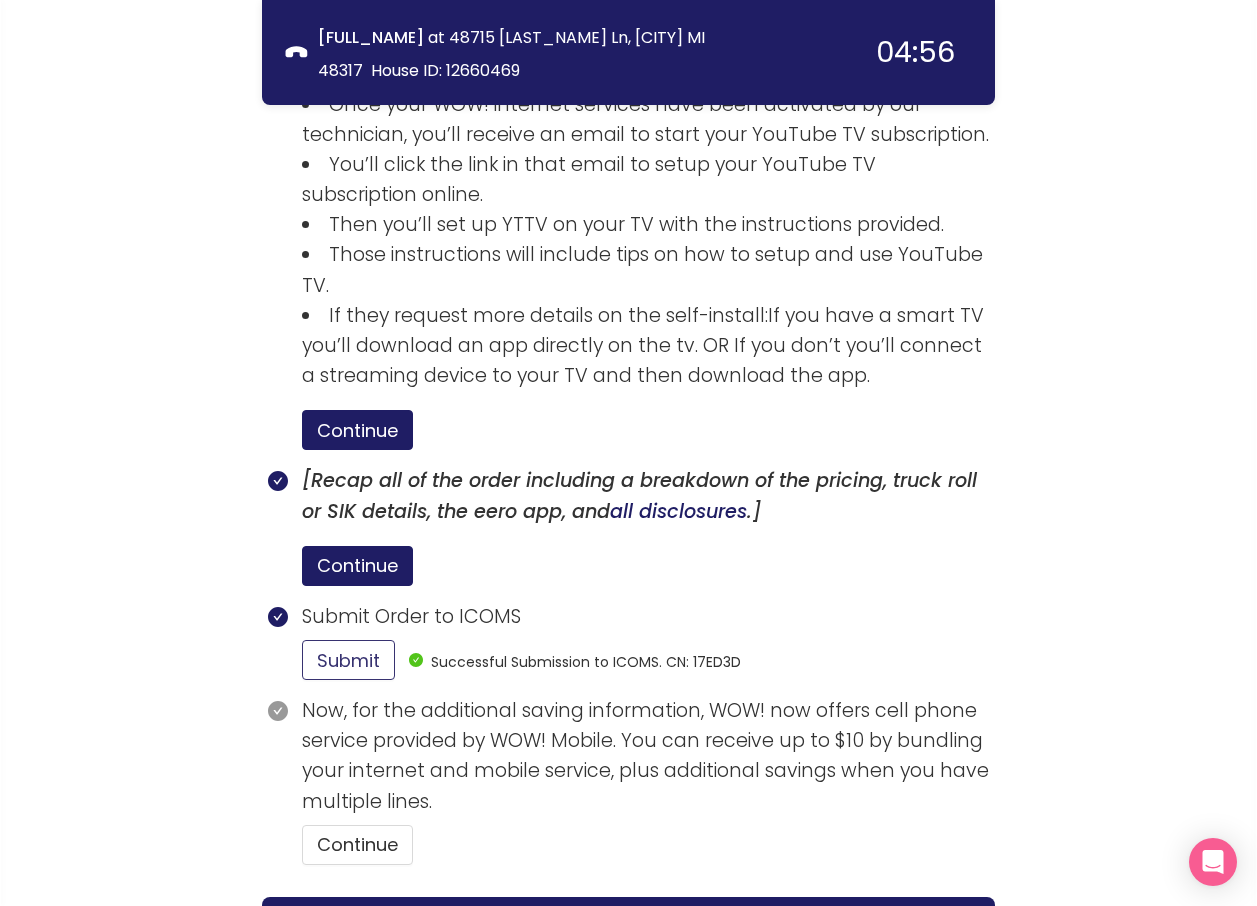 scroll, scrollTop: 3737, scrollLeft: 0, axis: vertical 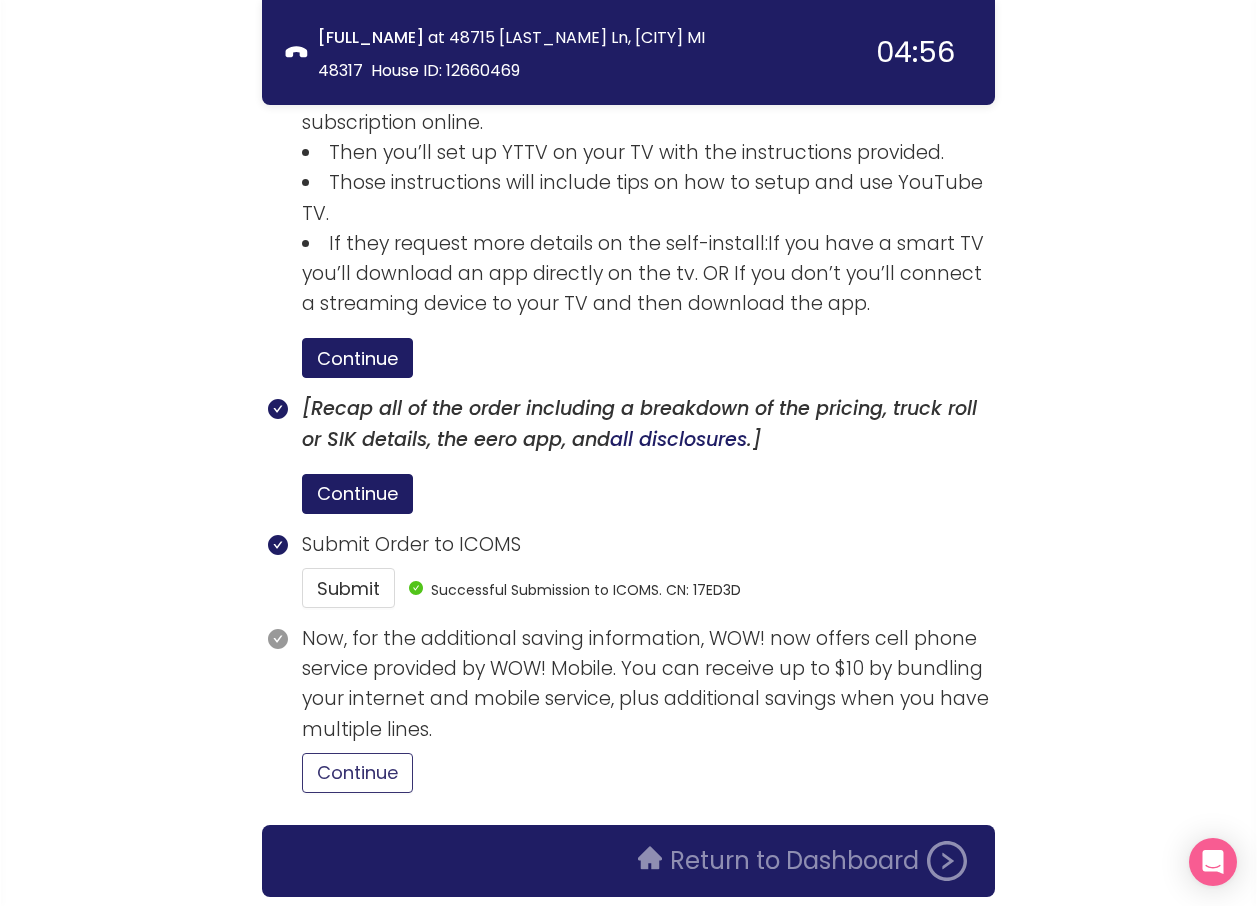 click on "Continue" at bounding box center [357, 773] 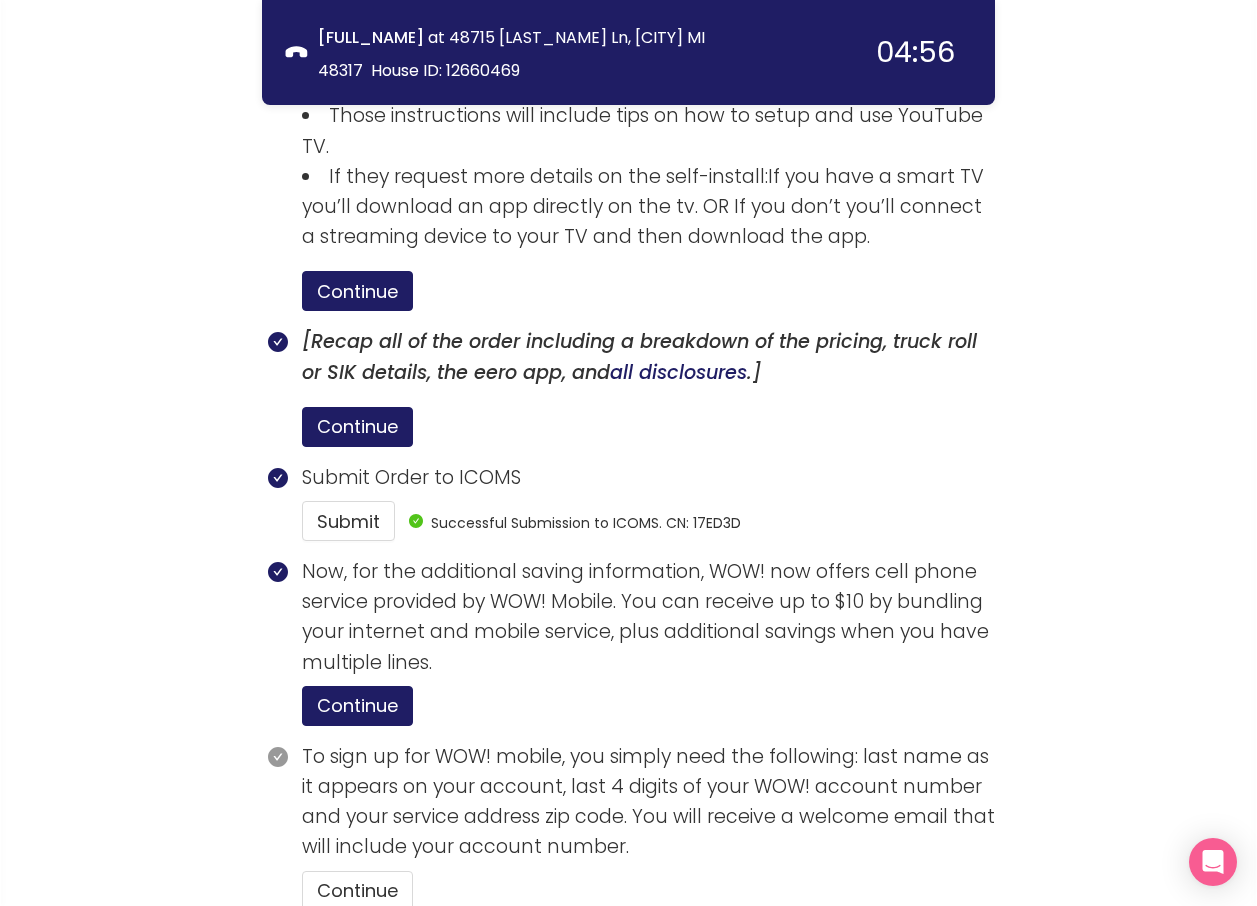 scroll, scrollTop: 3922, scrollLeft: 0, axis: vertical 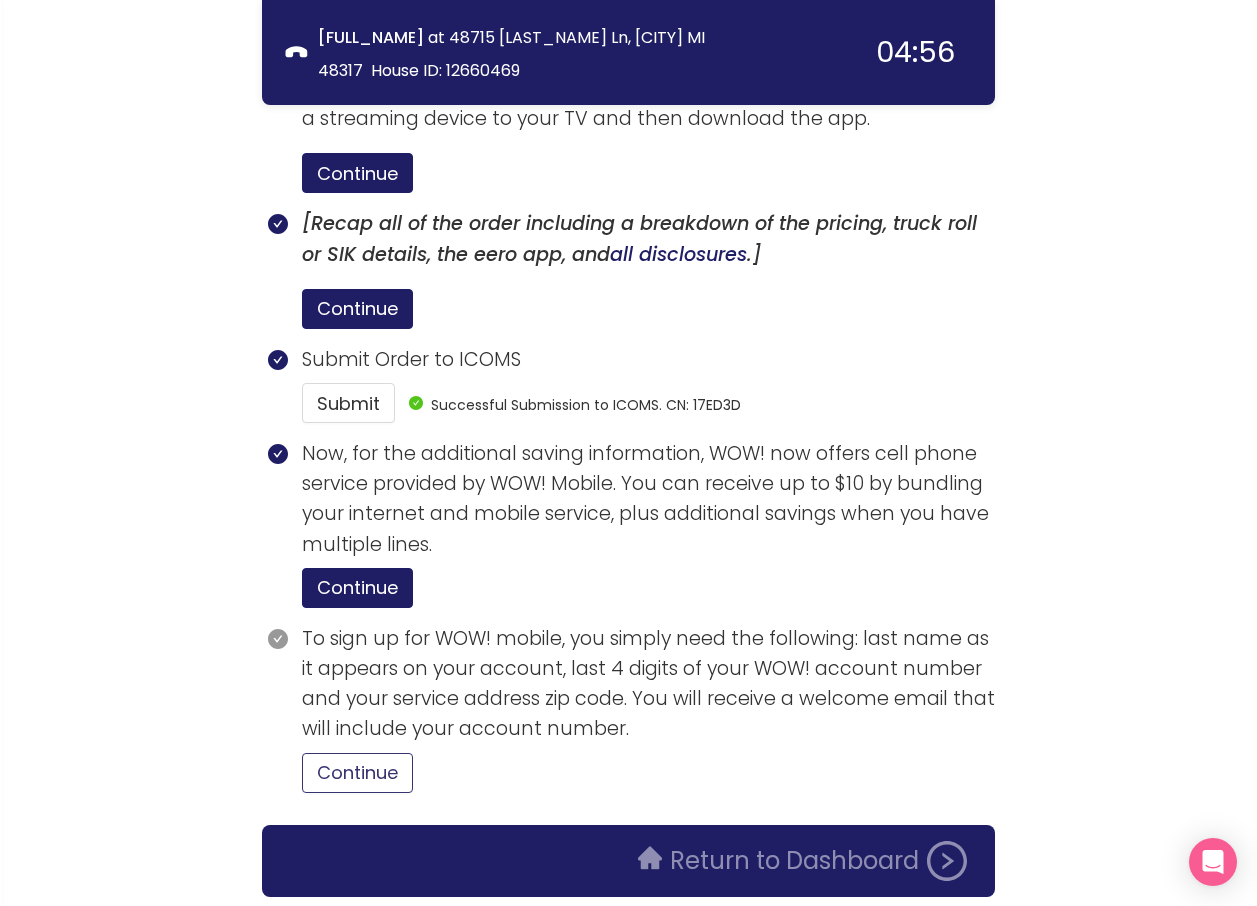 click on "Continue" at bounding box center (357, 773) 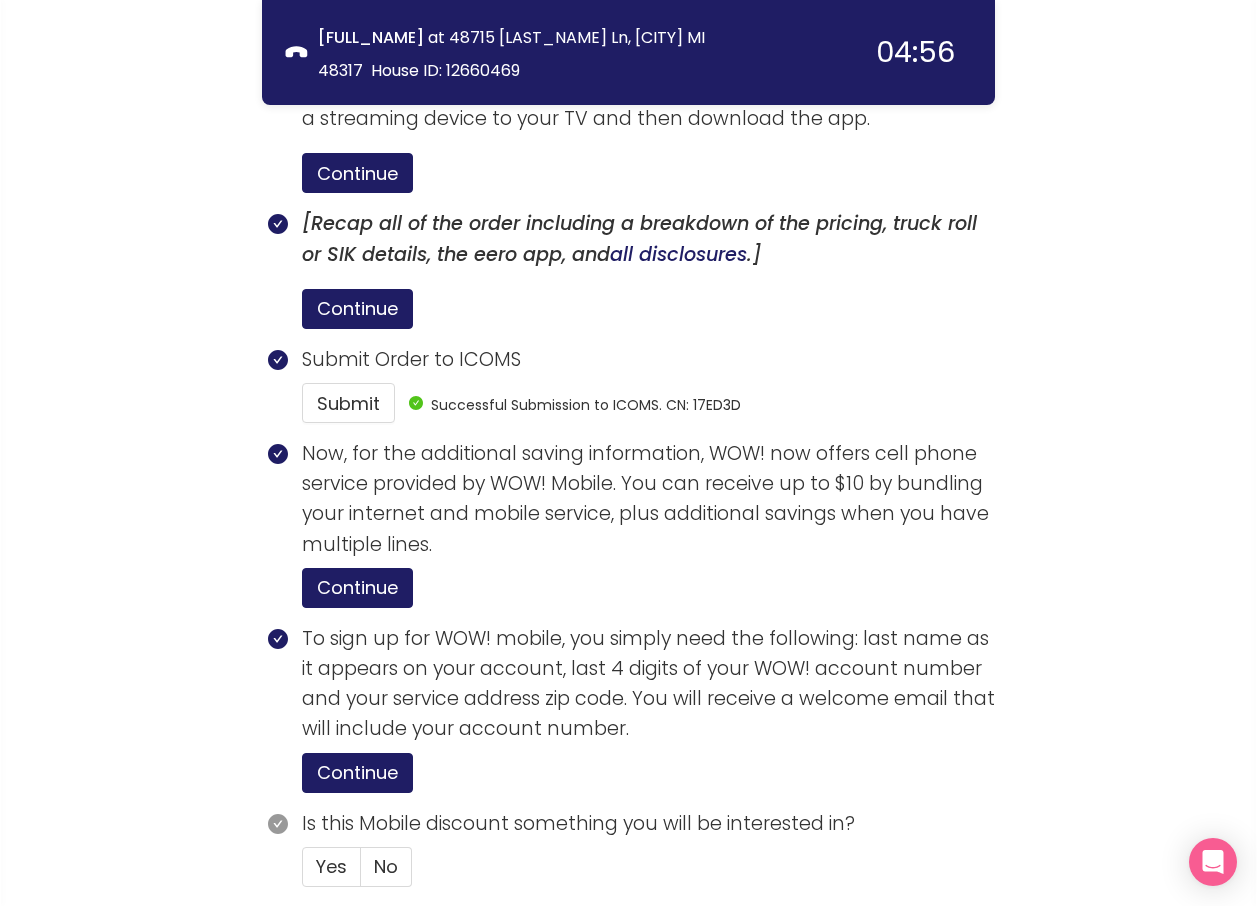 scroll, scrollTop: 4016, scrollLeft: 0, axis: vertical 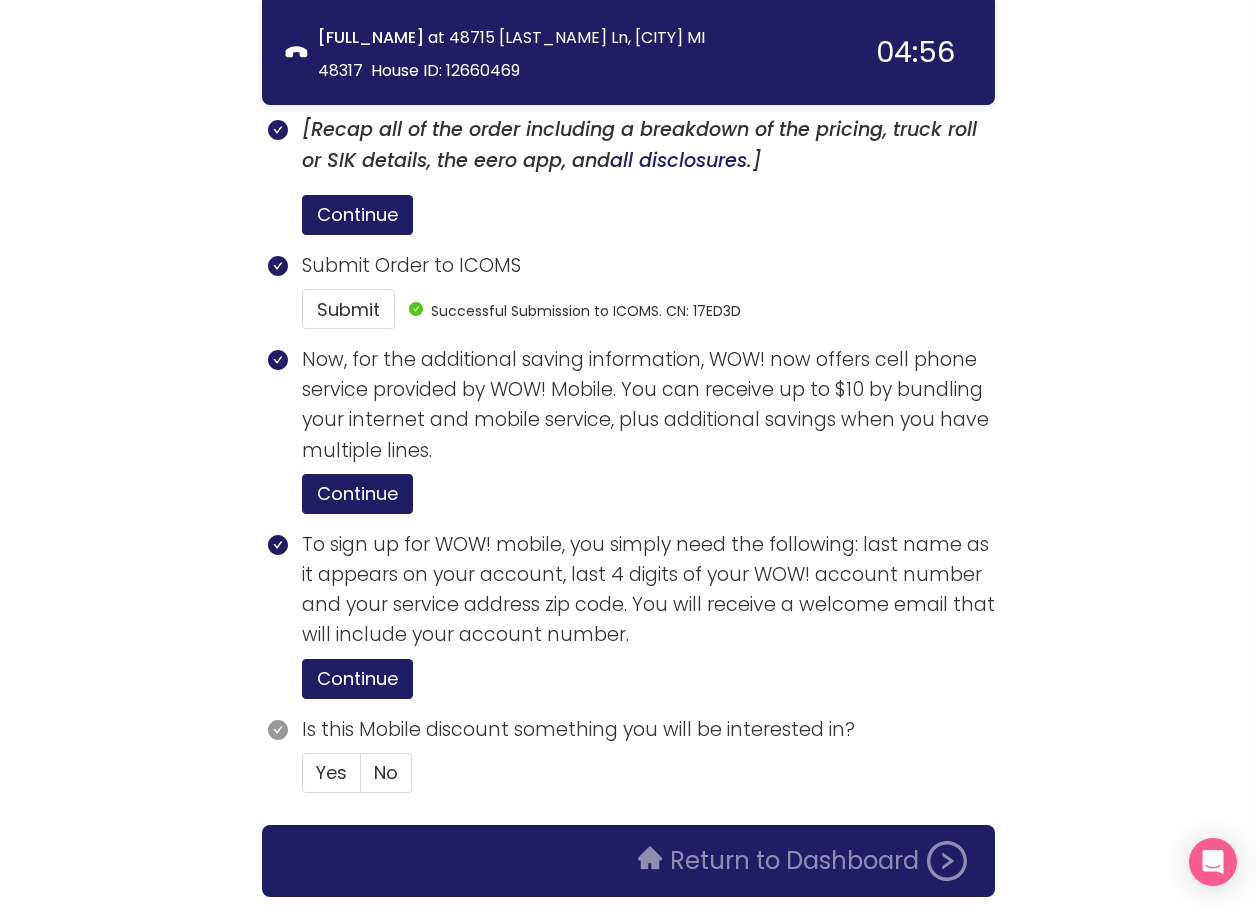 drag, startPoint x: 376, startPoint y: 712, endPoint x: 404, endPoint y: 677, distance: 44.82187 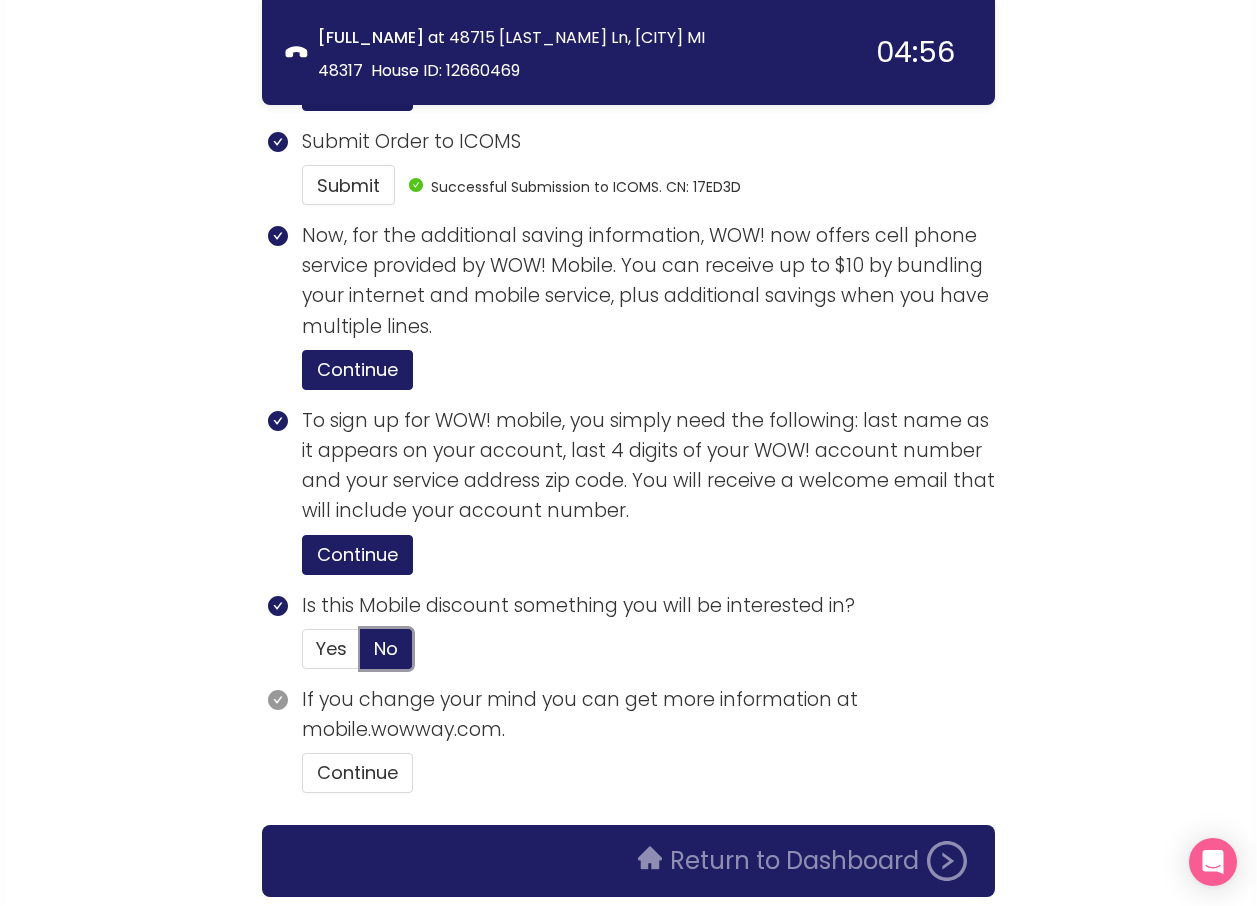 scroll, scrollTop: 4141, scrollLeft: 0, axis: vertical 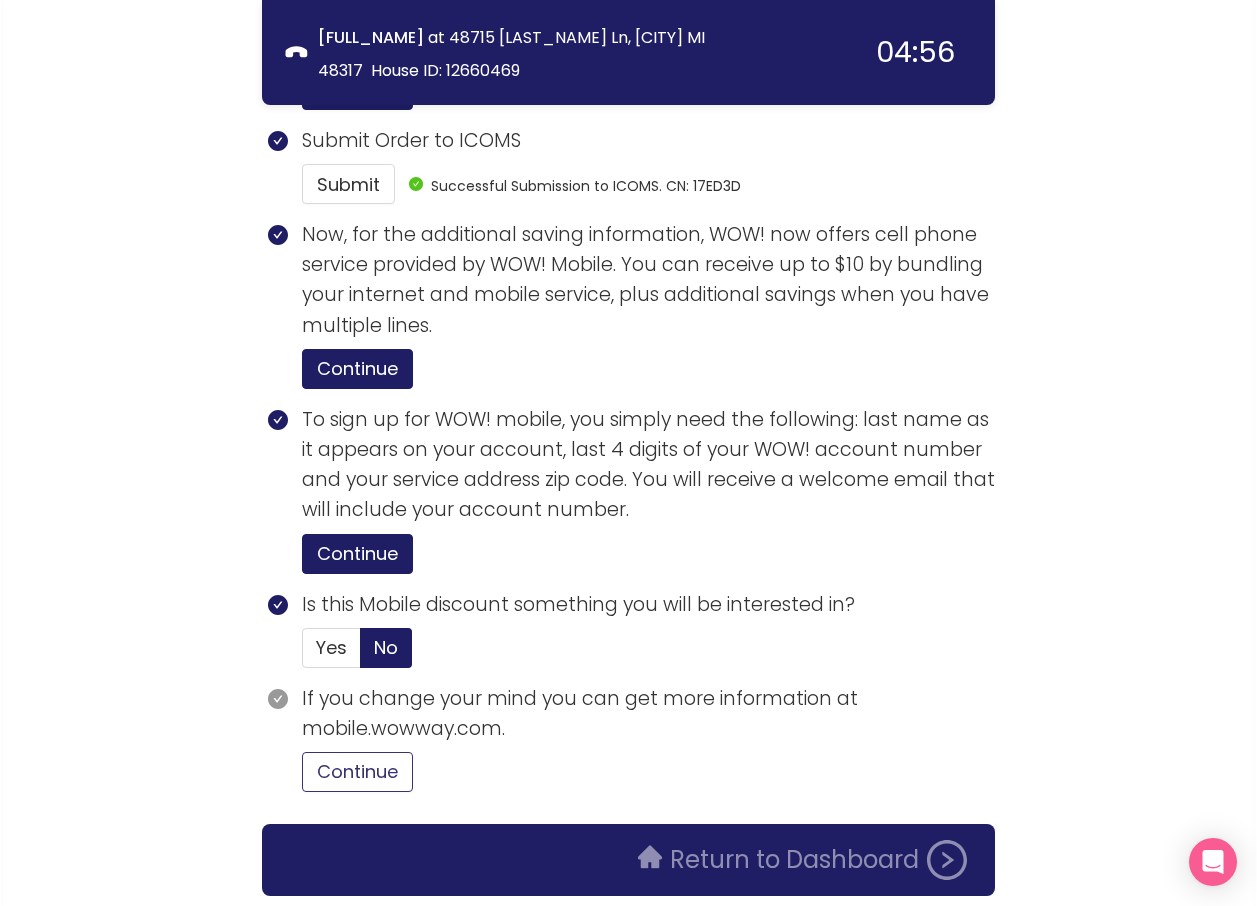 click on "Continue" at bounding box center (357, 772) 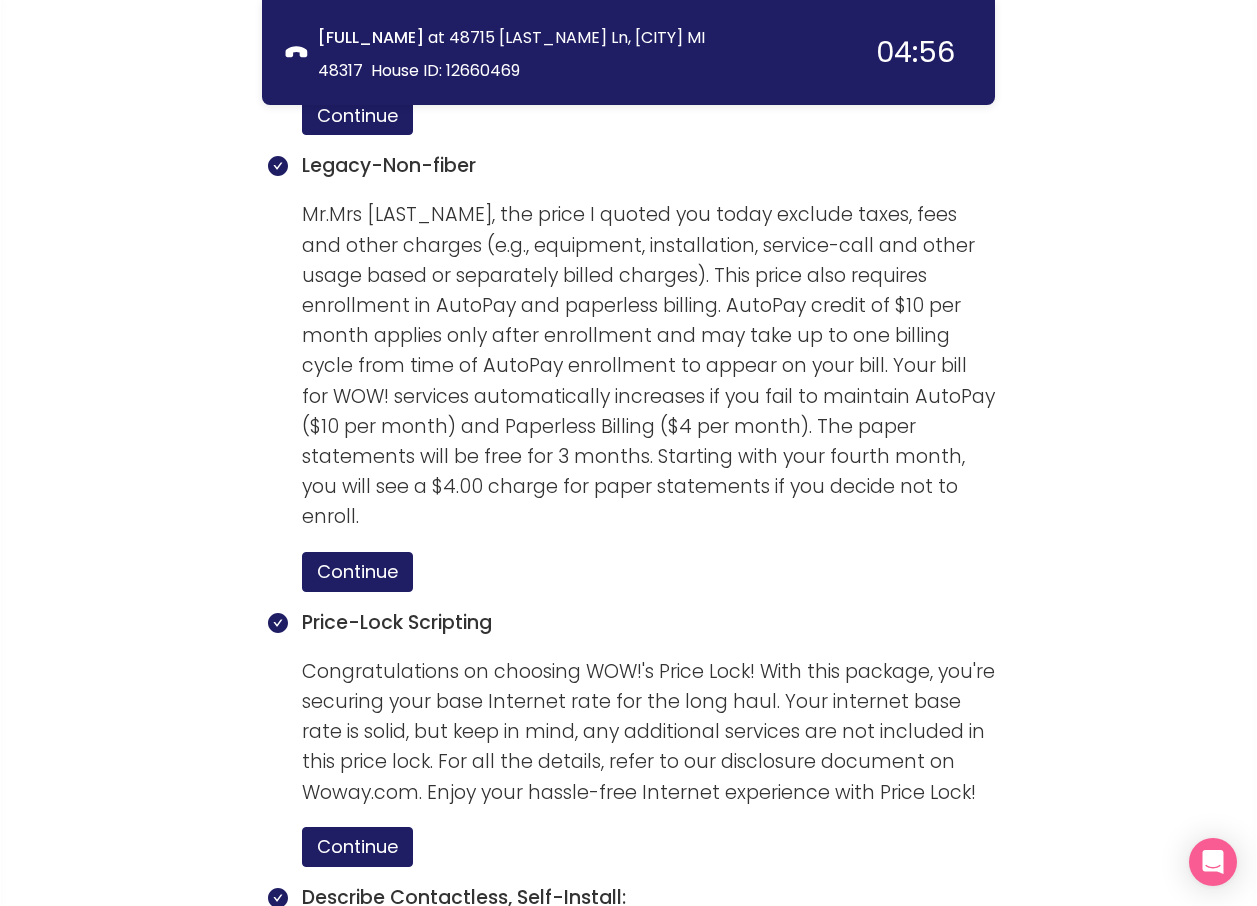 scroll, scrollTop: 1941, scrollLeft: 0, axis: vertical 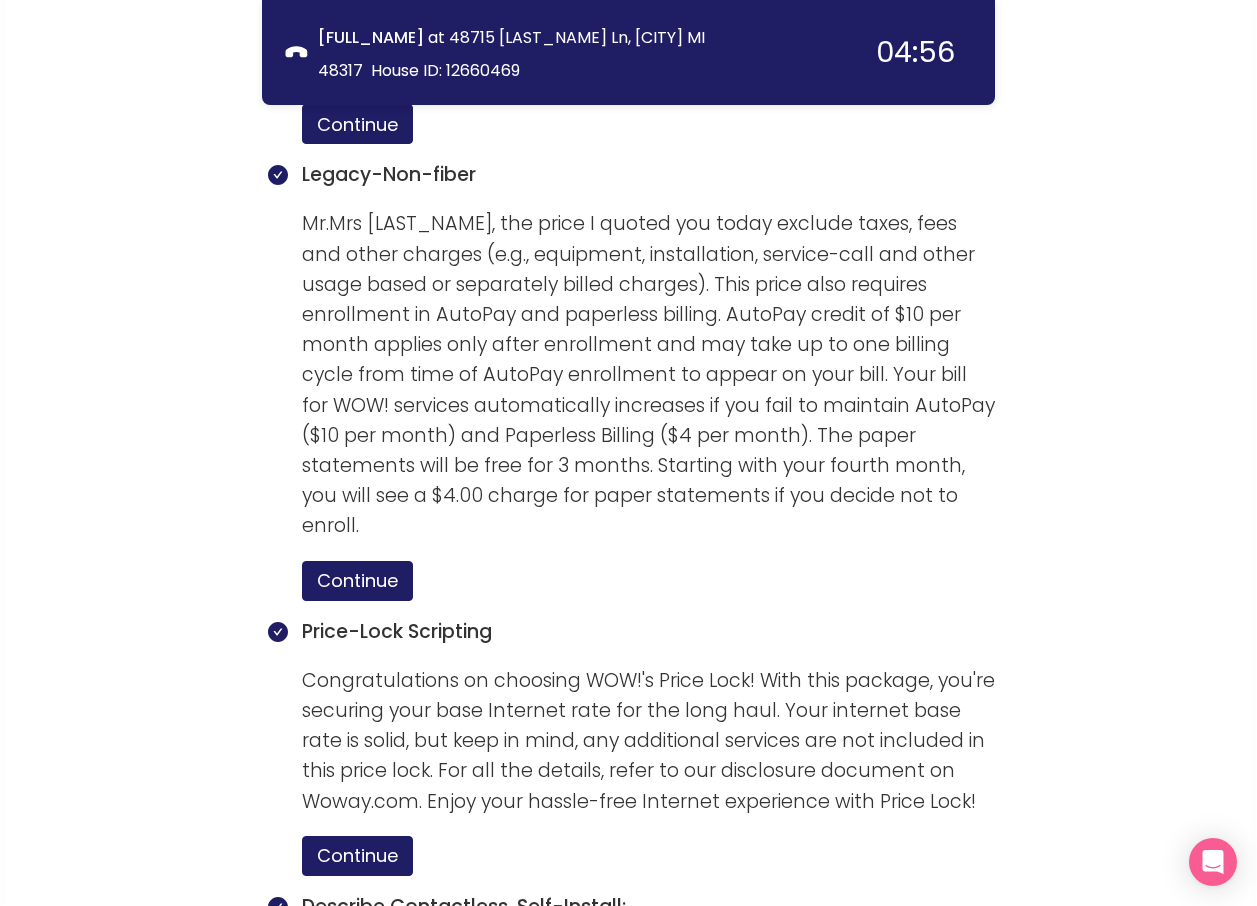 click on "call info discovery offers summary [FULL_NAME] at 48715 [LAST_NAME] Ln, [CITY] MI 48317 House ID: 12660469 04:56 Session Summary Internet $64.99 Internet 600 Price Lock Promise $65.00 Whole-Home WiFi (2 Devices) $9.99 Modem $0.00 Unlimited Data $0.00 Autopay Discount -$10.00 Addons $5.00 Service Protection Plan $5.00 Price Lock Promise add-on $0.00 One Time Fees $10.00 Totals $79.99 Internet $64.99 Addons $5.00 One Time Fees $10.00 Calculations Monthly Bill (1+ mo) $69.99 * Discount Savings (1 year) $120.00 *Excluding regional taxes and fees. Did this call result in a sale? Yes No [Enter installation appointments.] Get Appointment [Enter installation date and time.] 08/08/2025 Installation Time 8:00AM - 9:00PM [Please verify the customer's full name.] [FULL_NAME] [Enter customer created 4 digit PIN] 3916 [Please verify the customer's date of birth] 07/24/1955 [Enter customer email.] [EMAIL] [Where would you like the kit to be dropped off at your home?] Continue Continue .] No" at bounding box center (628, 776) 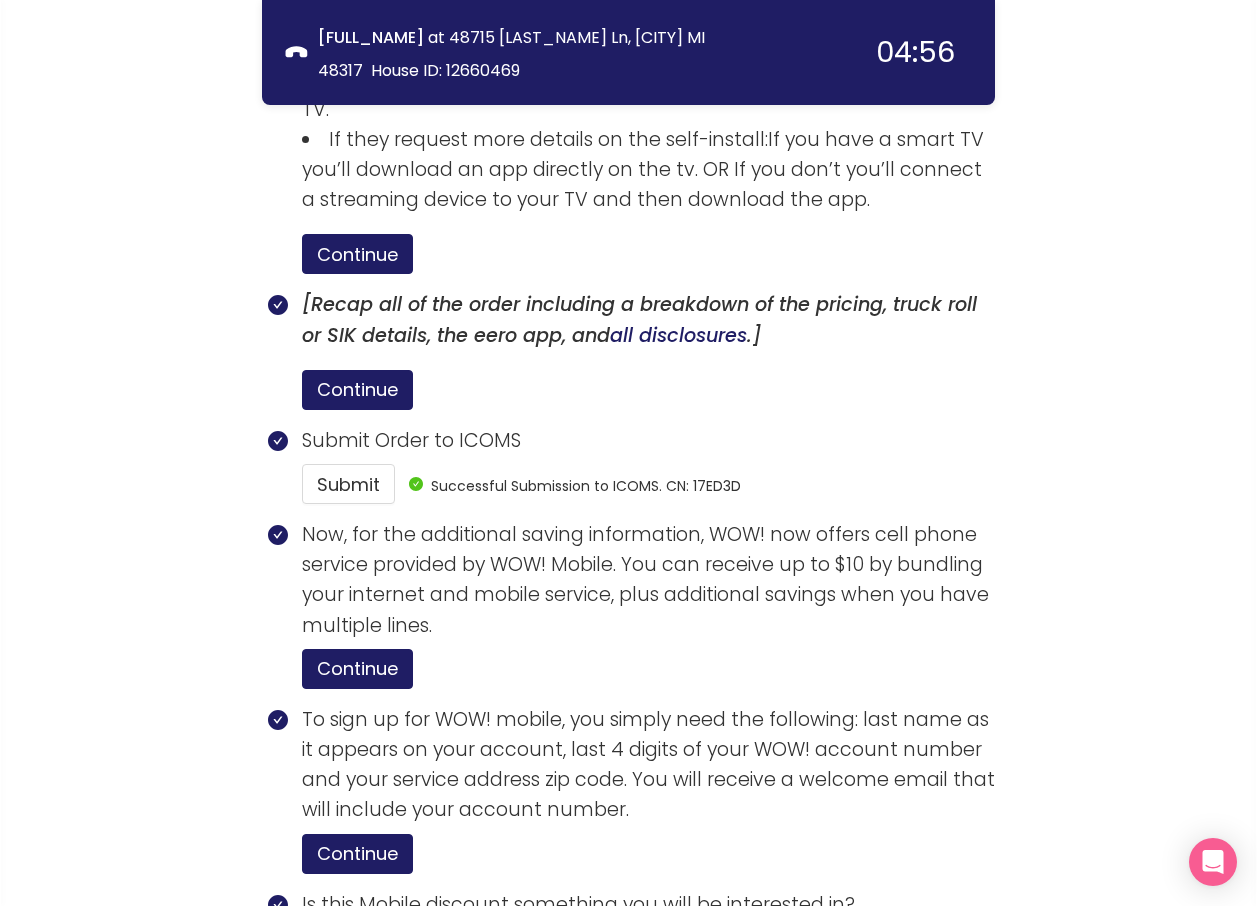 scroll, scrollTop: 4521, scrollLeft: 0, axis: vertical 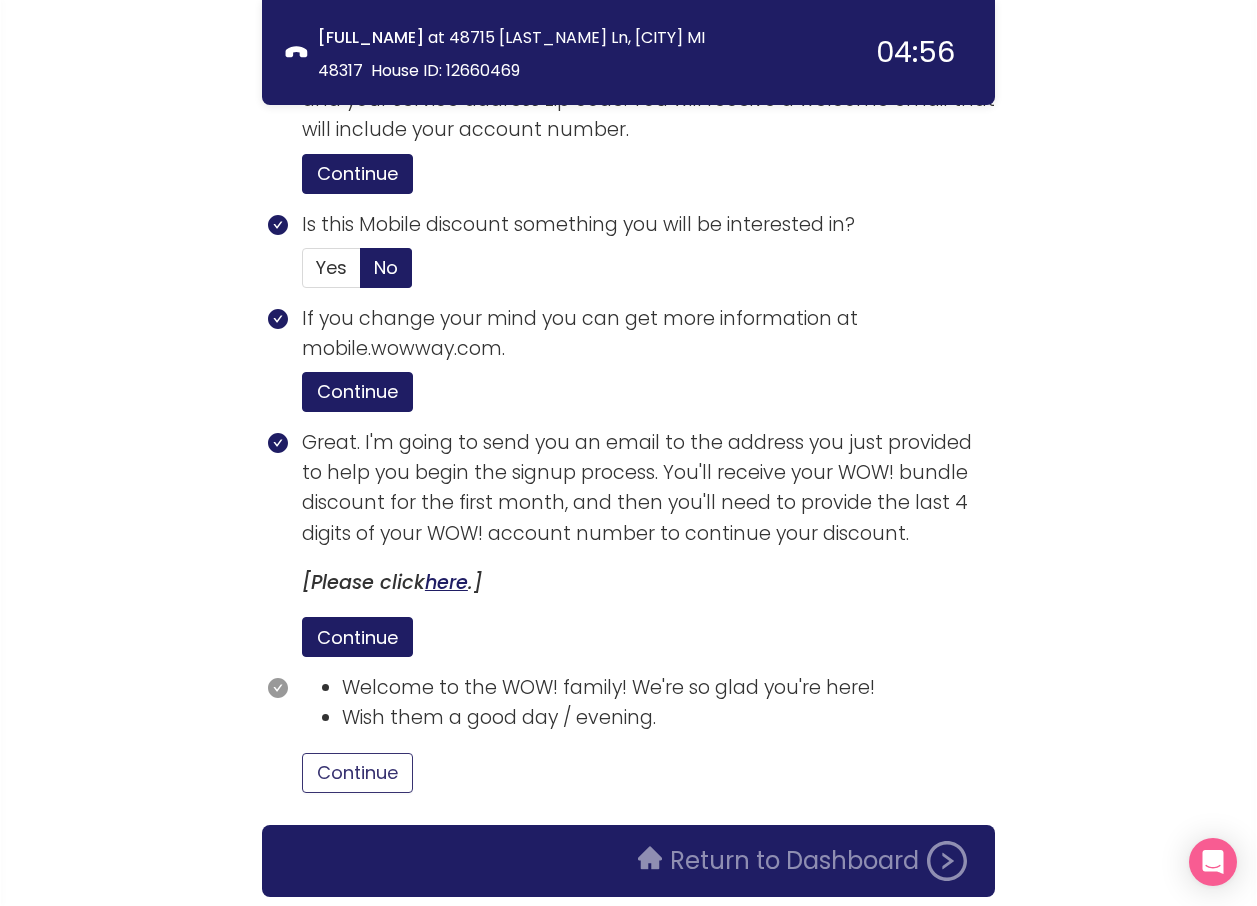 click on "Continue" at bounding box center [357, 773] 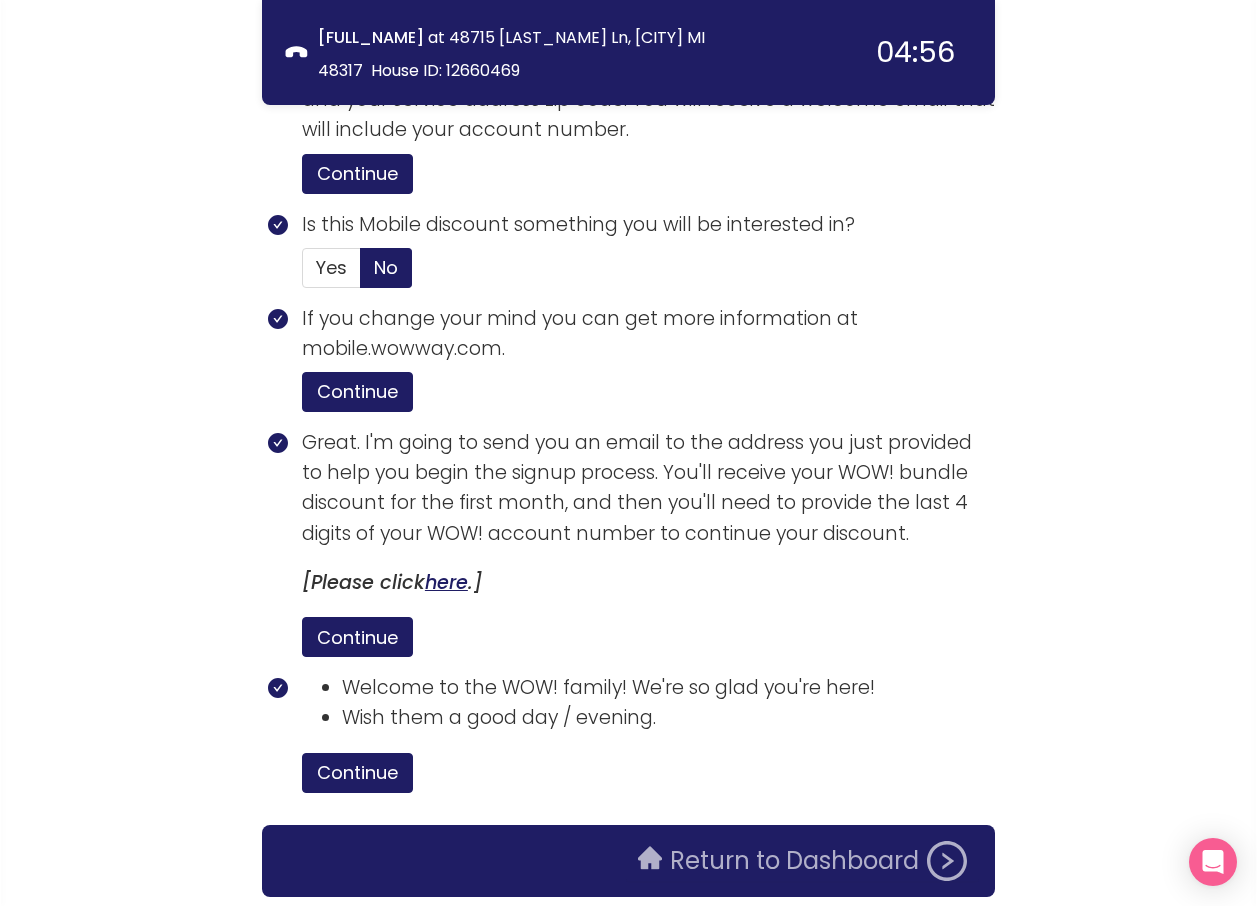 click on "Return to Dashboard" 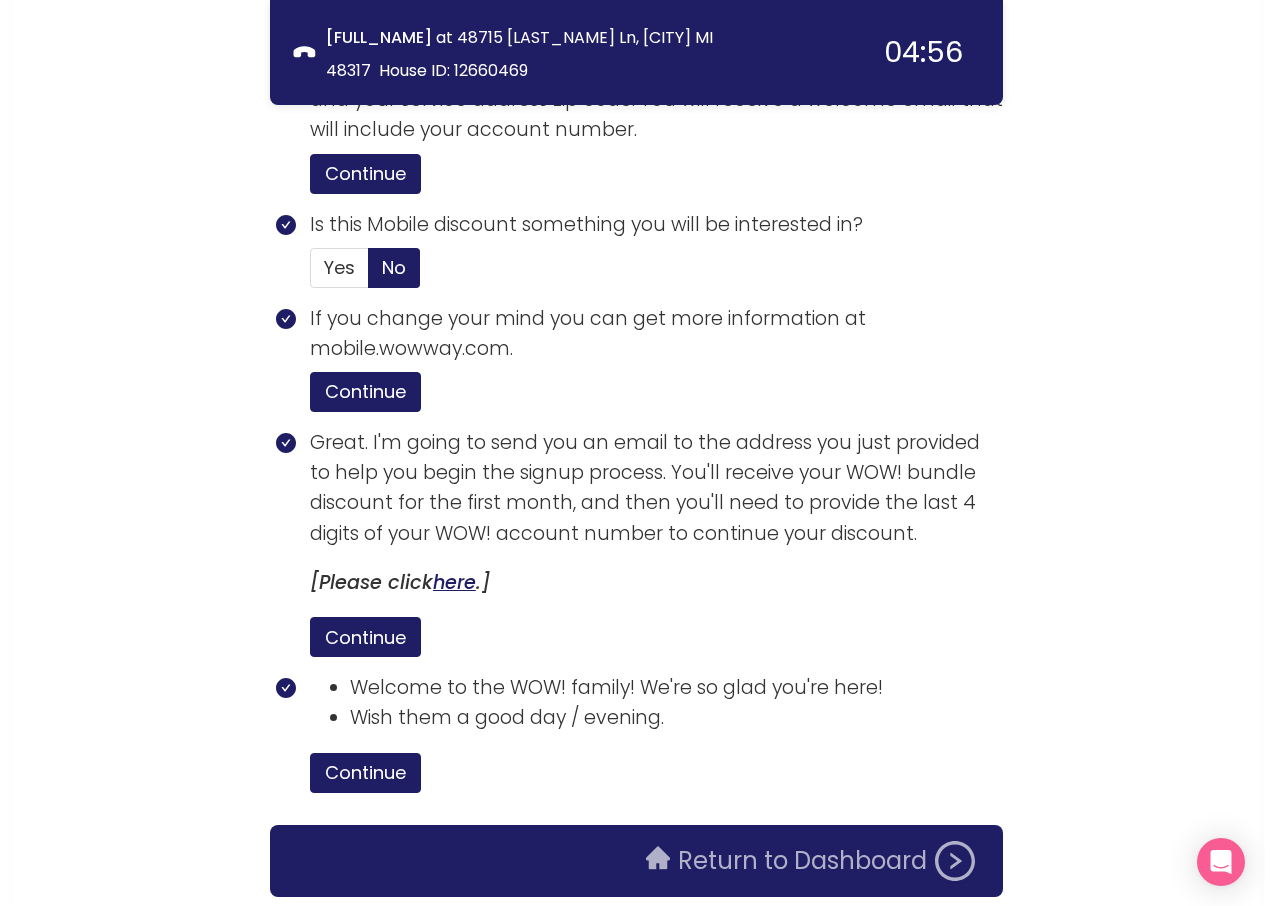 scroll, scrollTop: 0, scrollLeft: 0, axis: both 